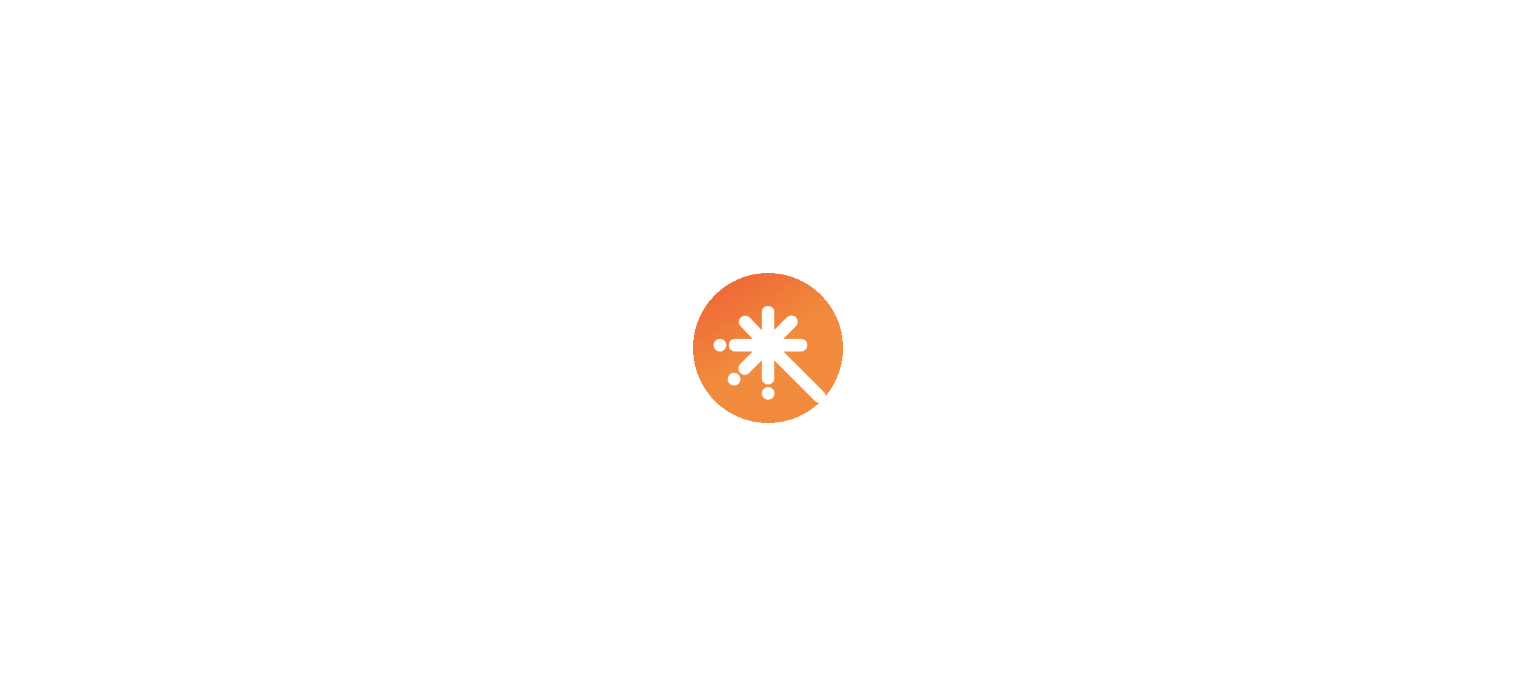 scroll, scrollTop: 0, scrollLeft: 0, axis: both 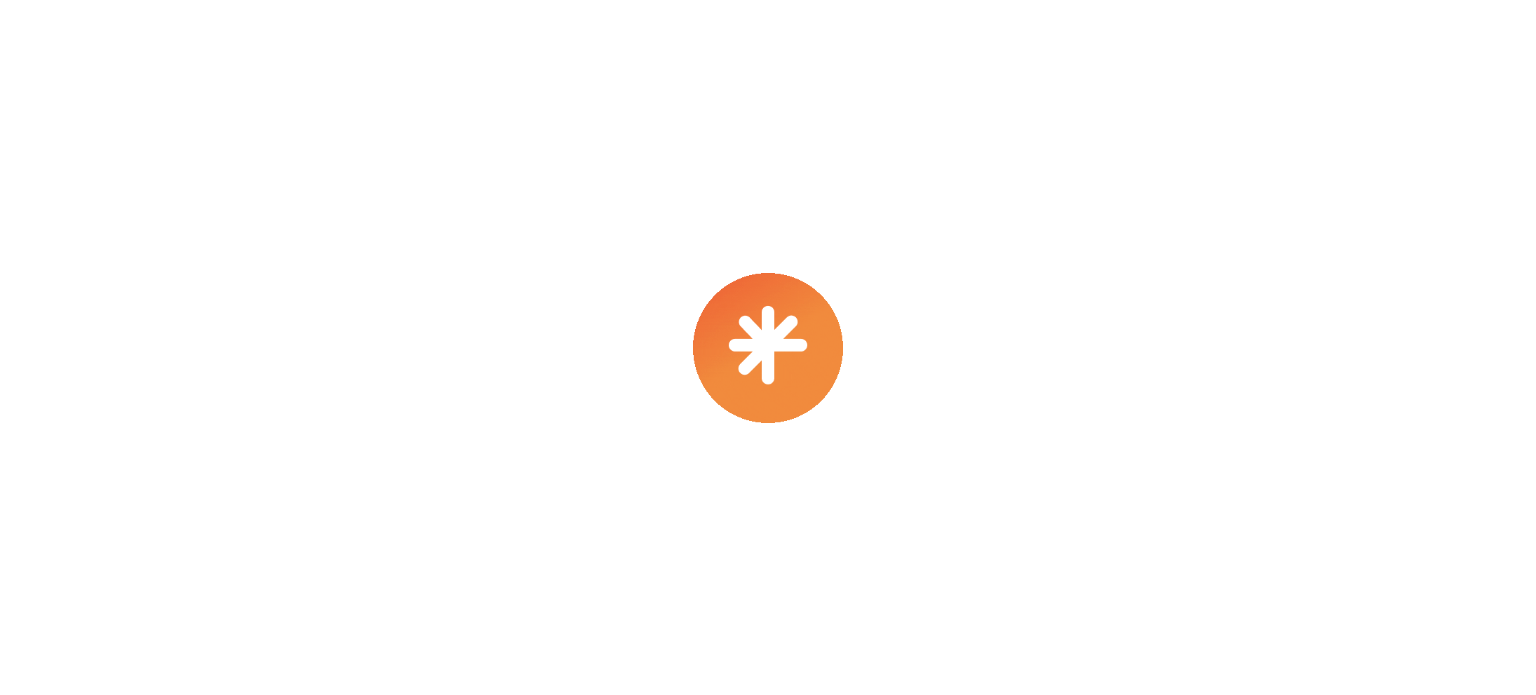 select on "****" 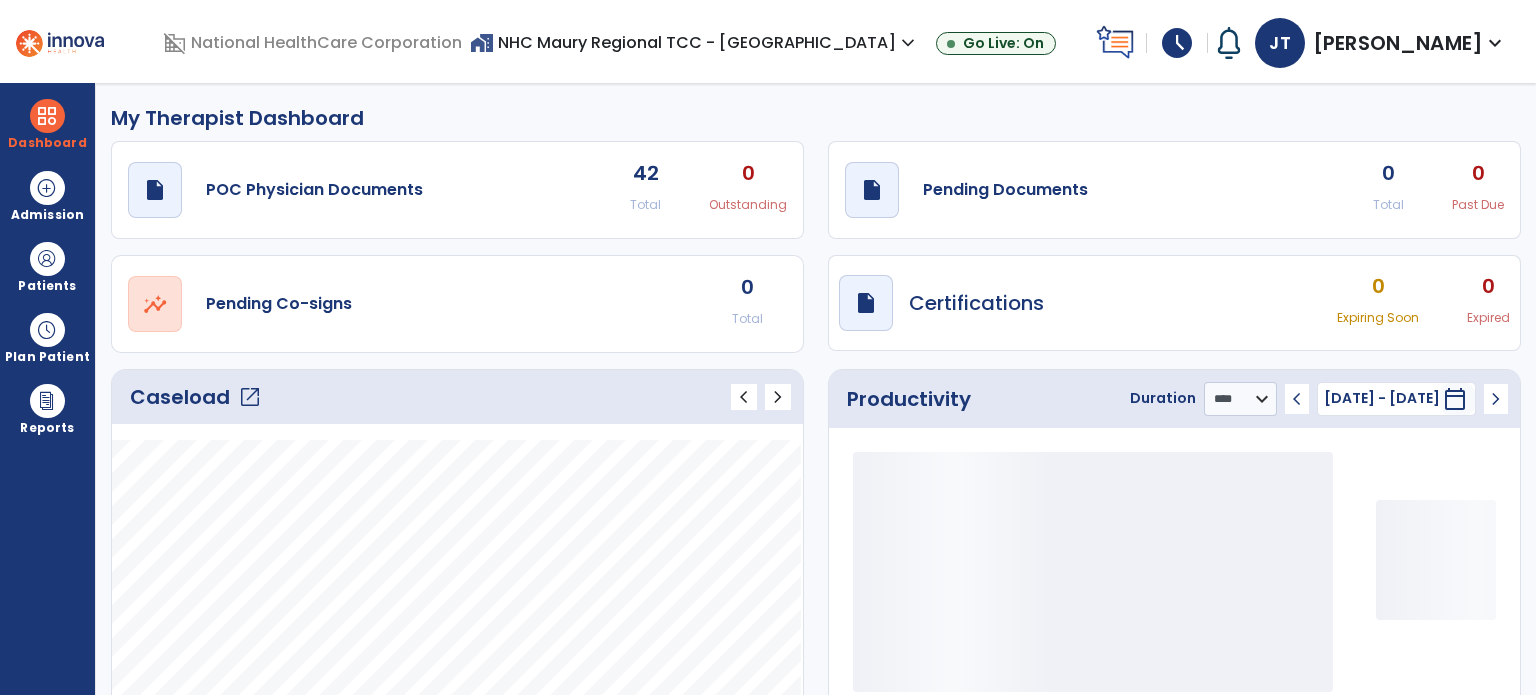 click on "schedule" at bounding box center [1177, 43] 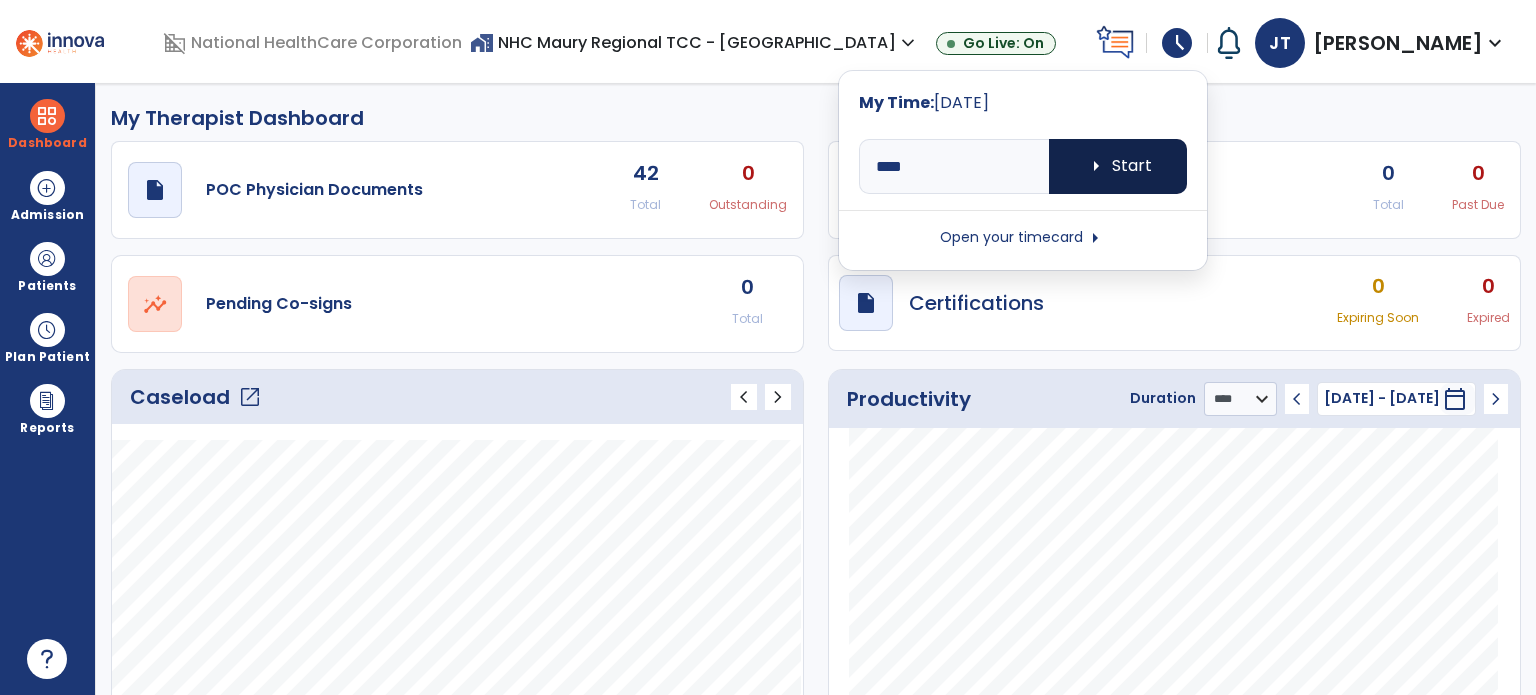 click on "arrow_right" at bounding box center [1096, 166] 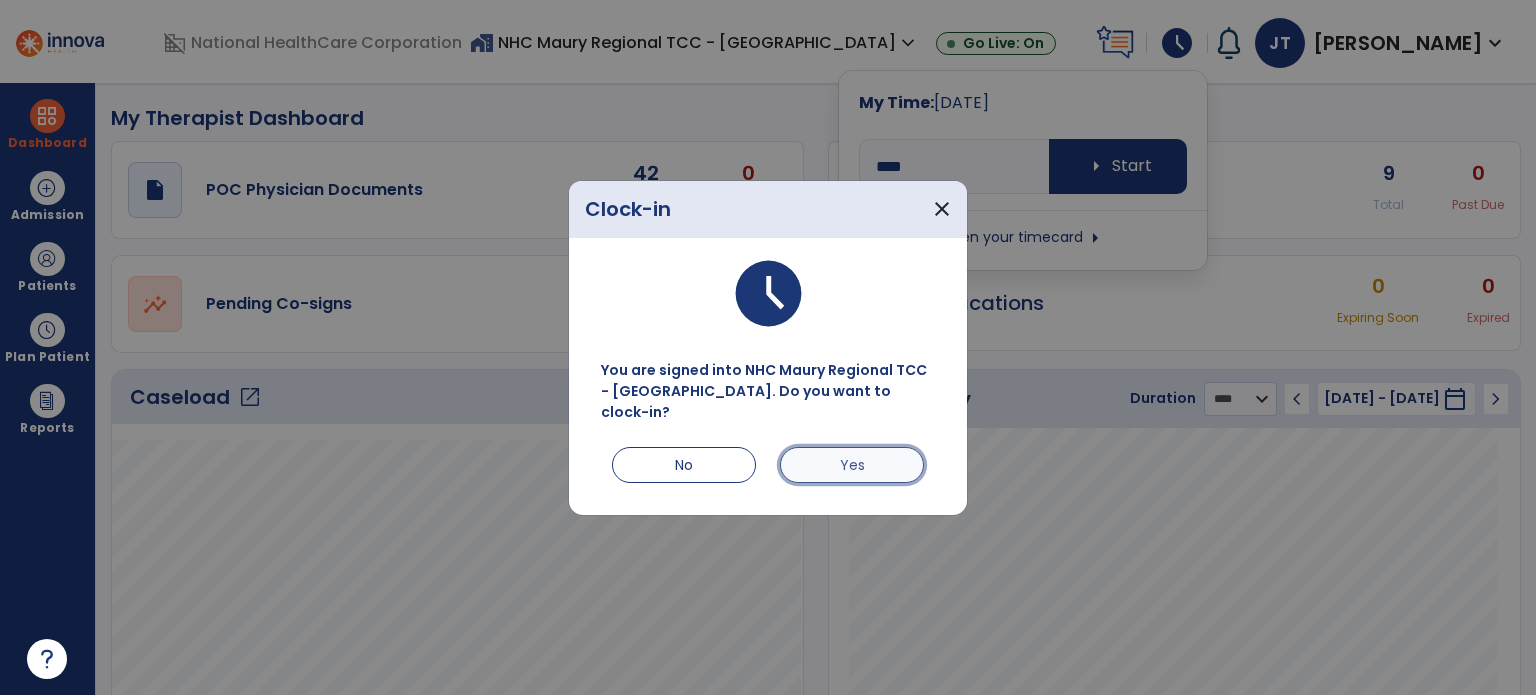 click on "Yes" at bounding box center (852, 465) 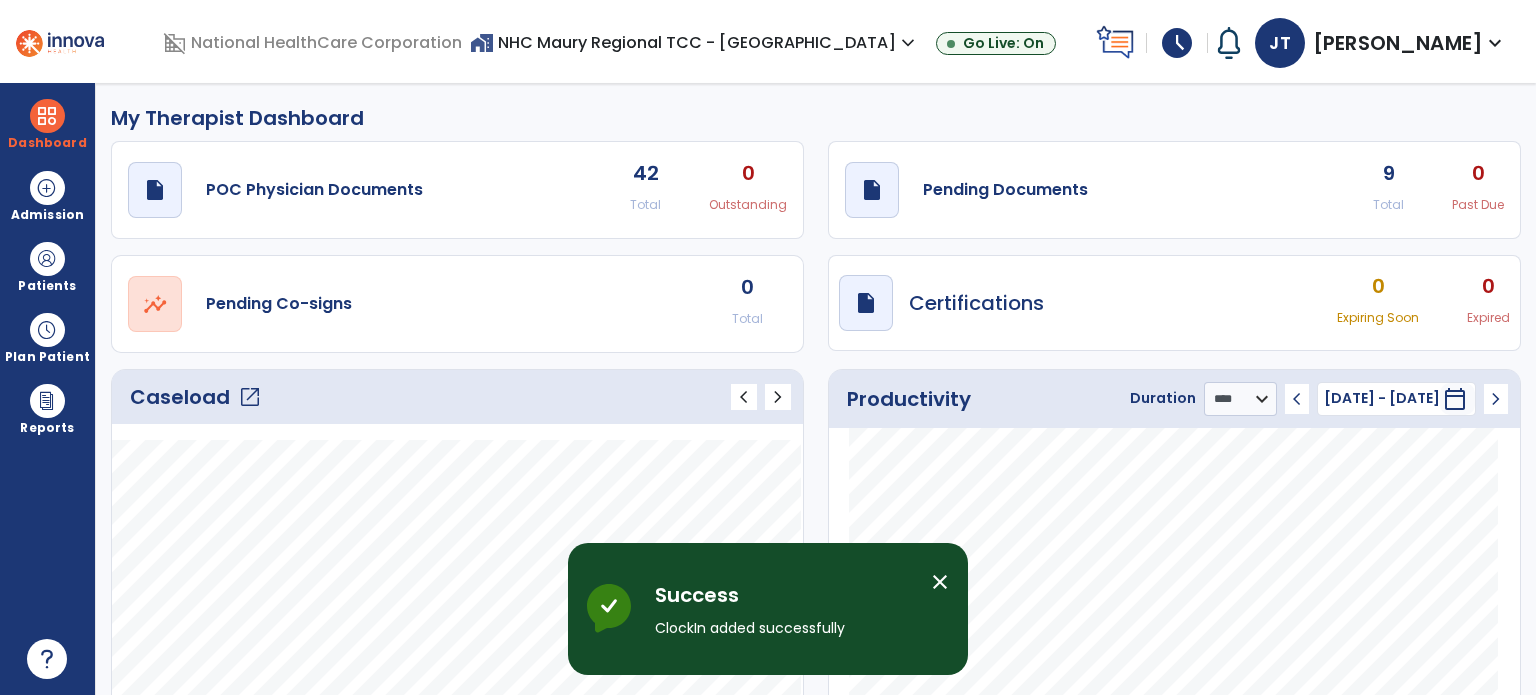 click on "open_in_new" 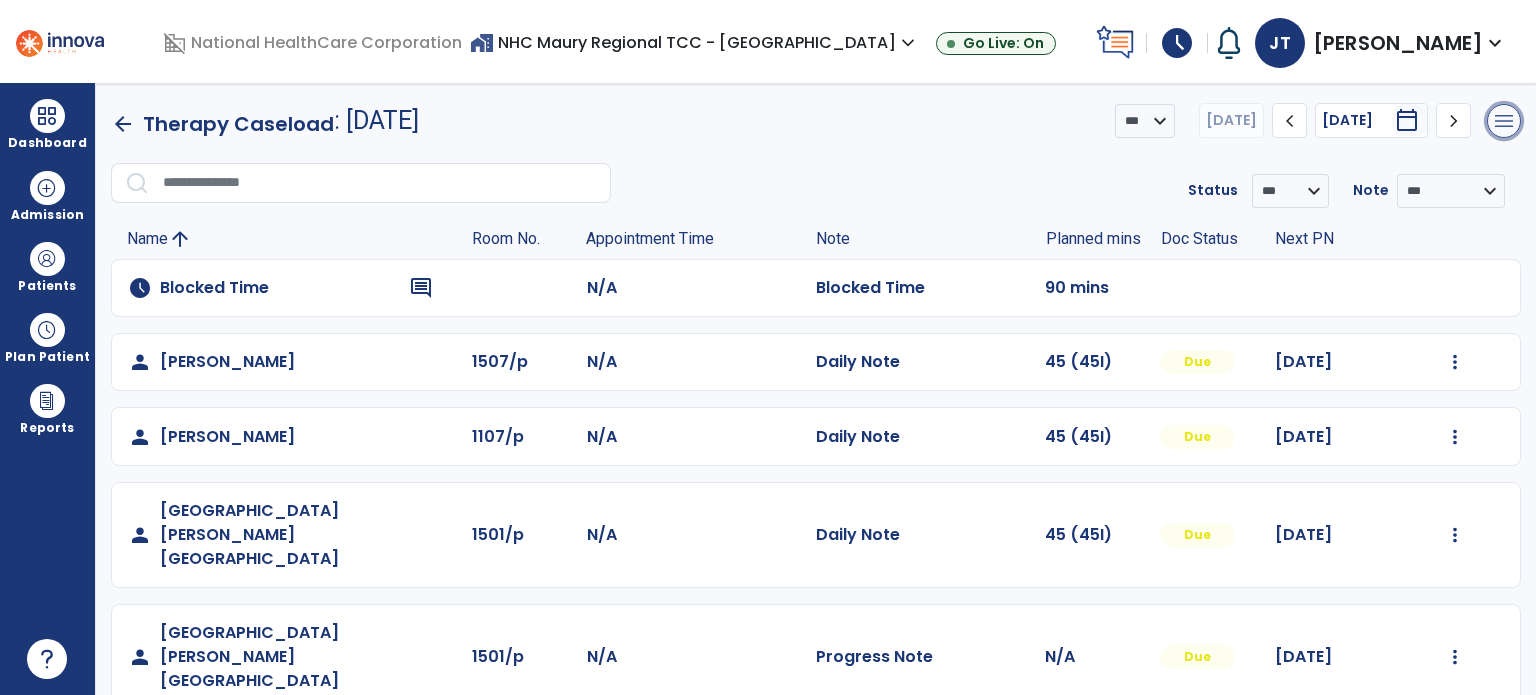 click on "menu" at bounding box center [1504, 121] 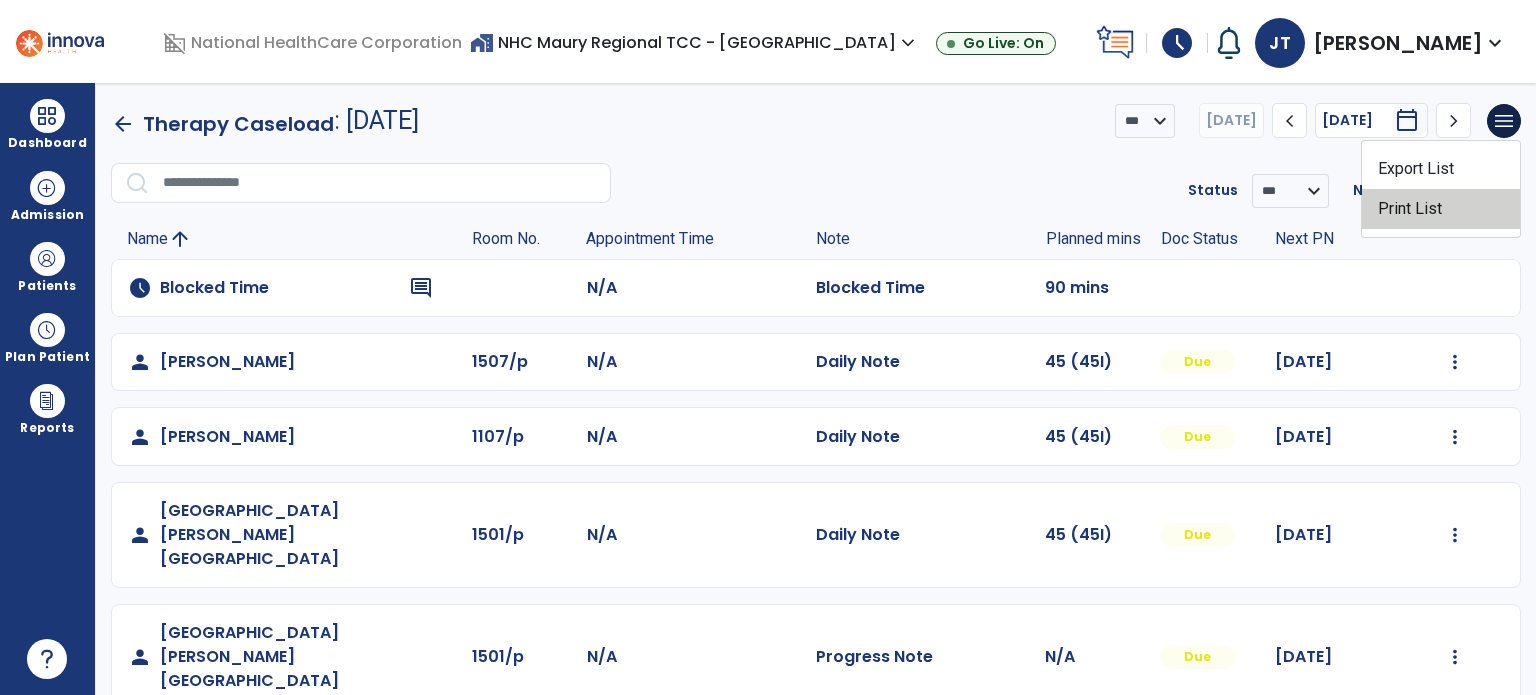 click on "Print List" 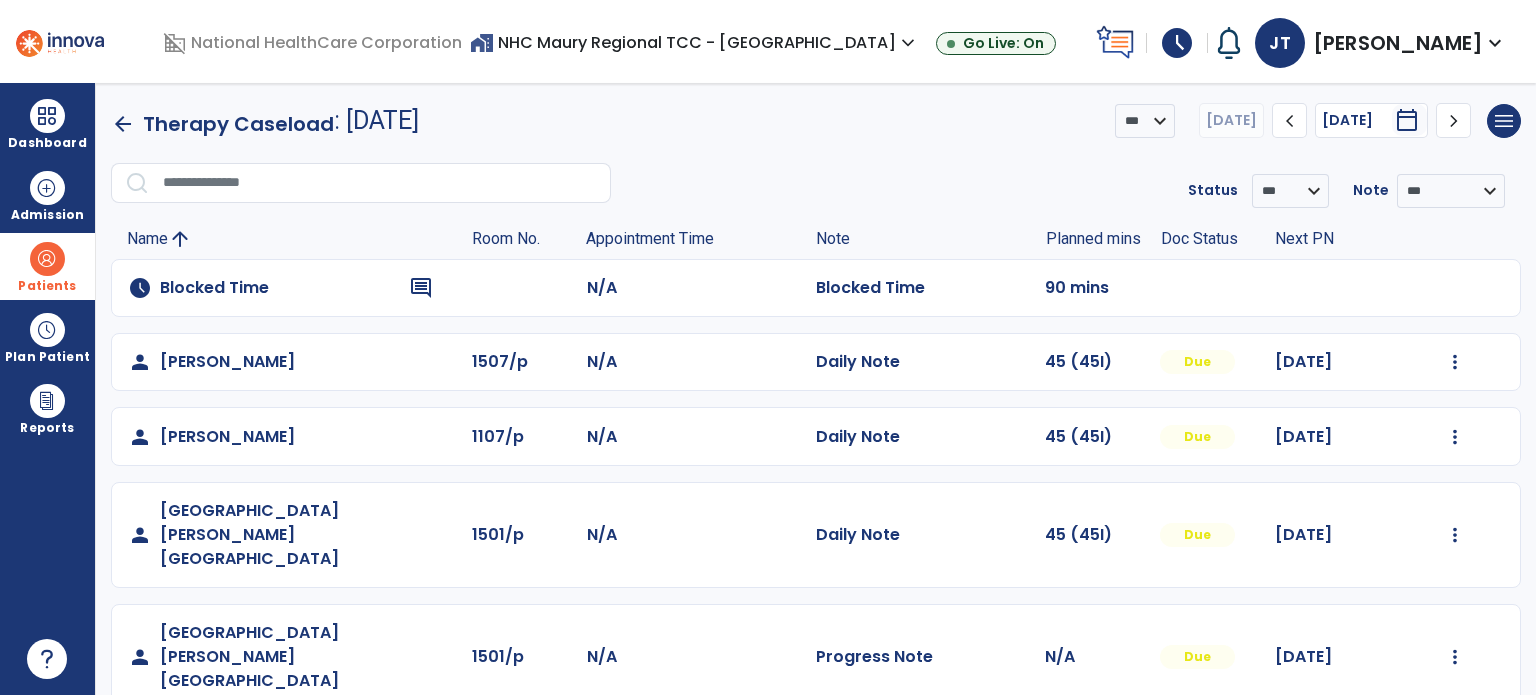 click at bounding box center [47, 259] 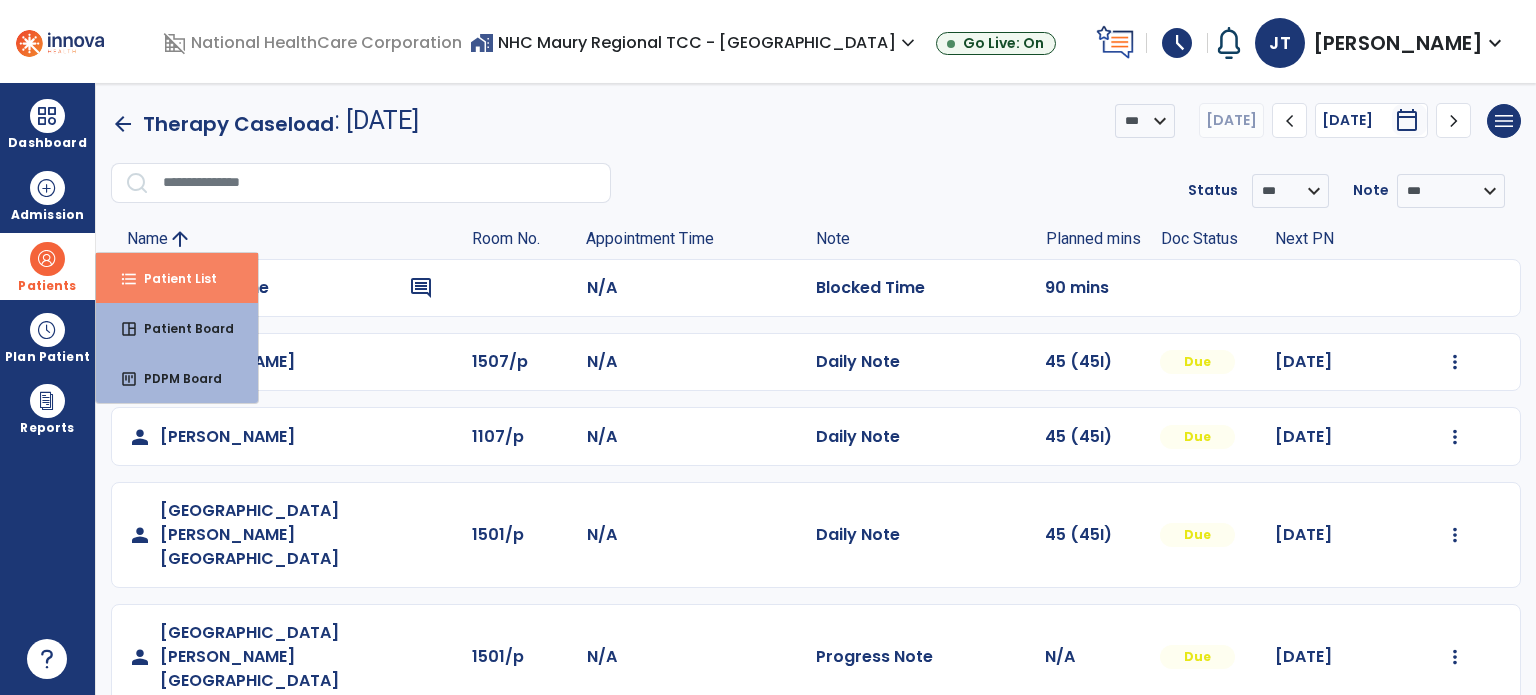 click on "format_list_bulleted  Patient List" at bounding box center [177, 278] 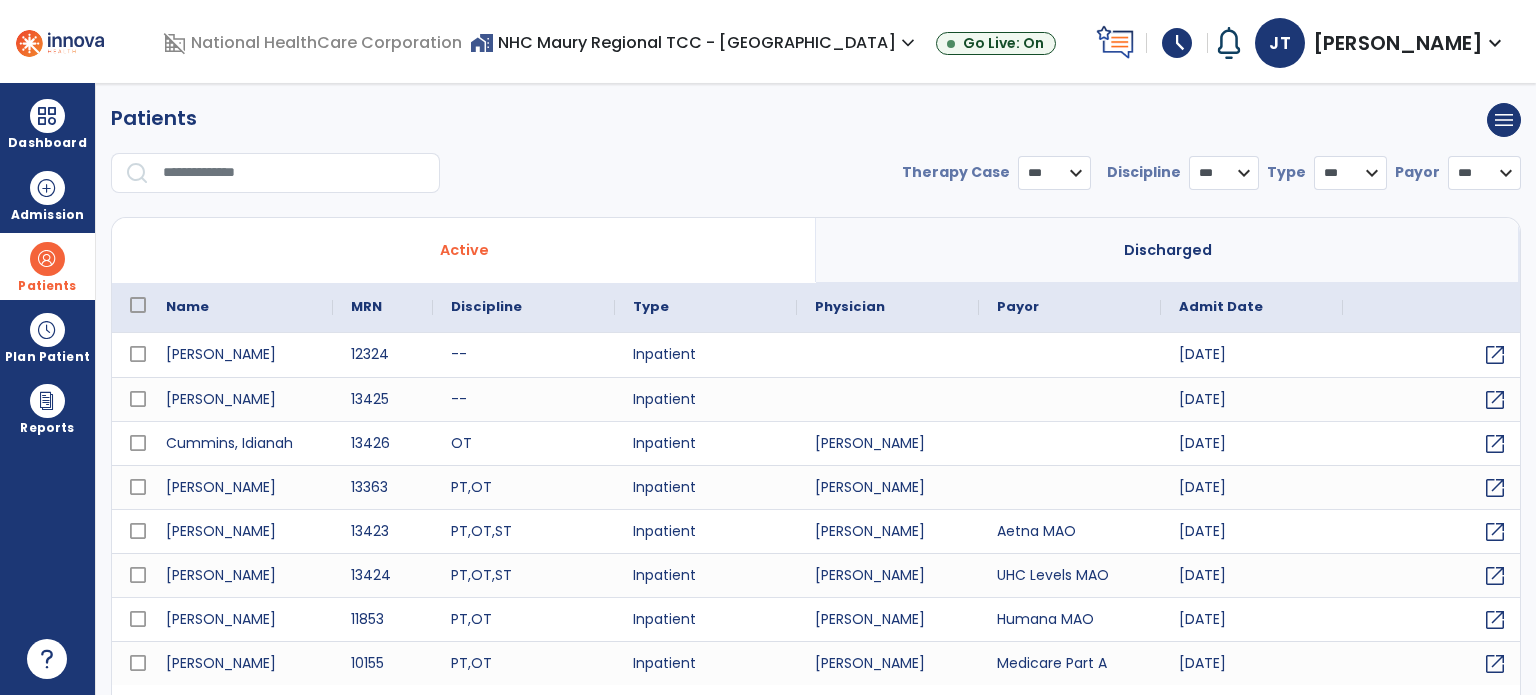 select on "***" 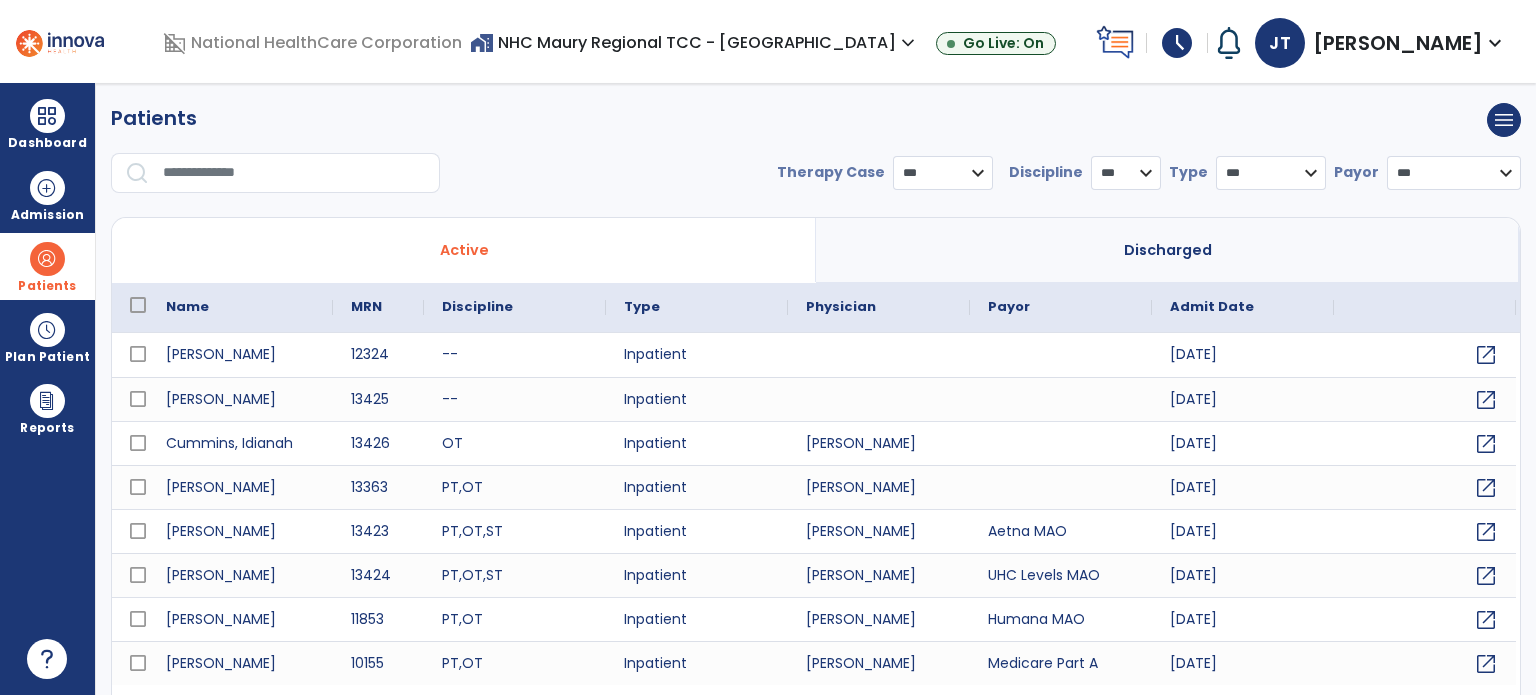 click at bounding box center [294, 173] 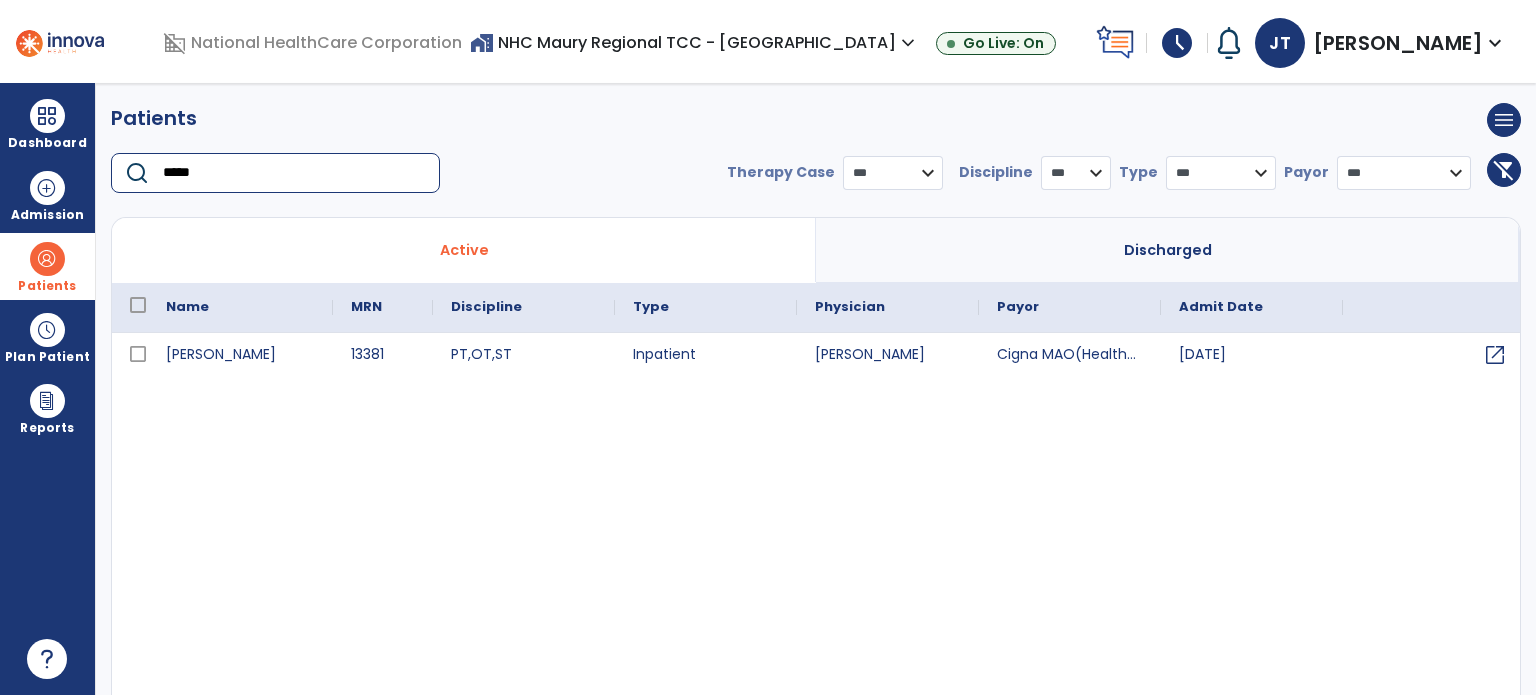 type on "*****" 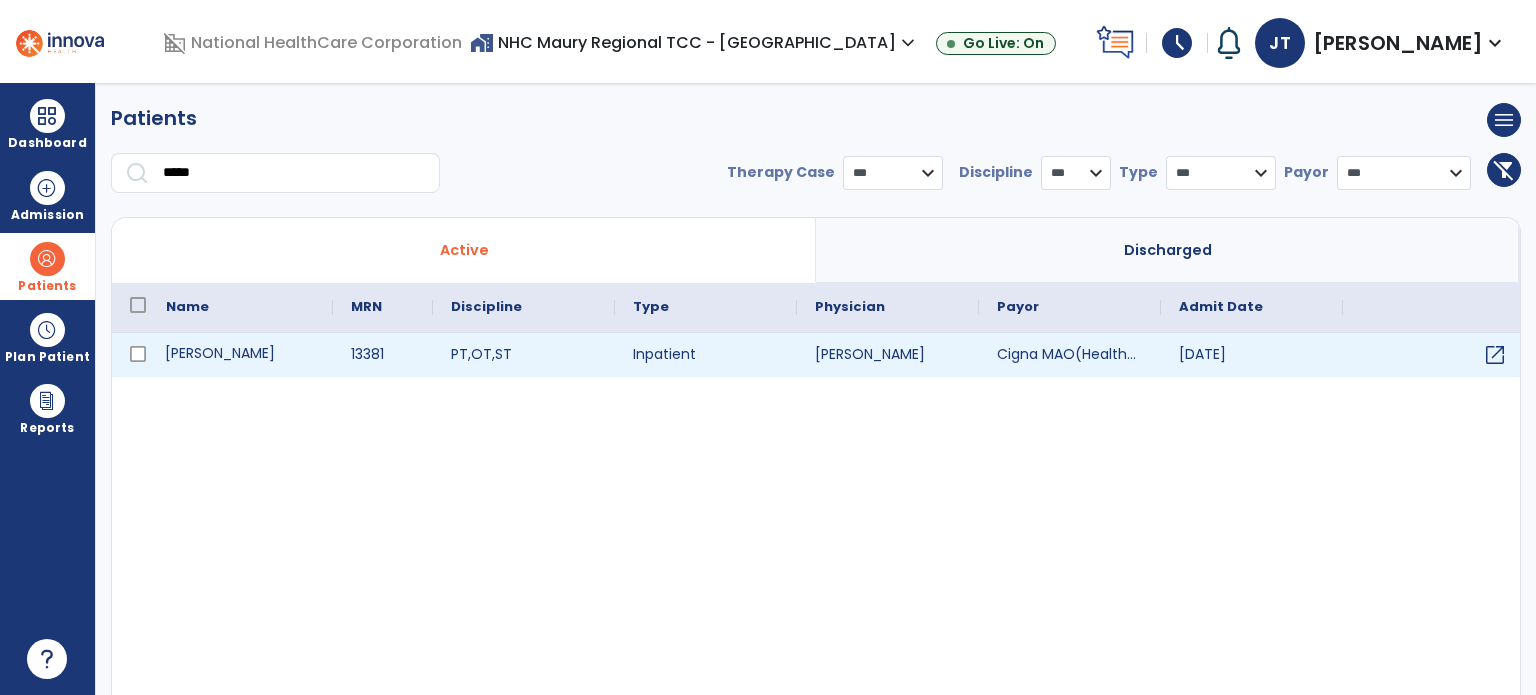 click on "[PERSON_NAME]" at bounding box center [240, 355] 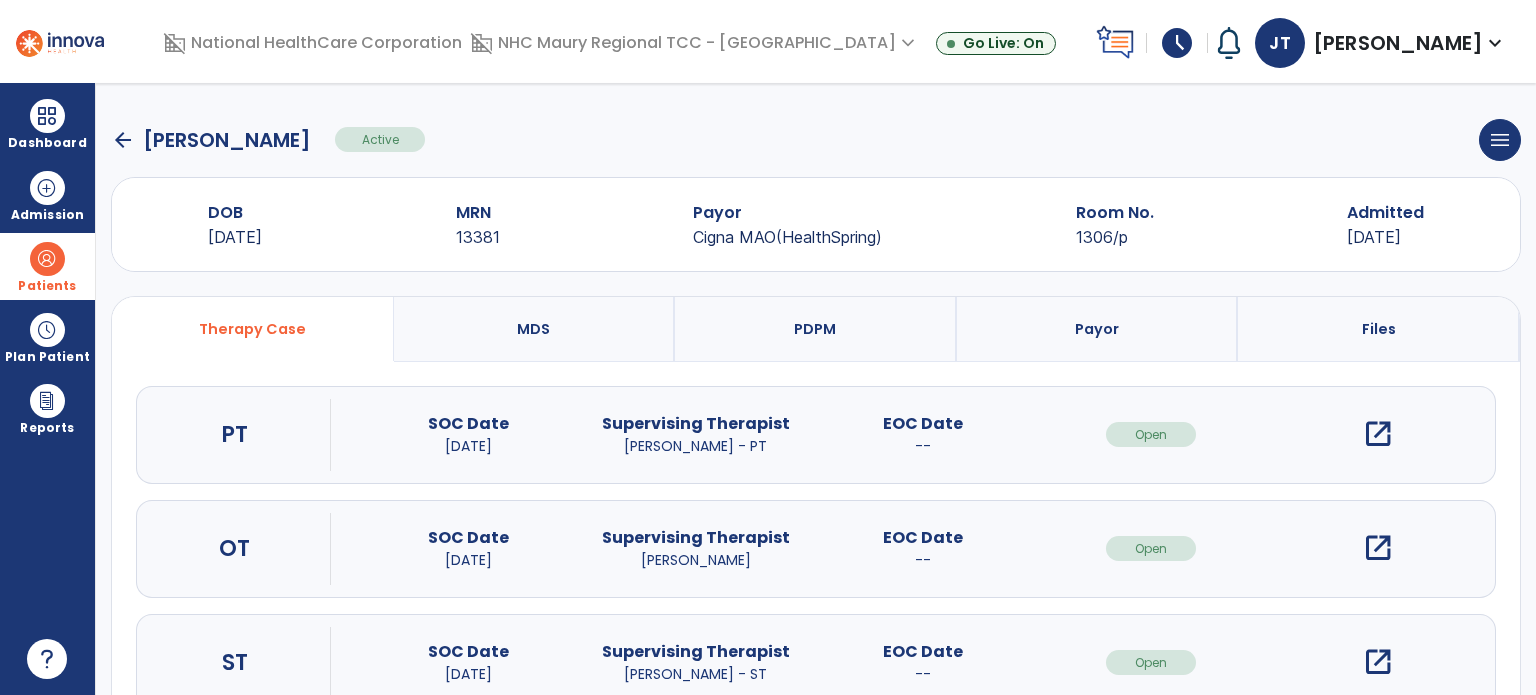 click on "open_in_new" at bounding box center (1378, 434) 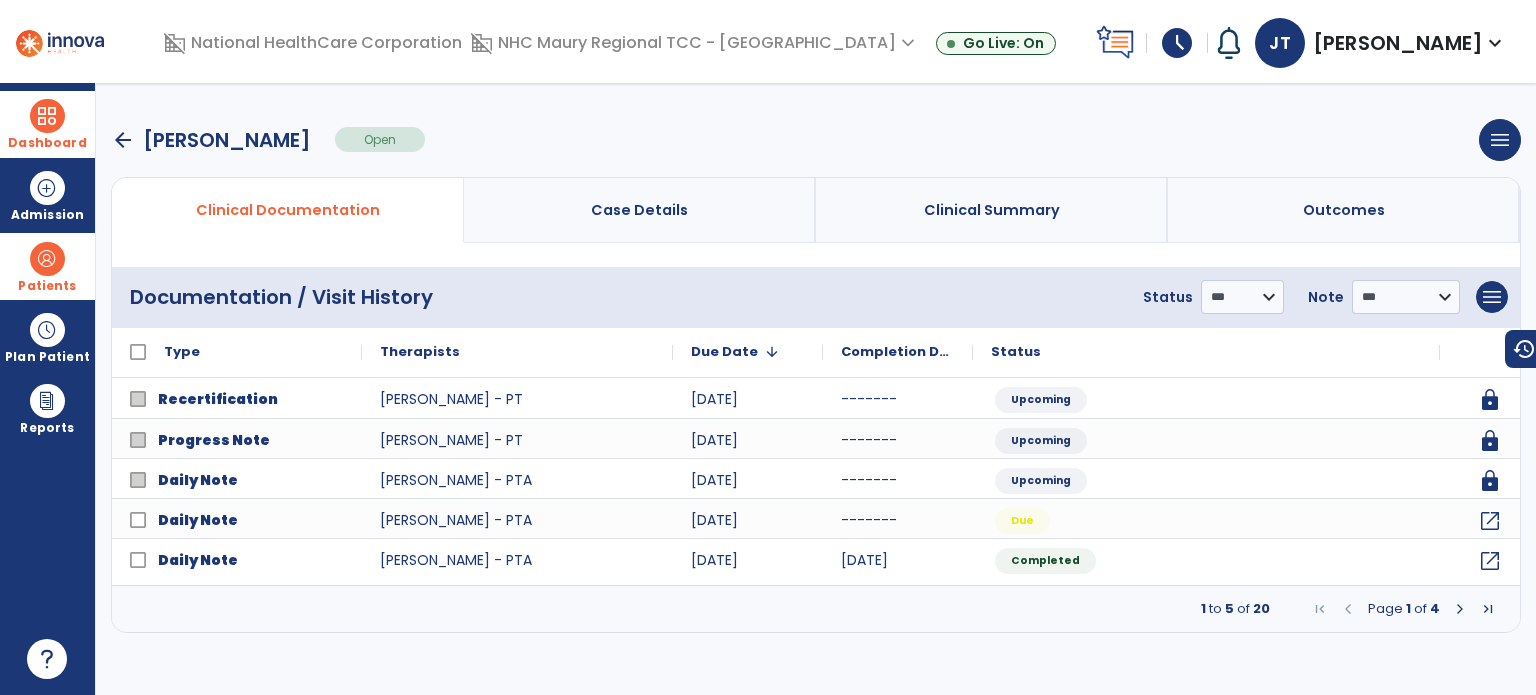 click on "Dashboard" at bounding box center (47, 143) 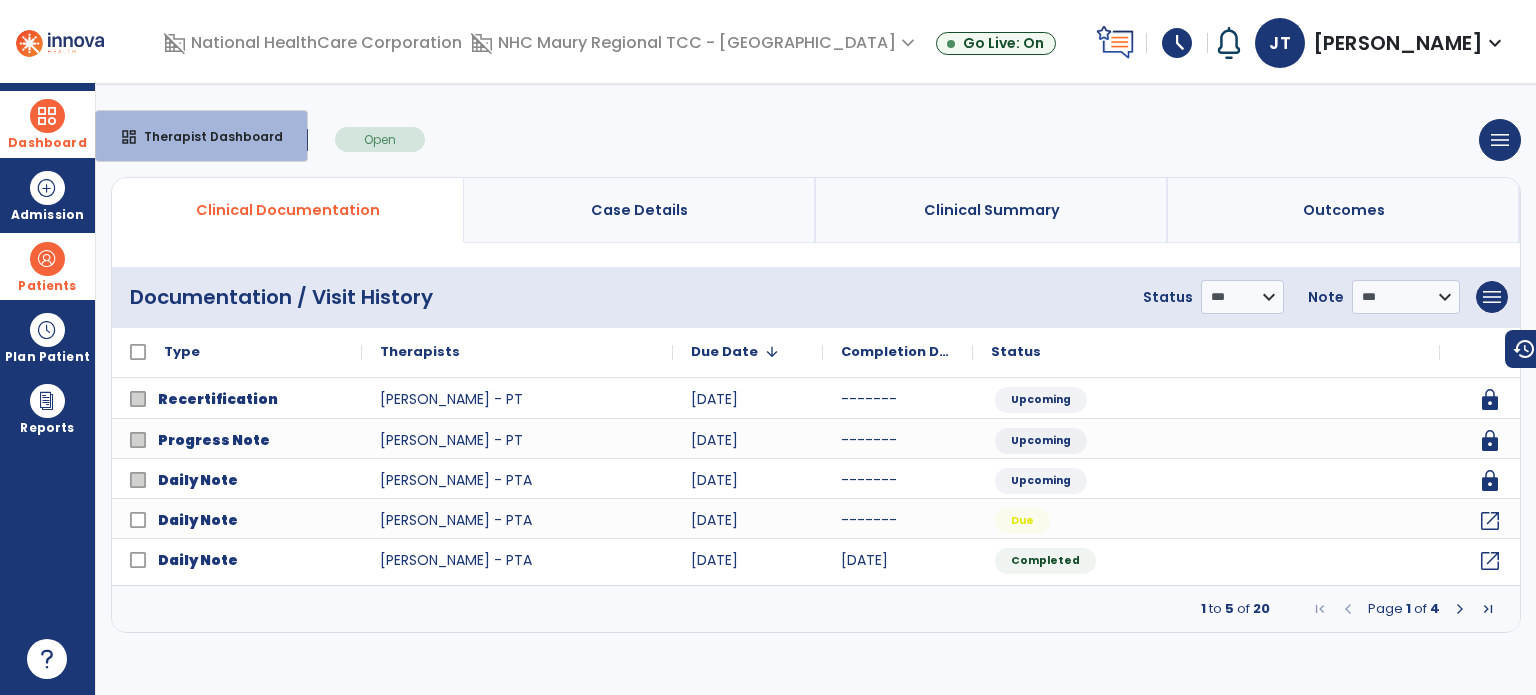 click on "Dashboard" at bounding box center [47, 143] 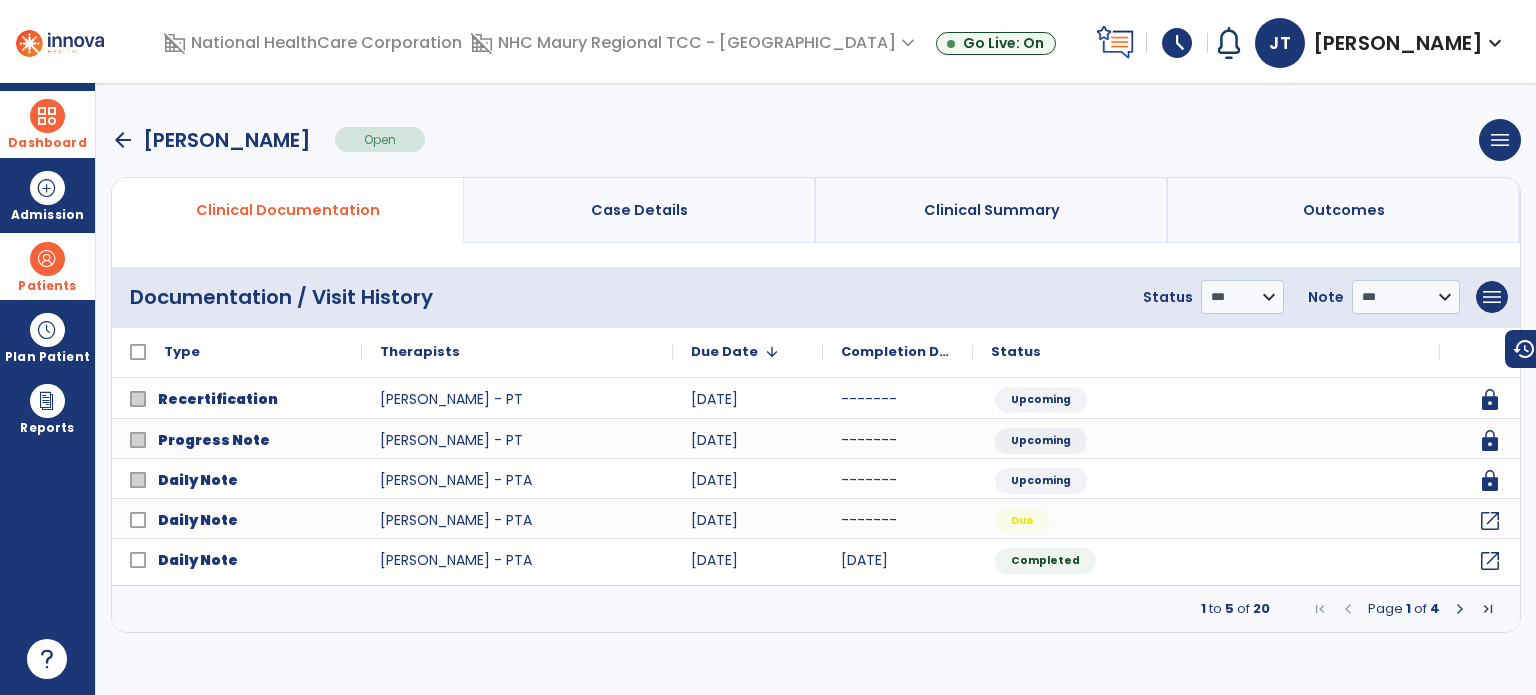 click at bounding box center [47, 116] 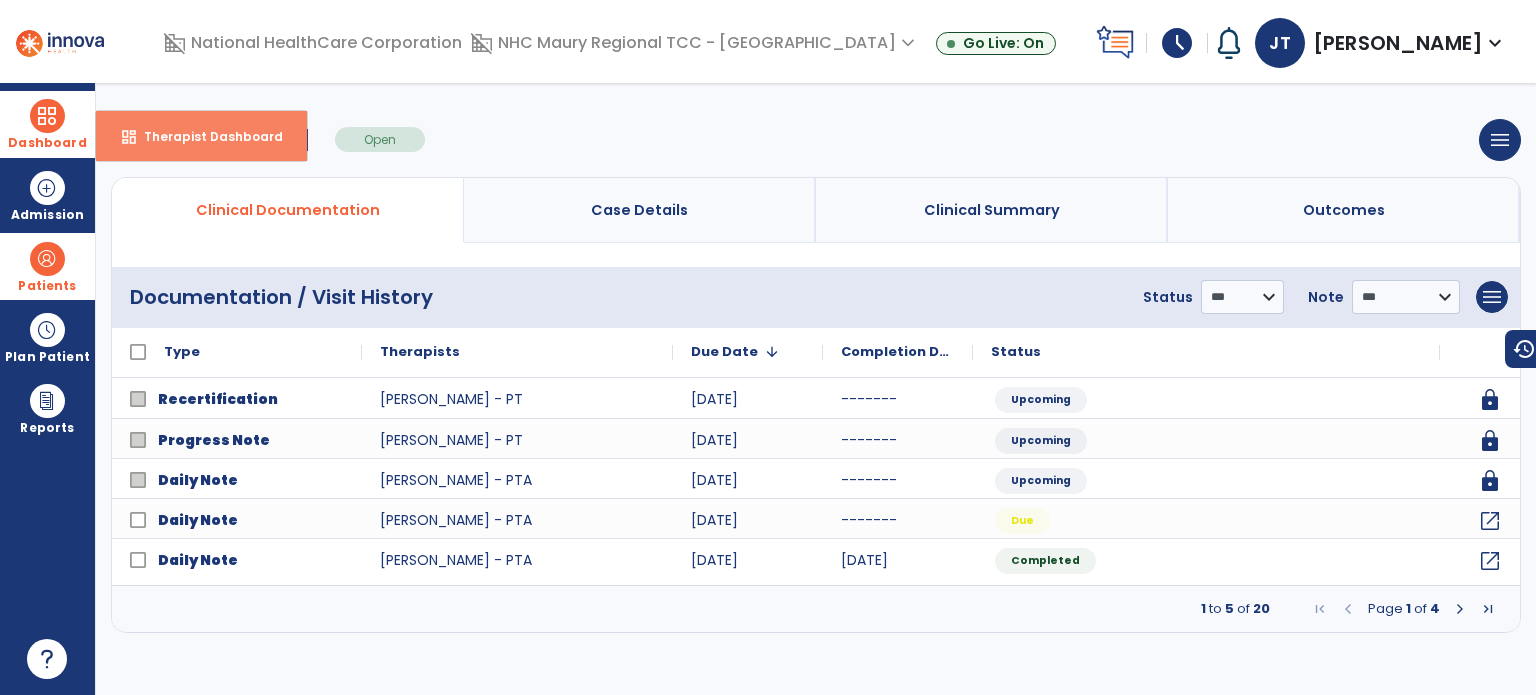 click on "dashboard  Therapist Dashboard" at bounding box center [201, 136] 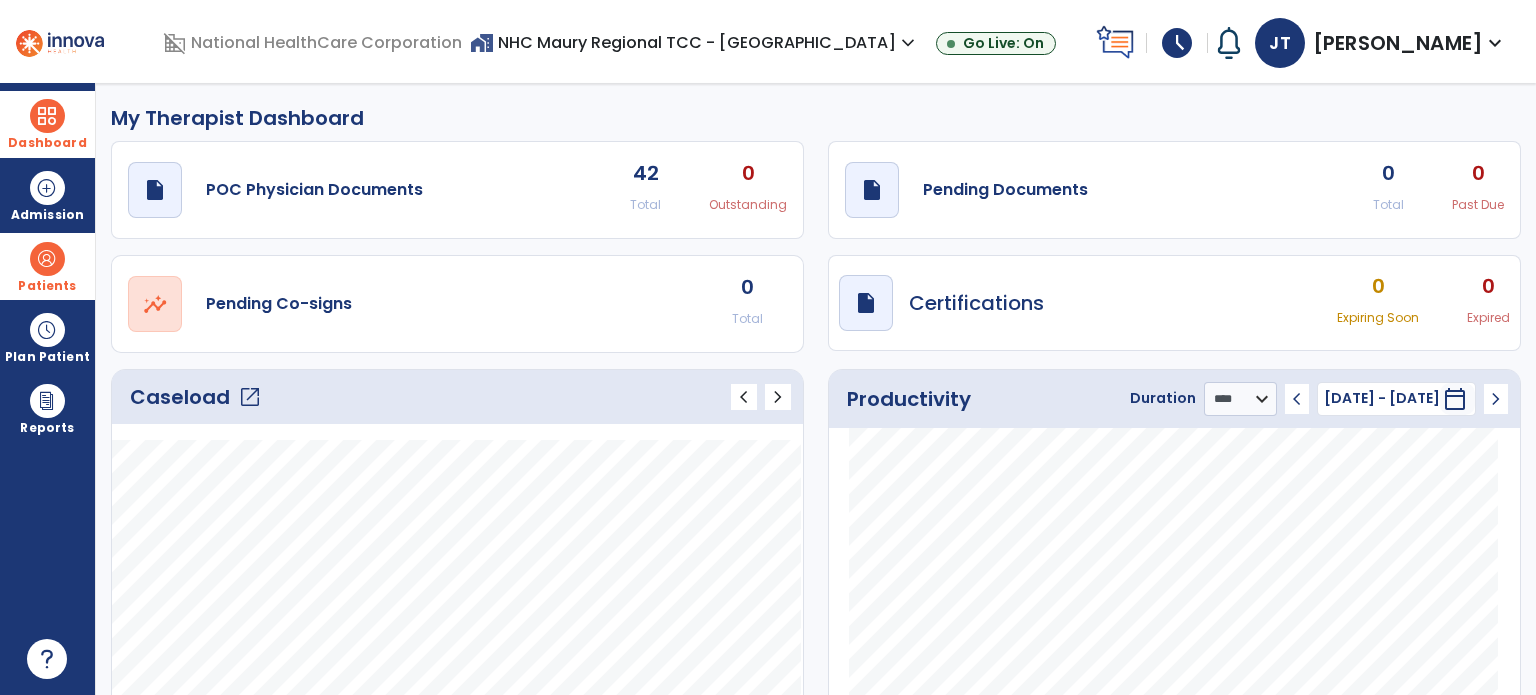 click at bounding box center [47, 259] 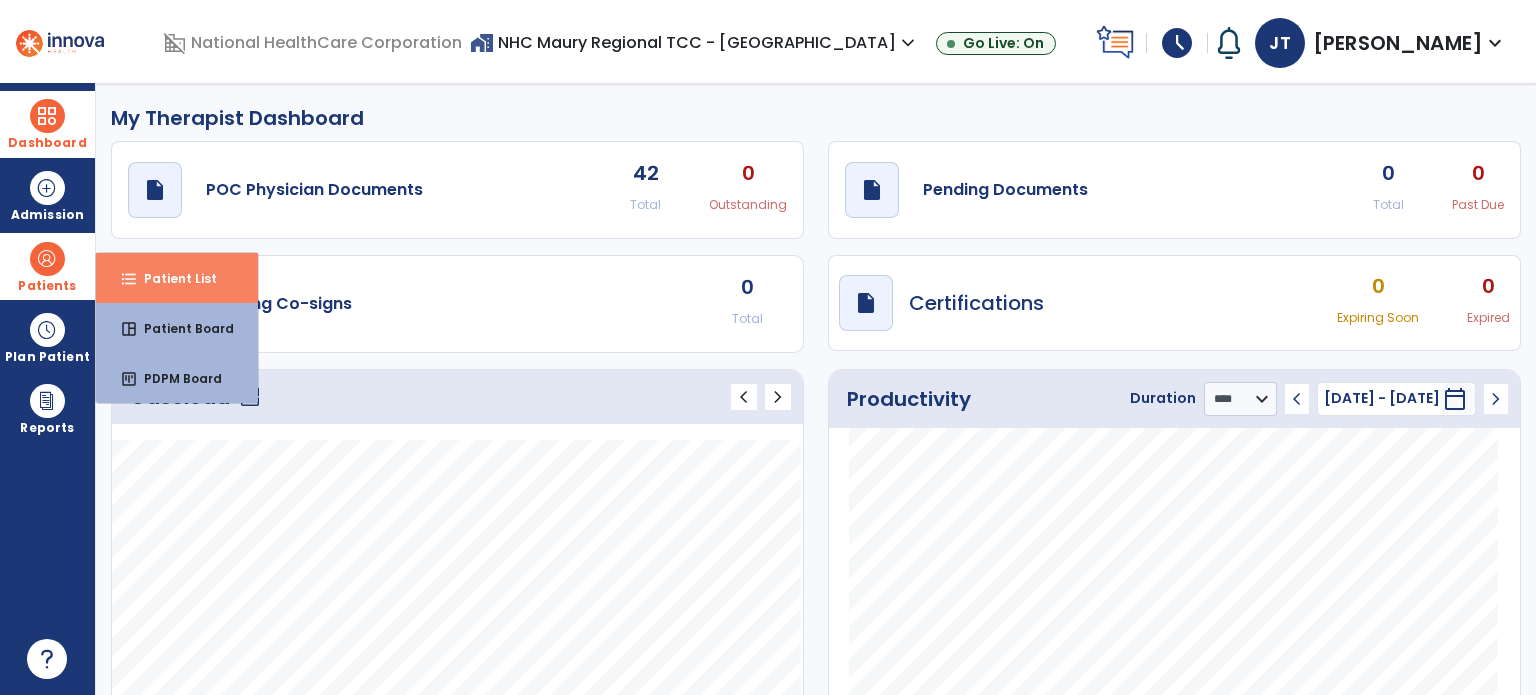 click on "format_list_bulleted  Patient List" at bounding box center (177, 278) 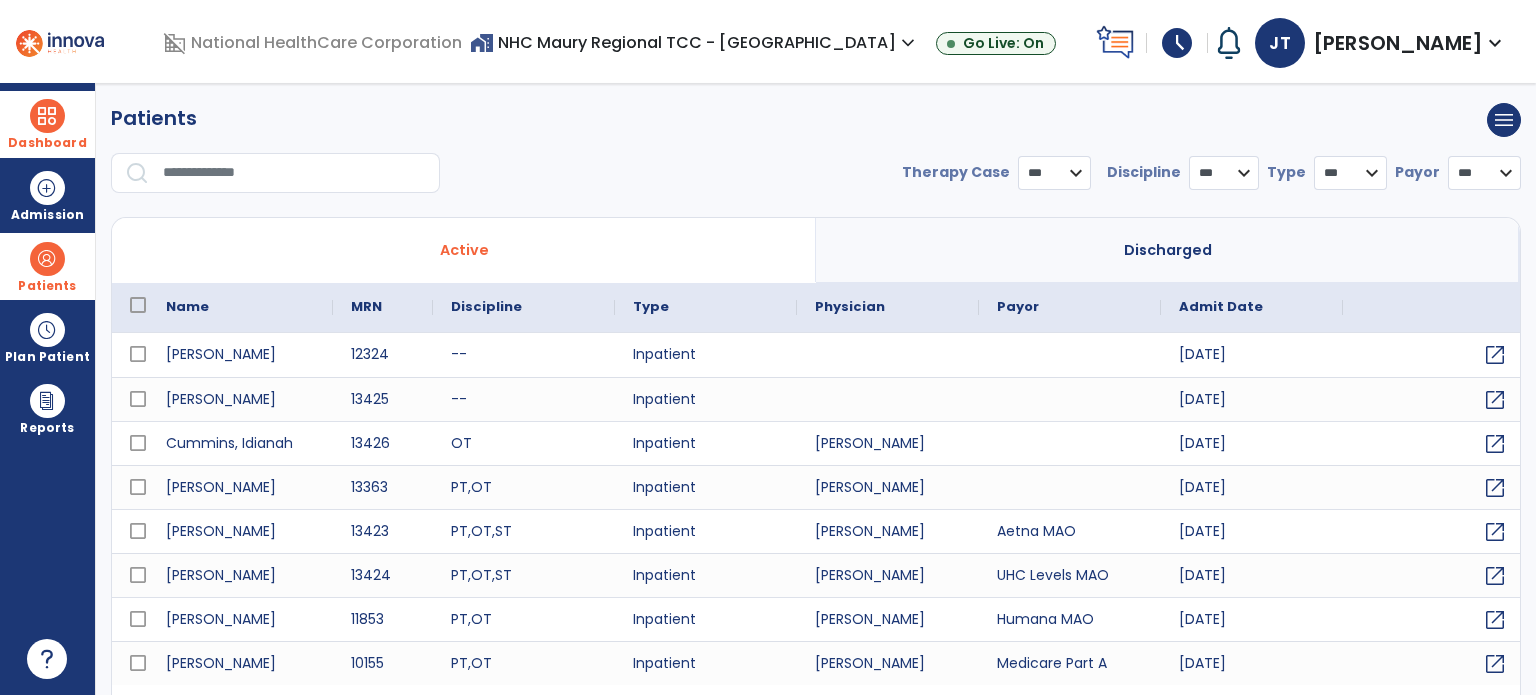 select on "***" 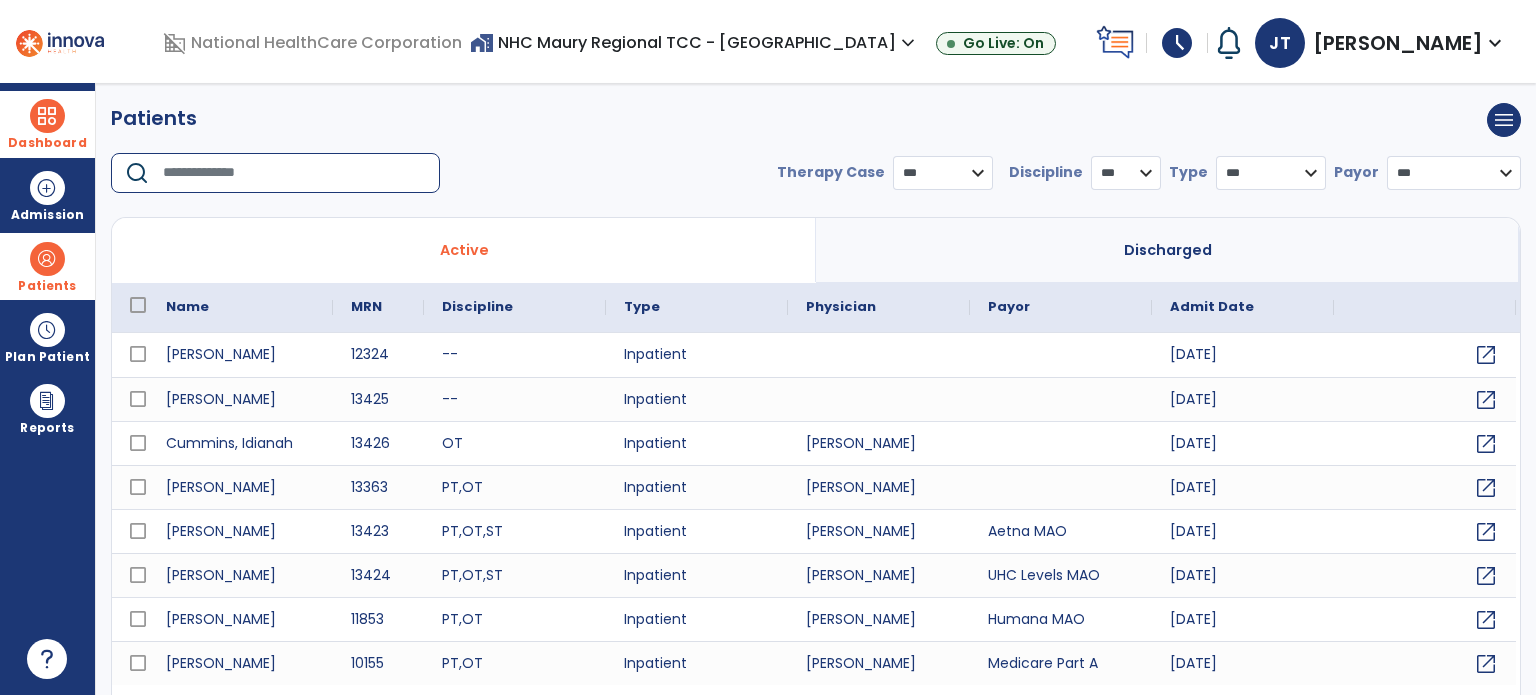 click at bounding box center [294, 173] 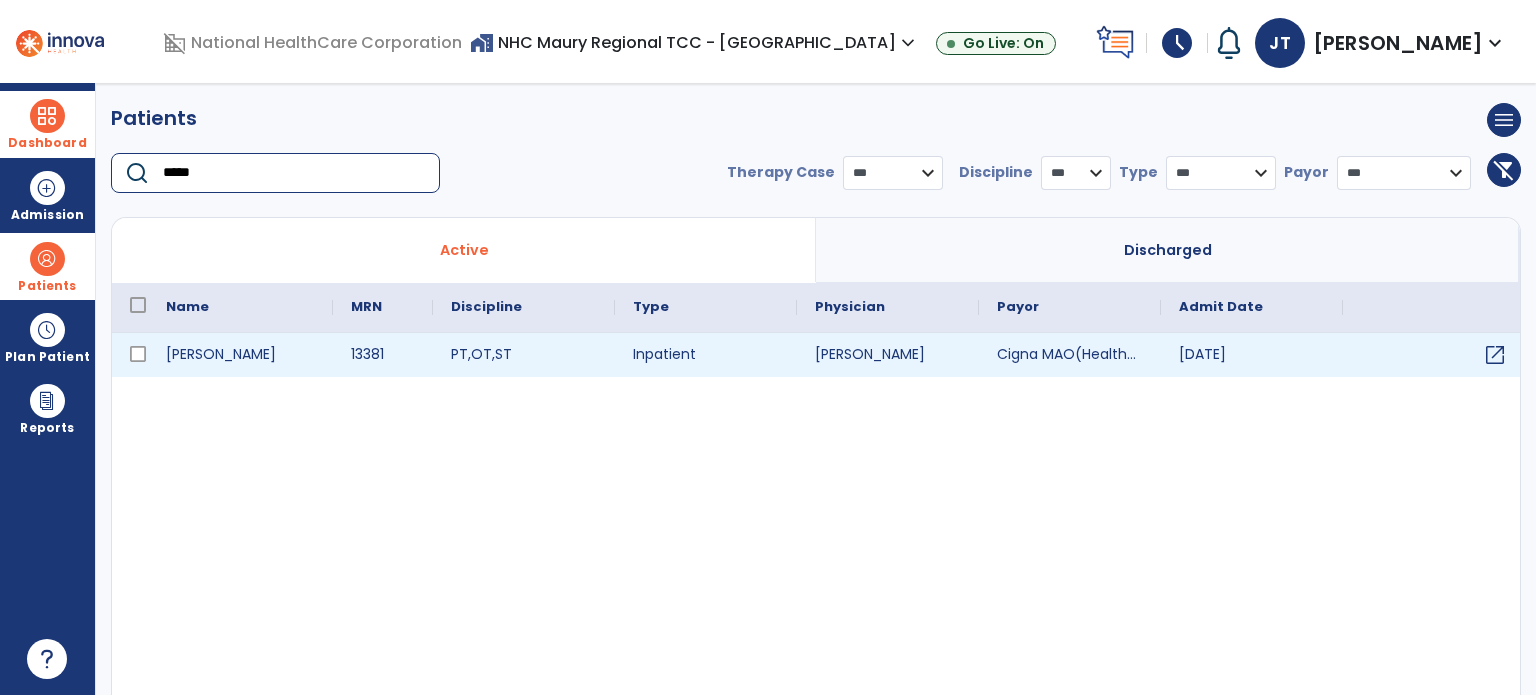 type on "*****" 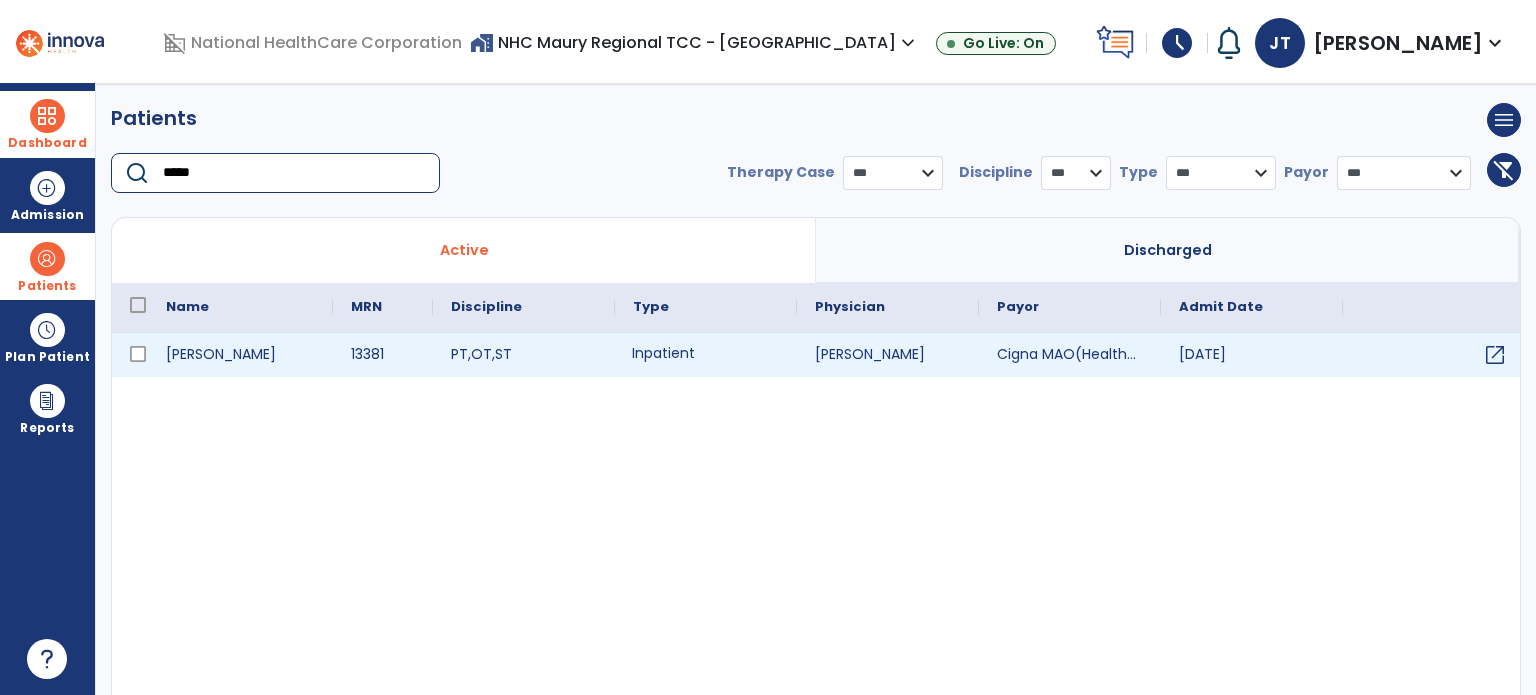 click on "Inpatient" at bounding box center [706, 355] 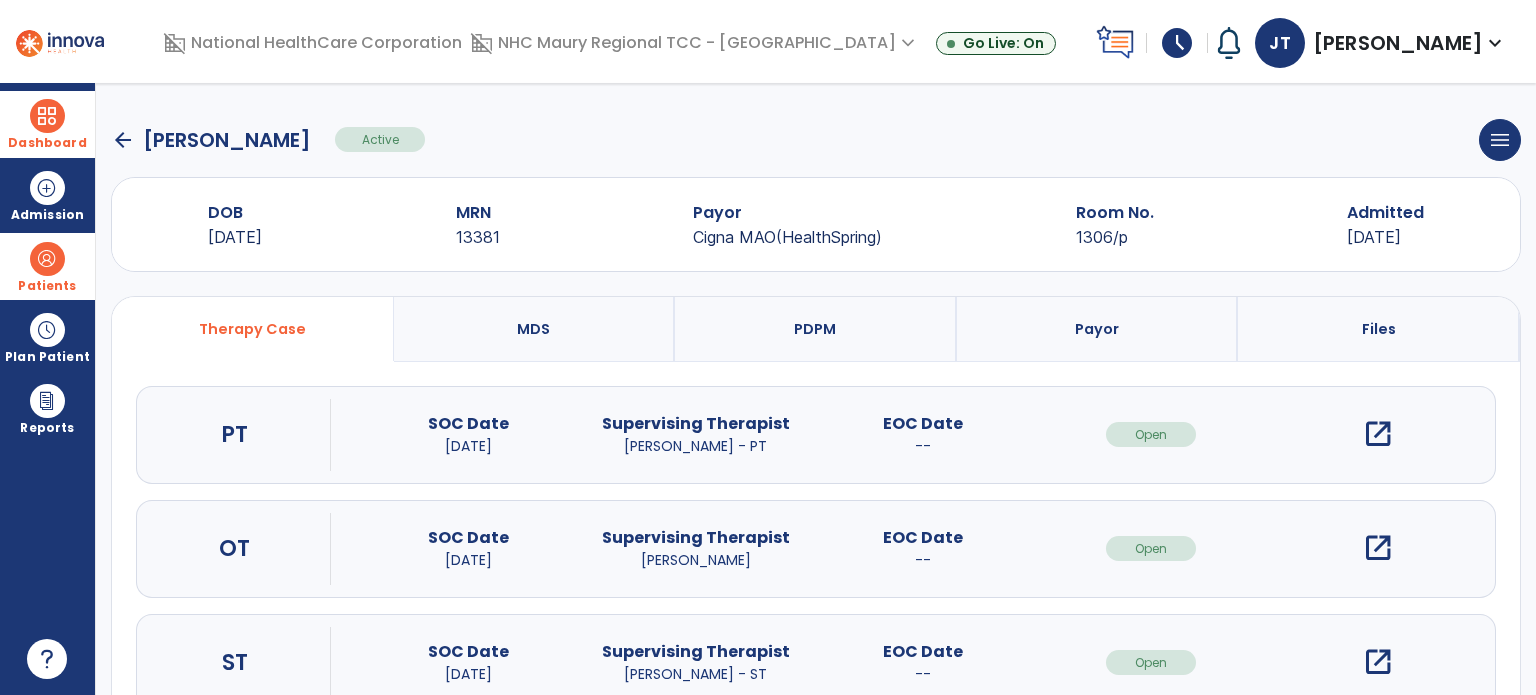 click on "open_in_new" at bounding box center (1378, 548) 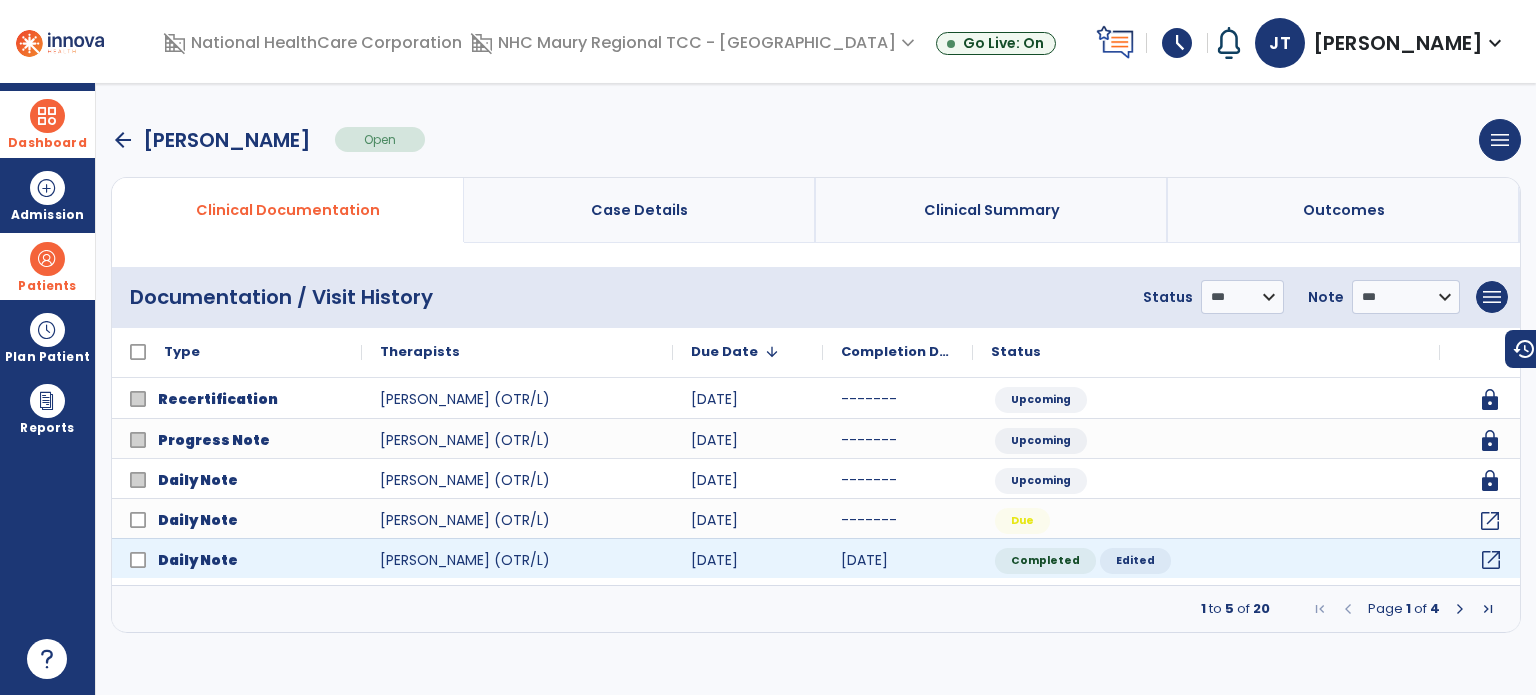 click on "open_in_new" 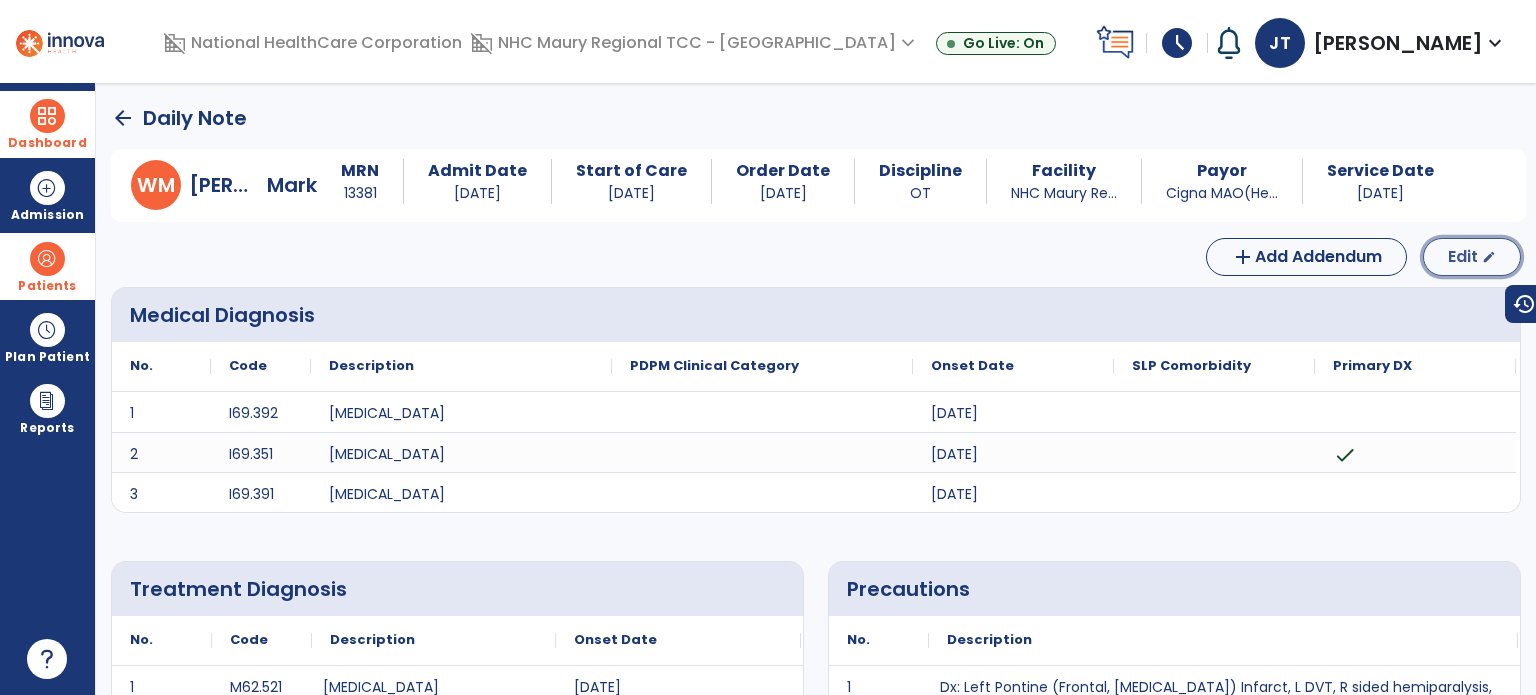 click on "edit" 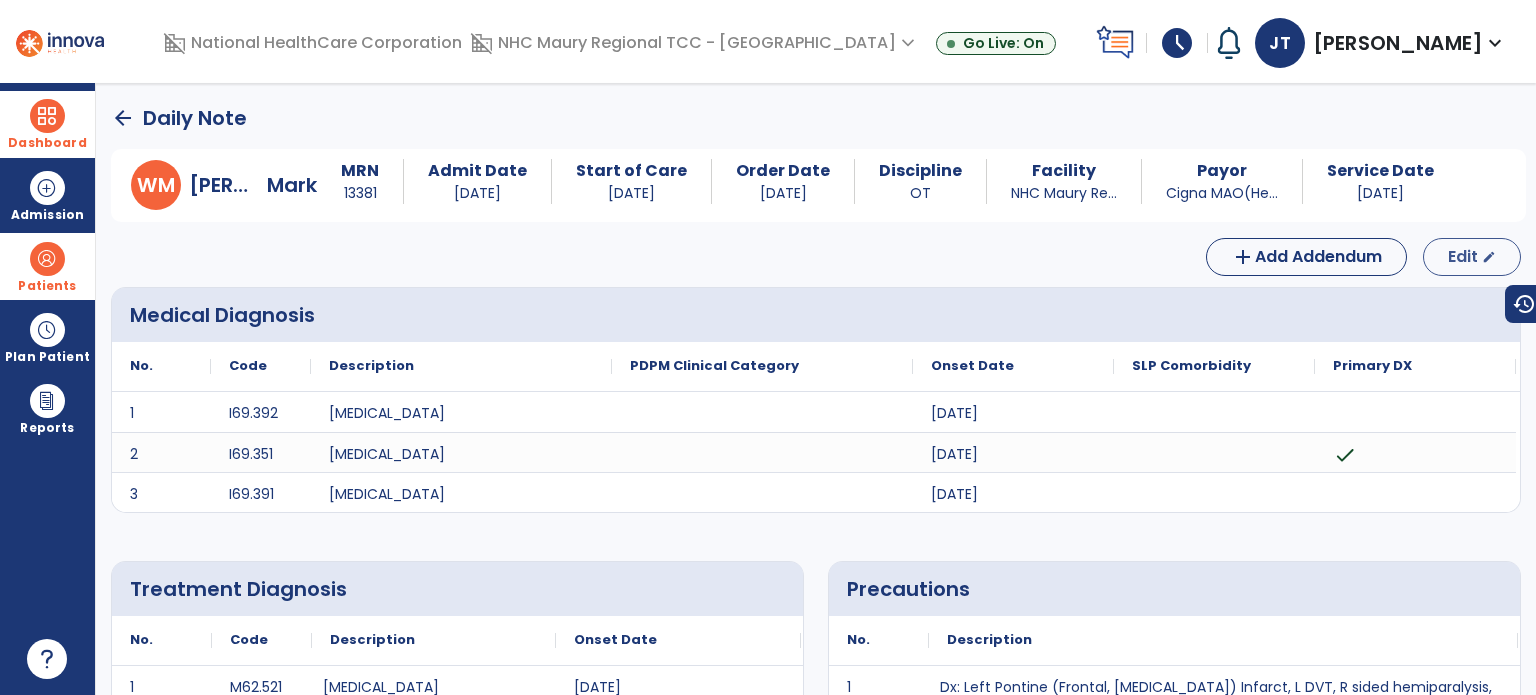 select on "*" 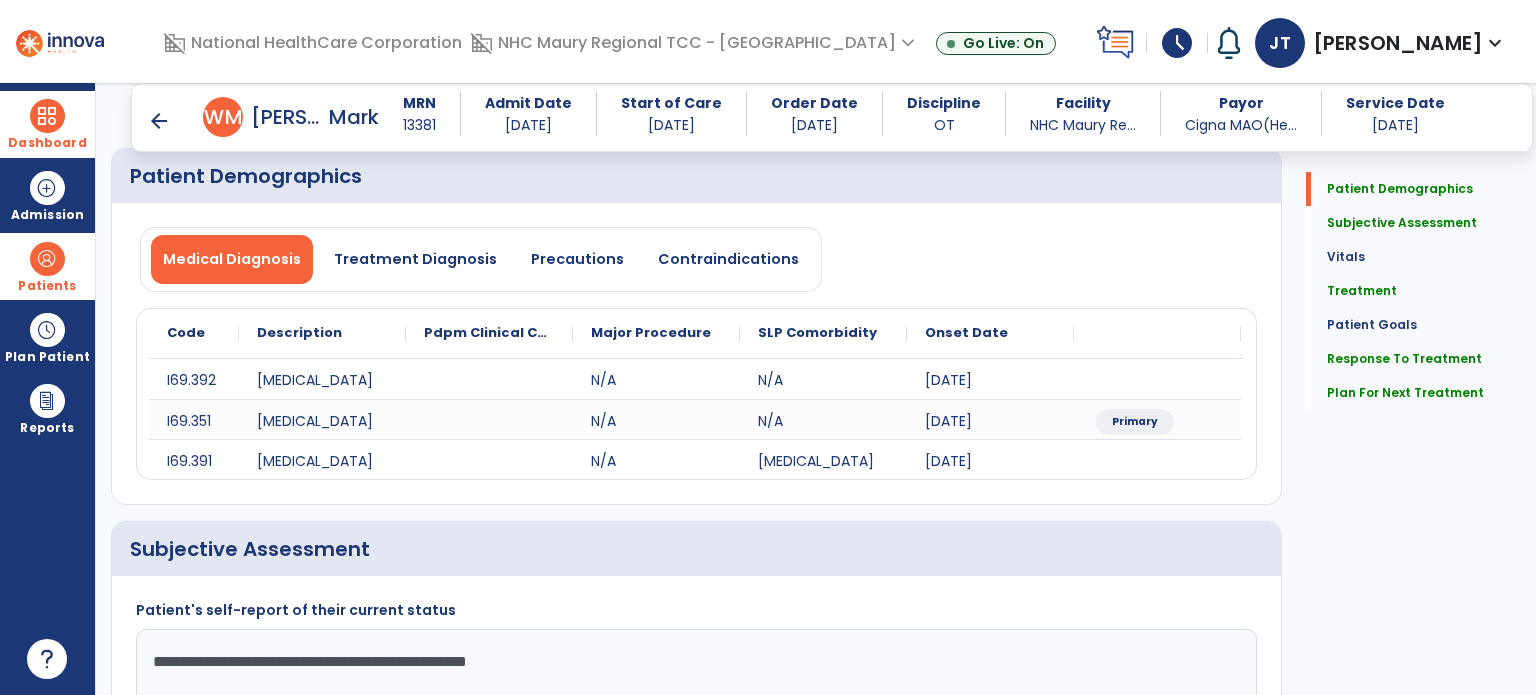 scroll, scrollTop: 86, scrollLeft: 0, axis: vertical 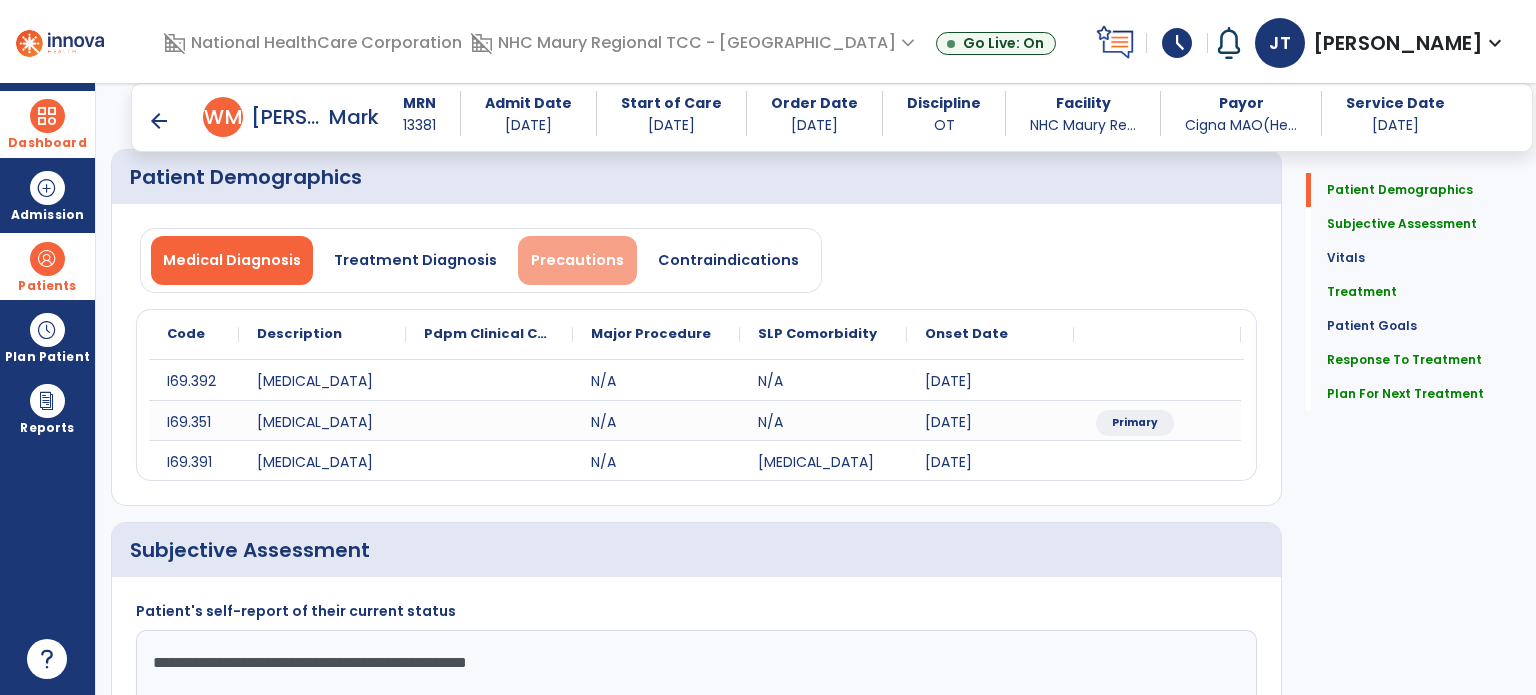 click on "Precautions" at bounding box center (577, 260) 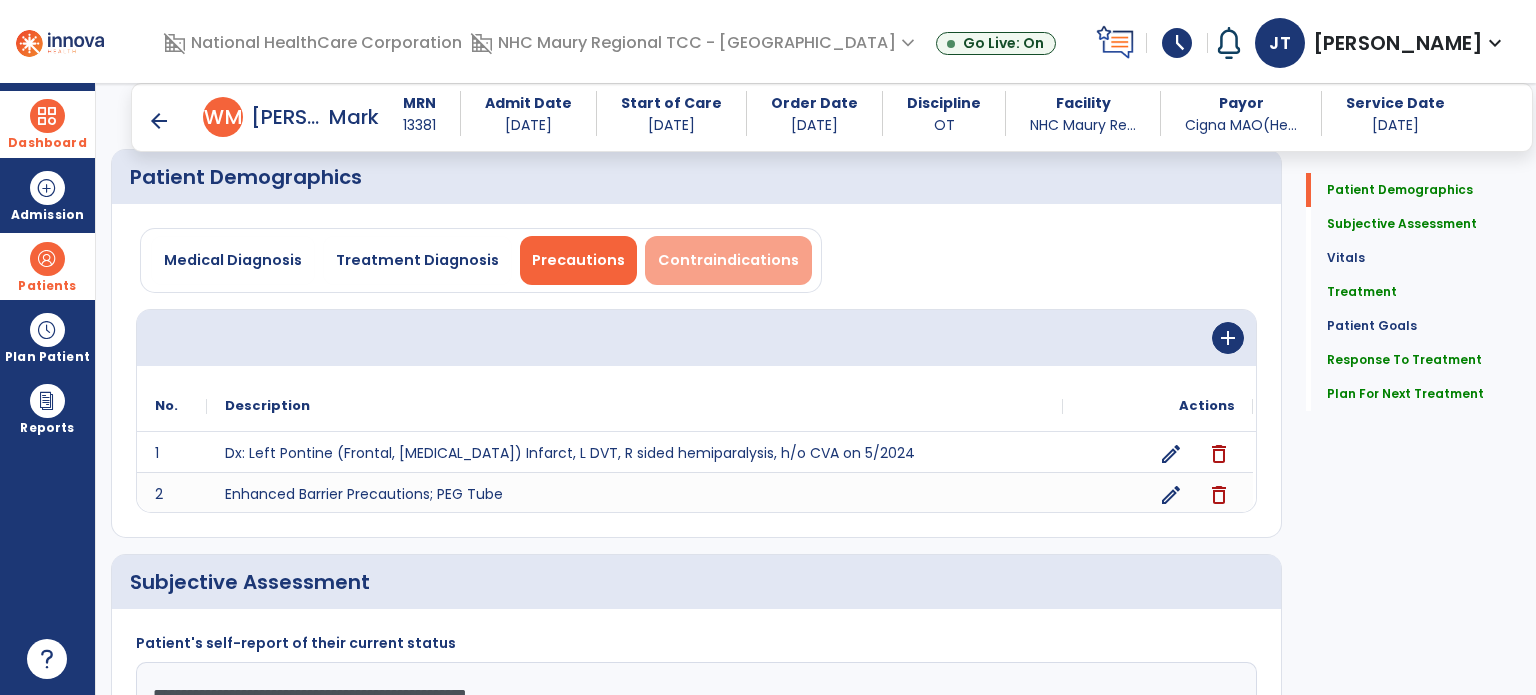 click on "Contraindications" at bounding box center (728, 260) 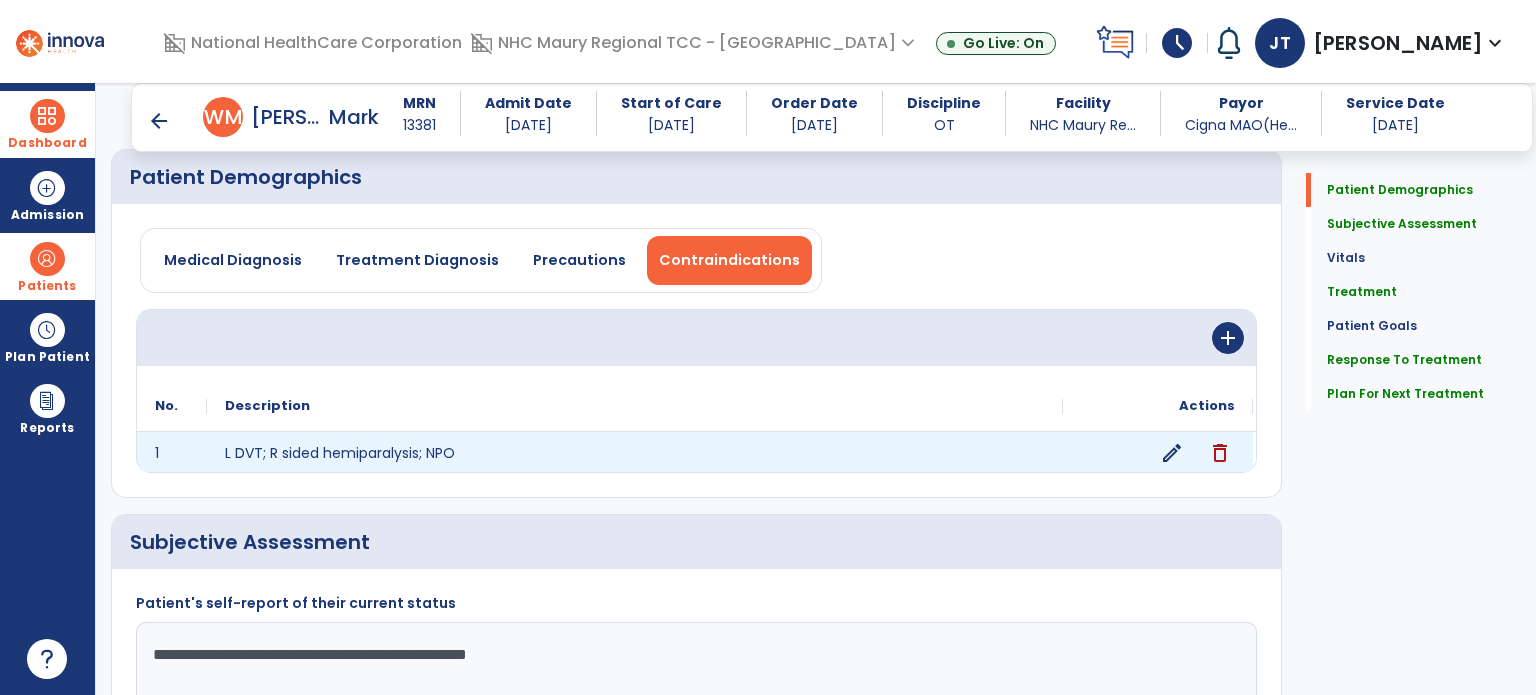 click on "edit" 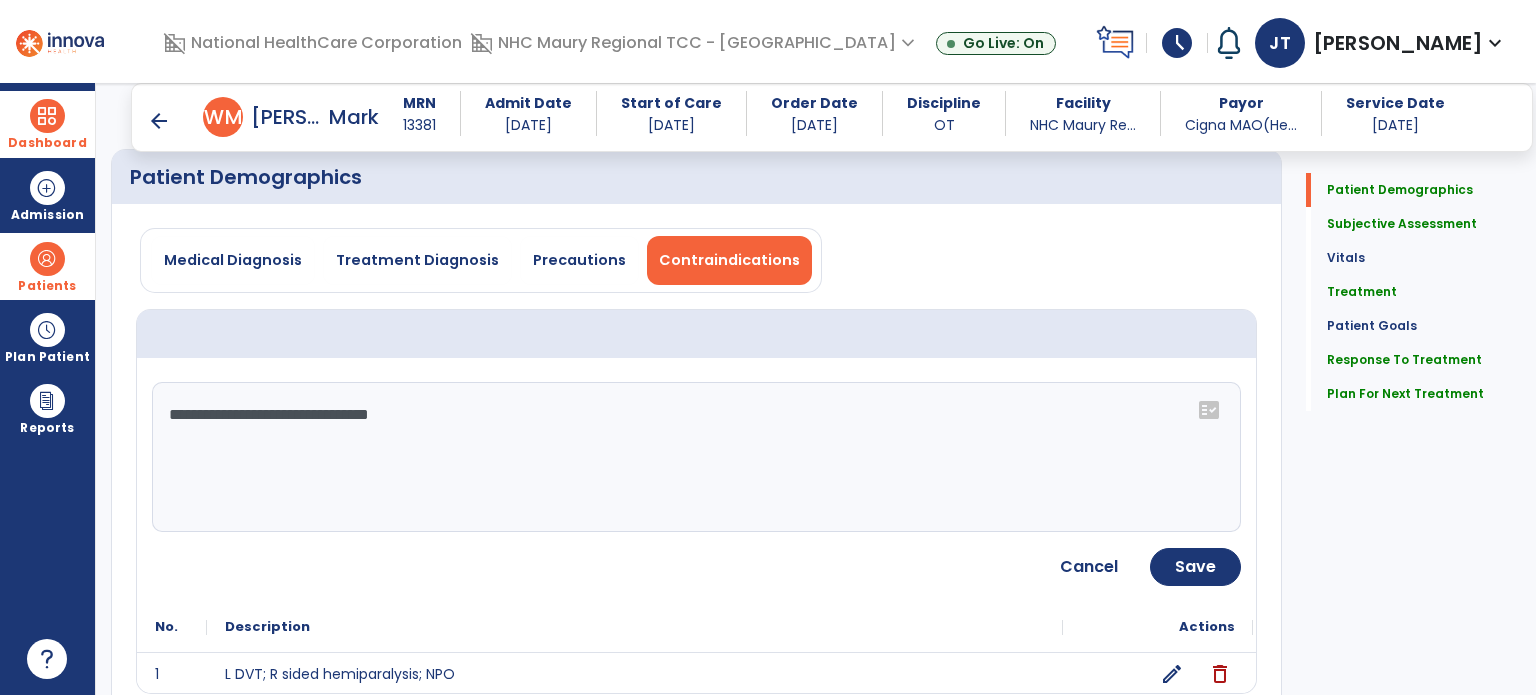 click on "**********" 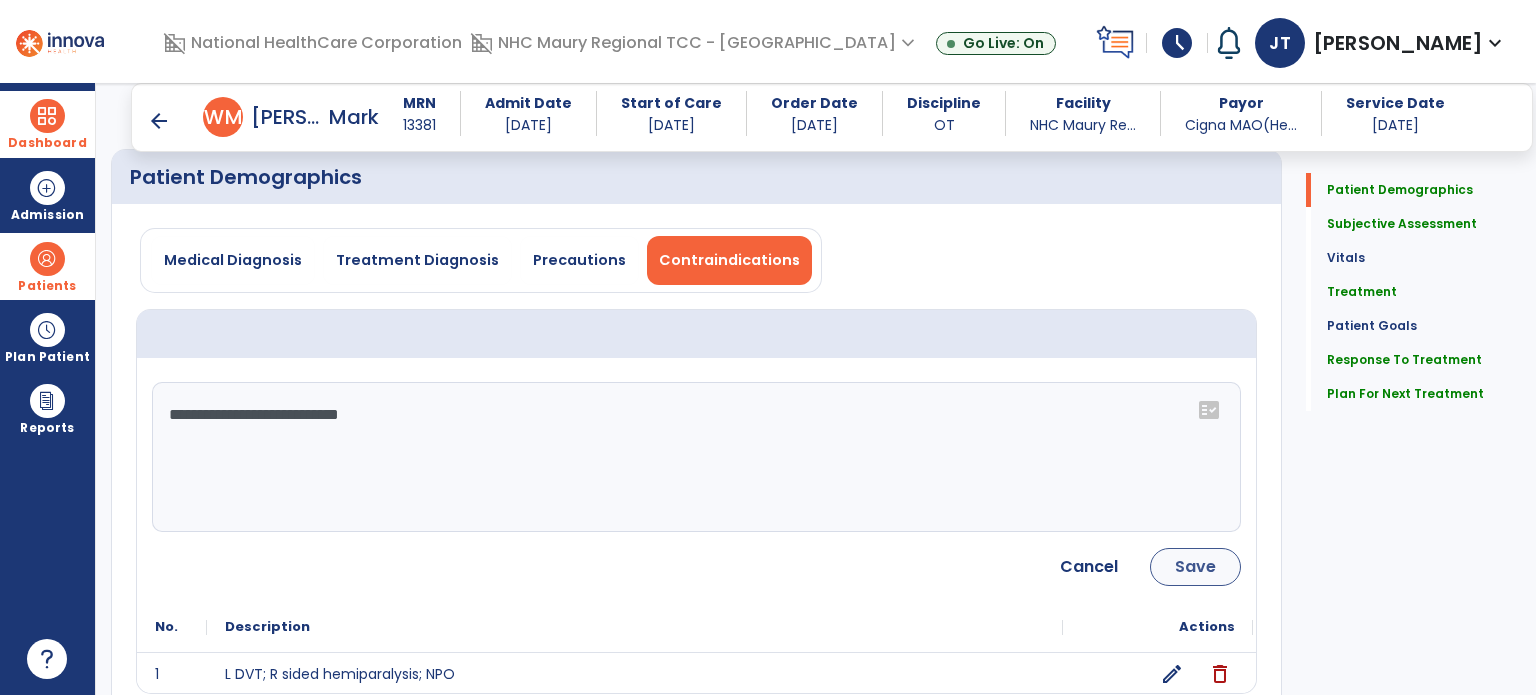 type on "**********" 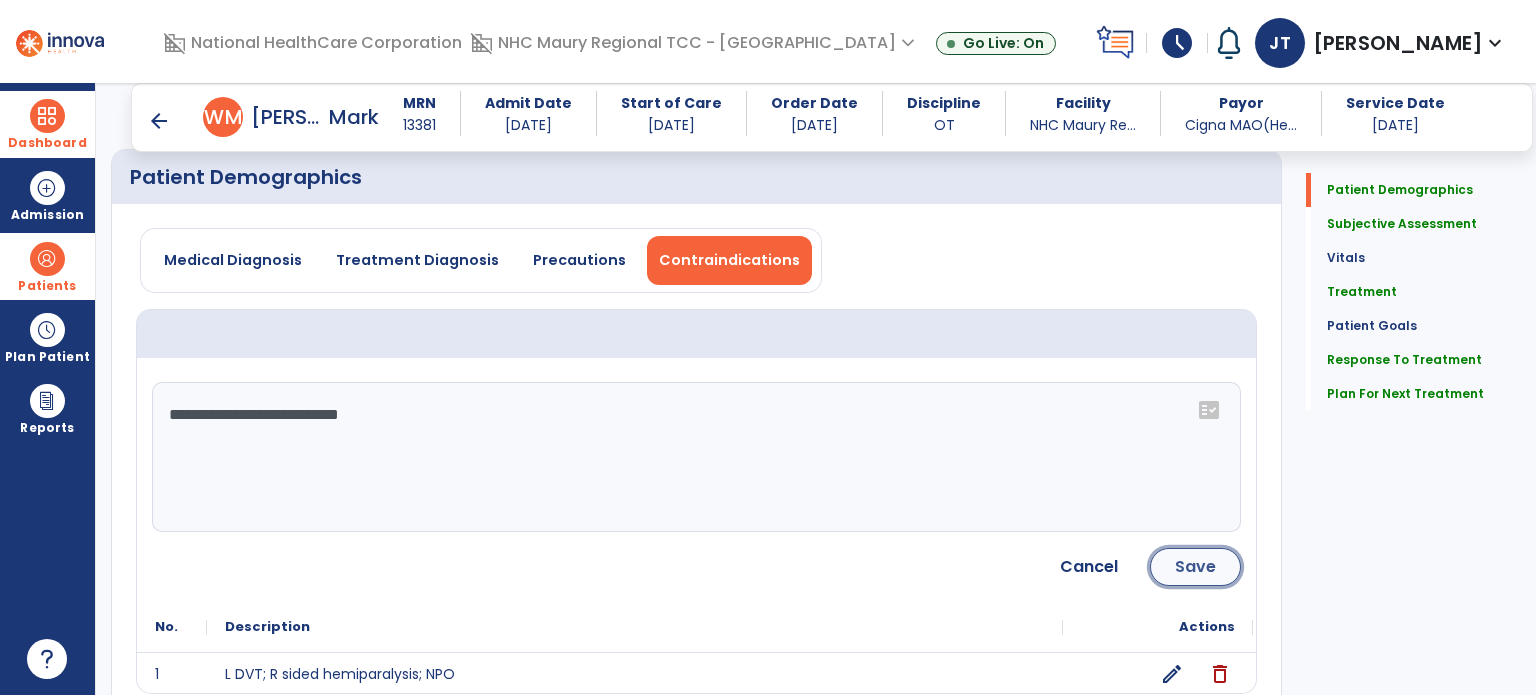 click on "Save" 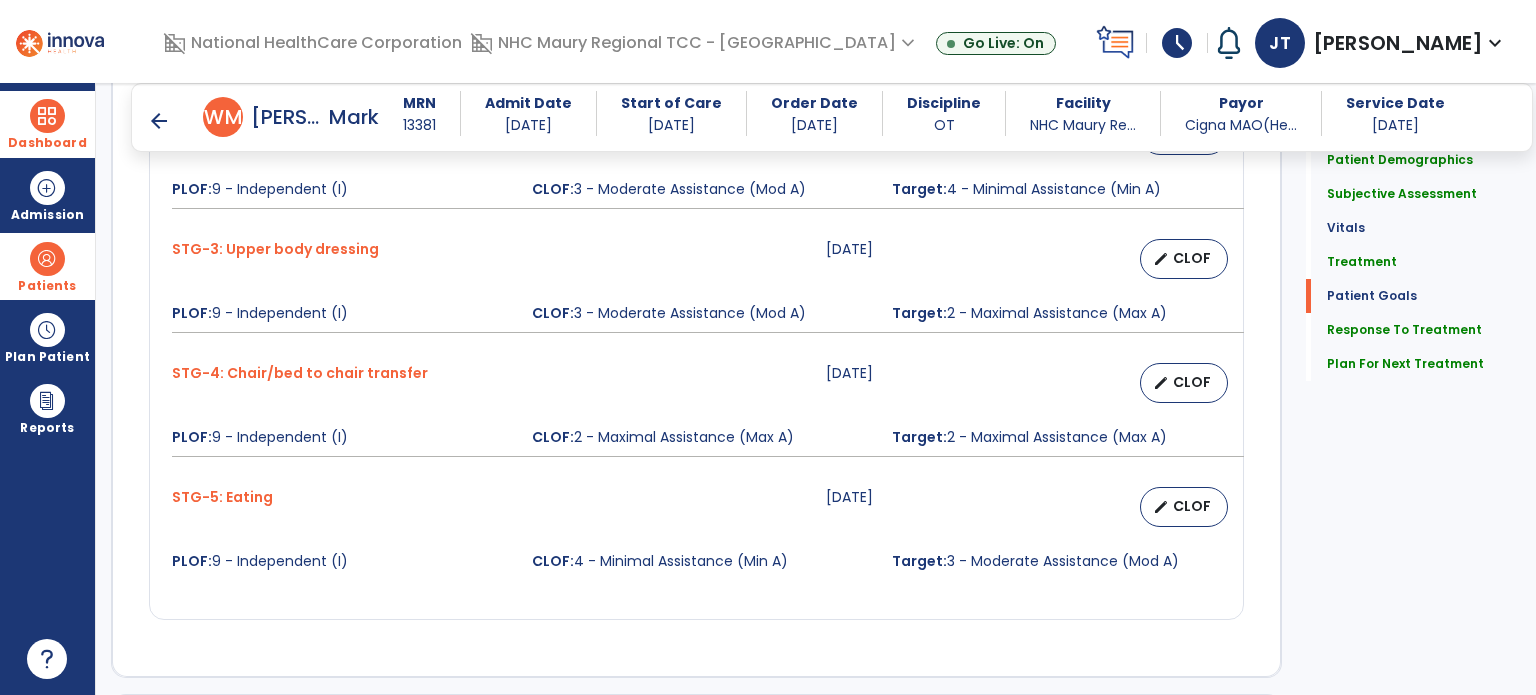 scroll, scrollTop: 2740, scrollLeft: 0, axis: vertical 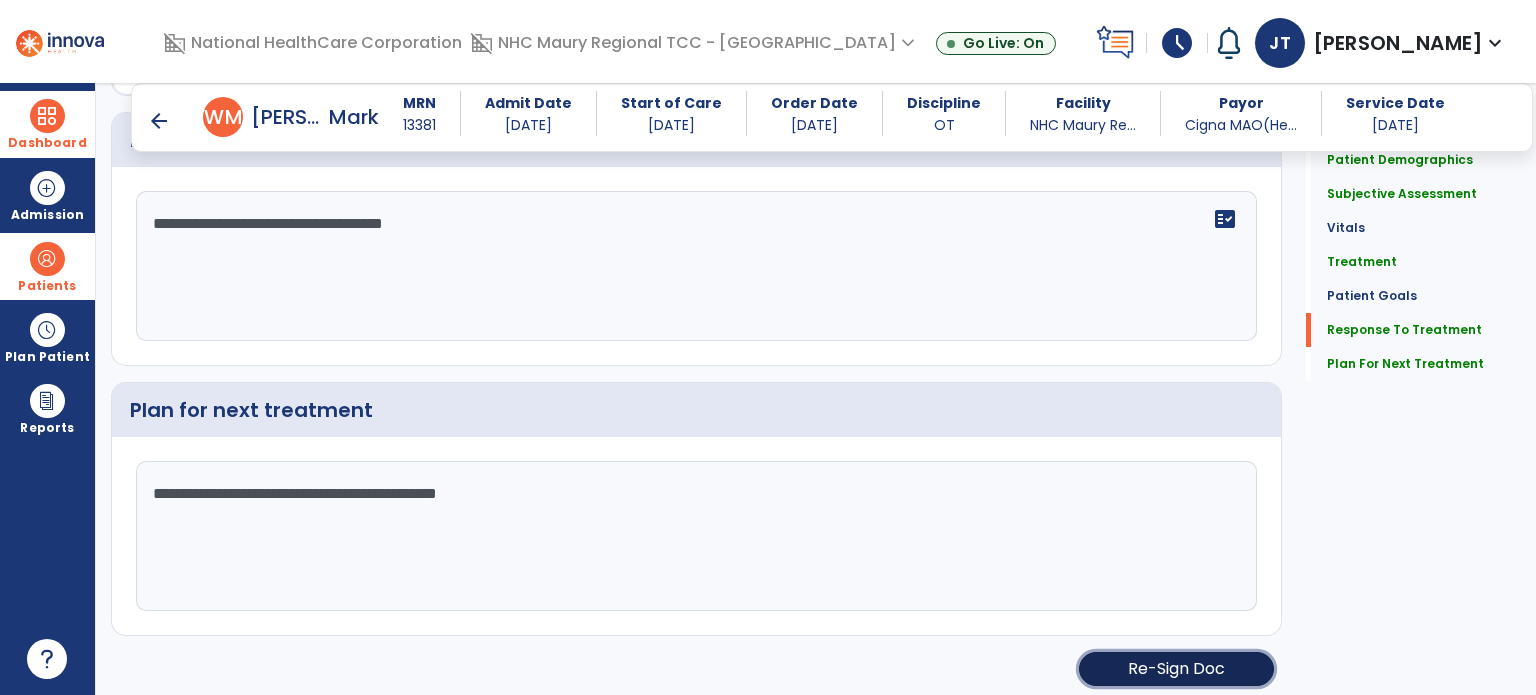 click on "Re-Sign Doc" 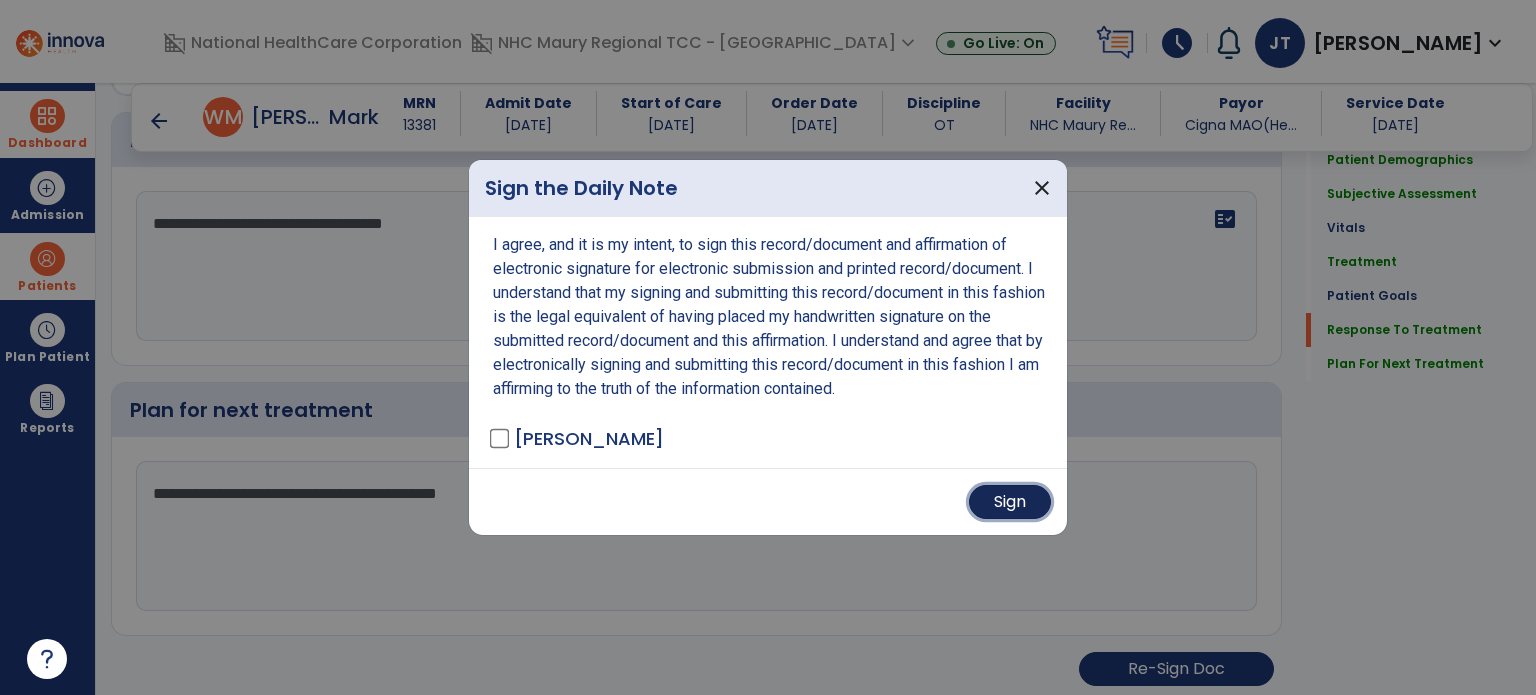 click on "Sign" at bounding box center [1010, 502] 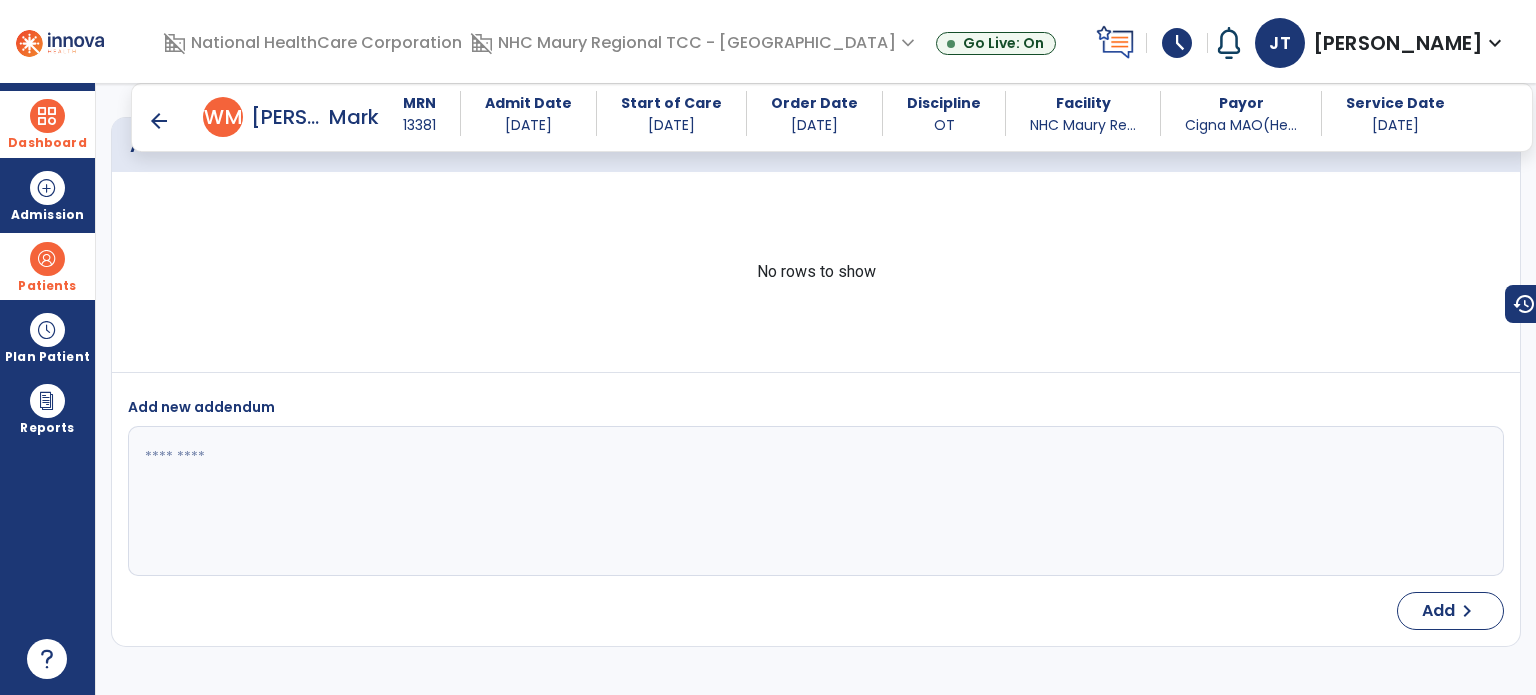 scroll, scrollTop: 4488, scrollLeft: 0, axis: vertical 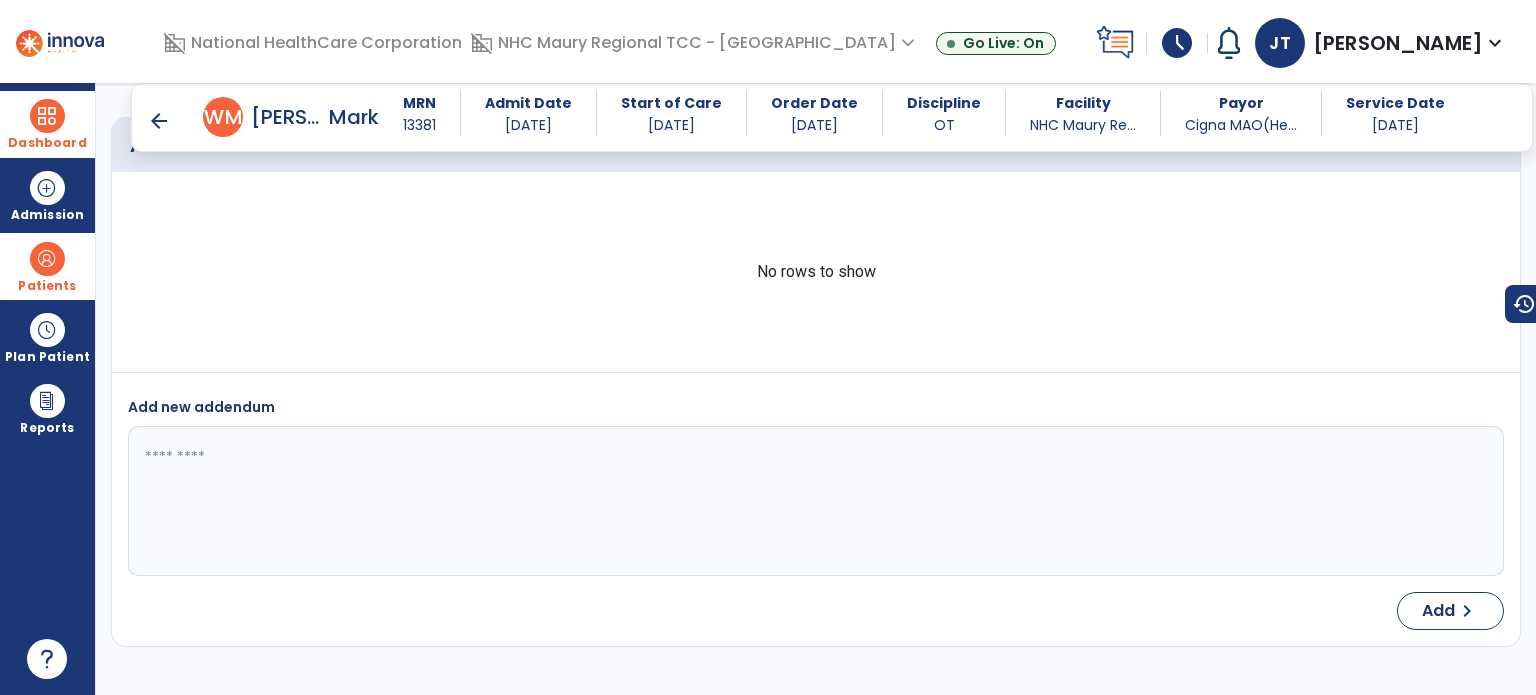 click on "arrow_back" at bounding box center [159, 121] 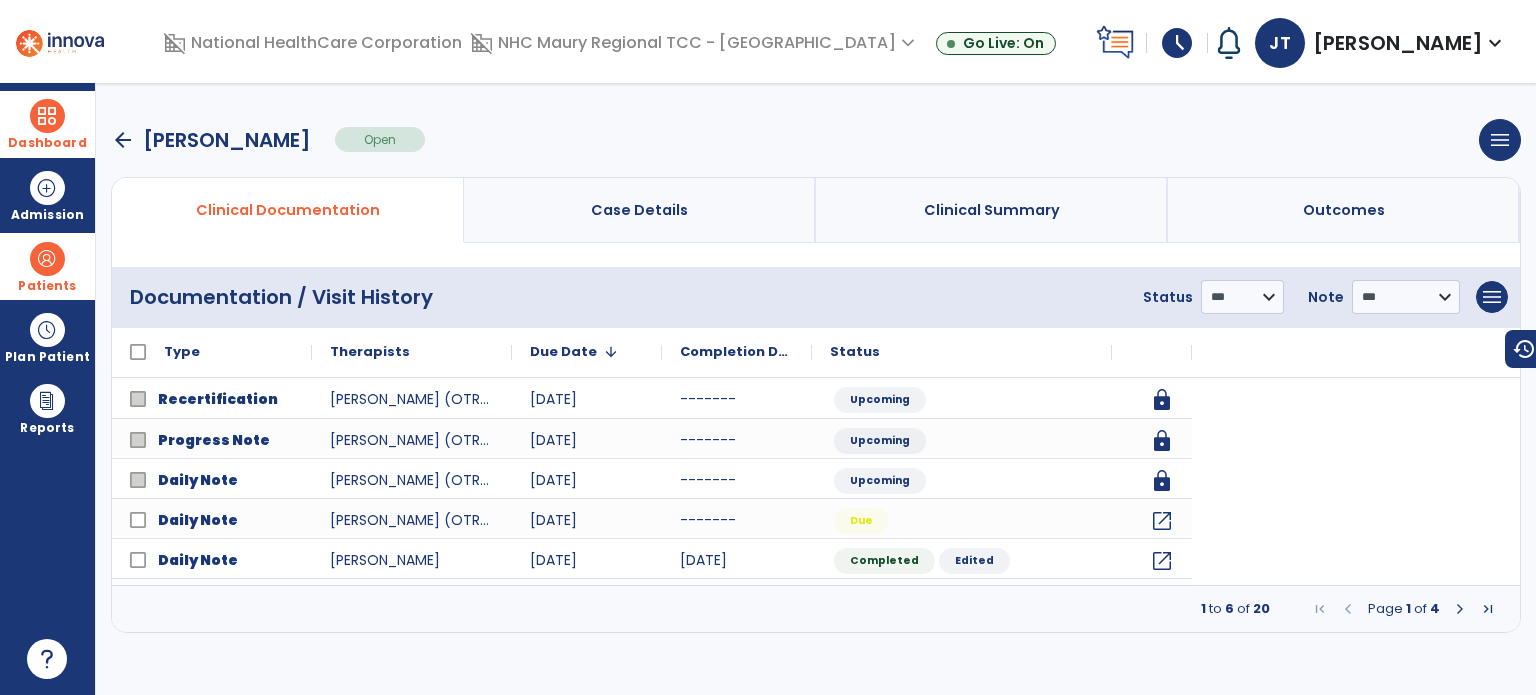 scroll, scrollTop: 0, scrollLeft: 0, axis: both 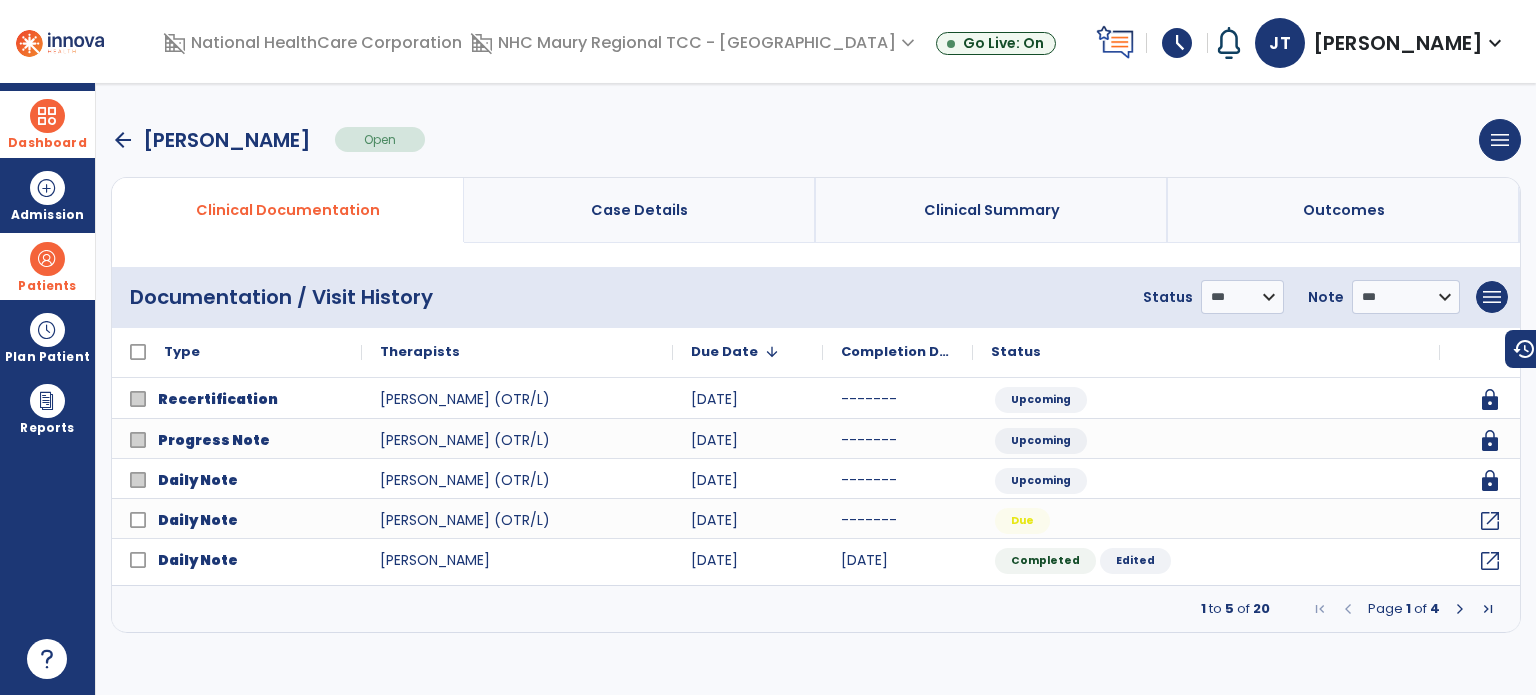 click on "arrow_back" at bounding box center (123, 140) 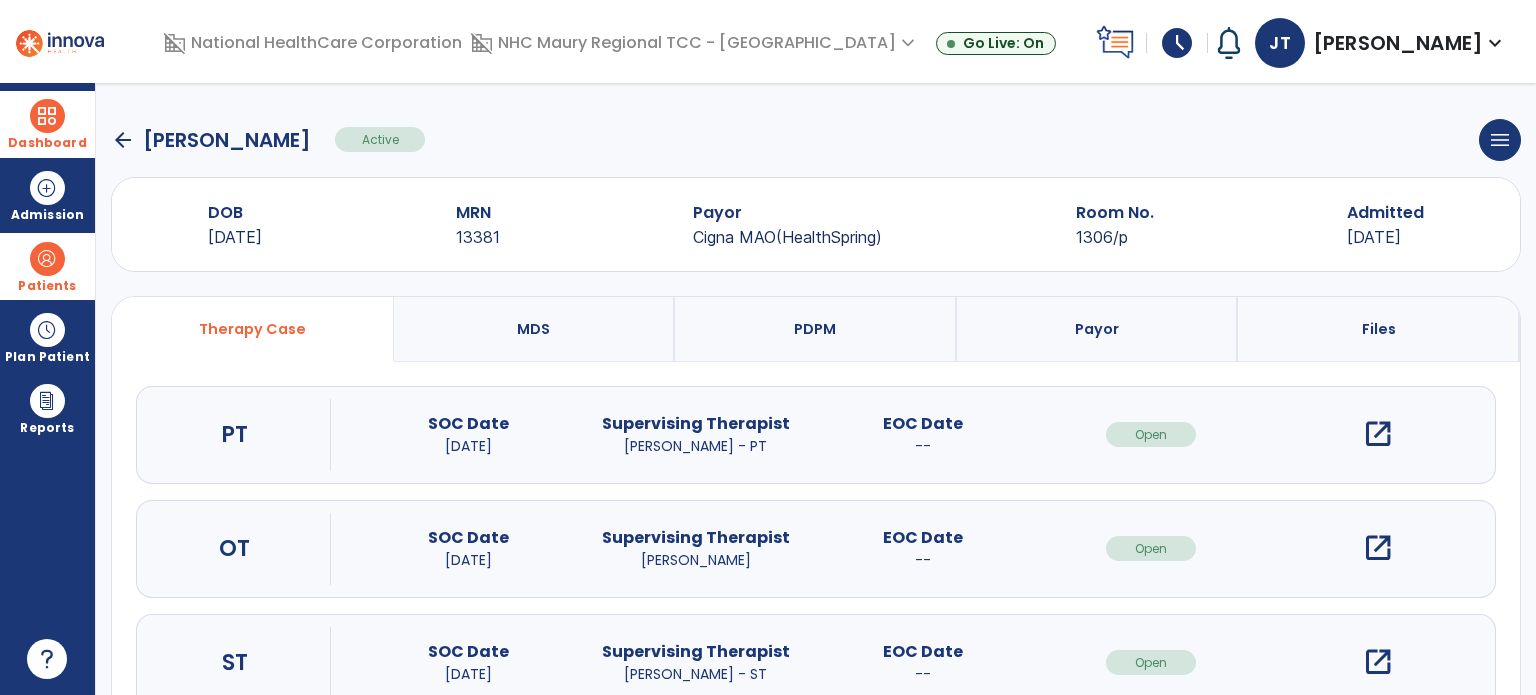 click on "arrow_back" 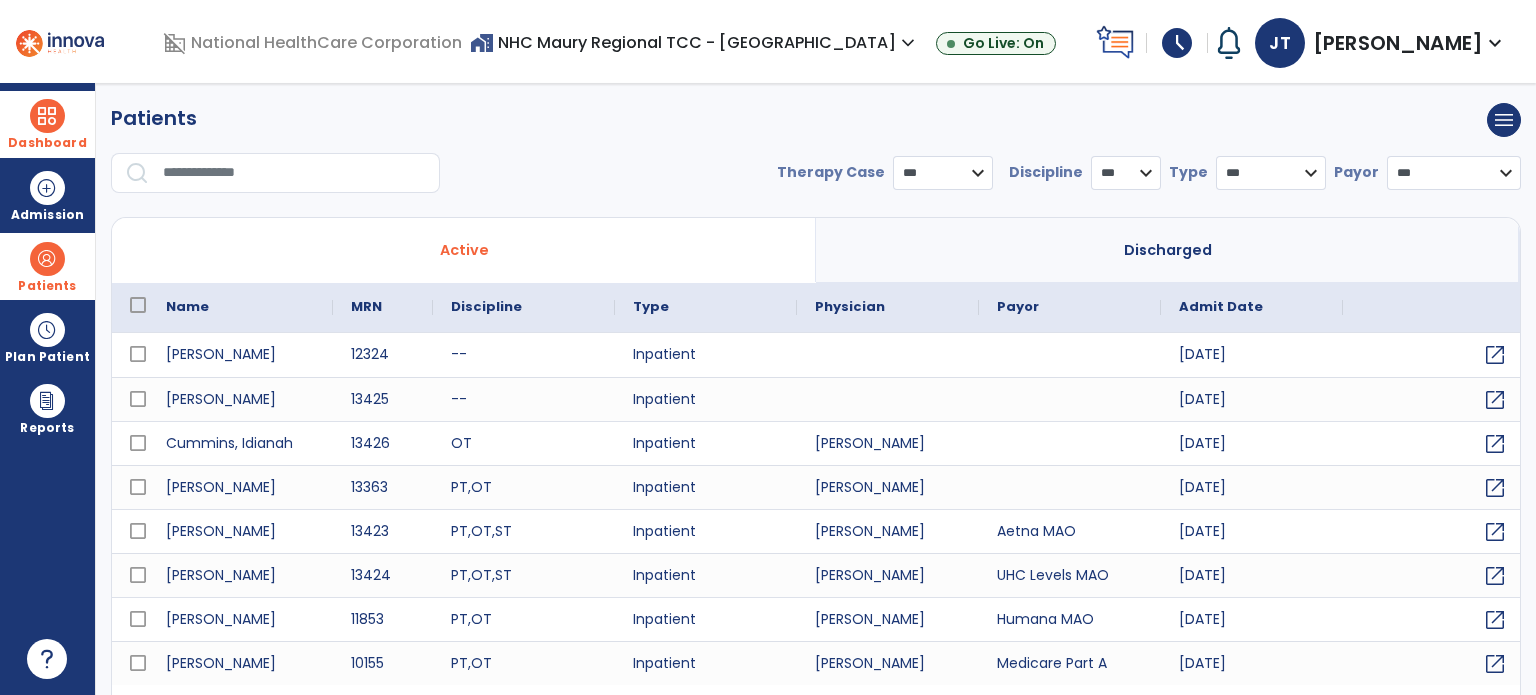 click on "Dashboard" at bounding box center (47, 124) 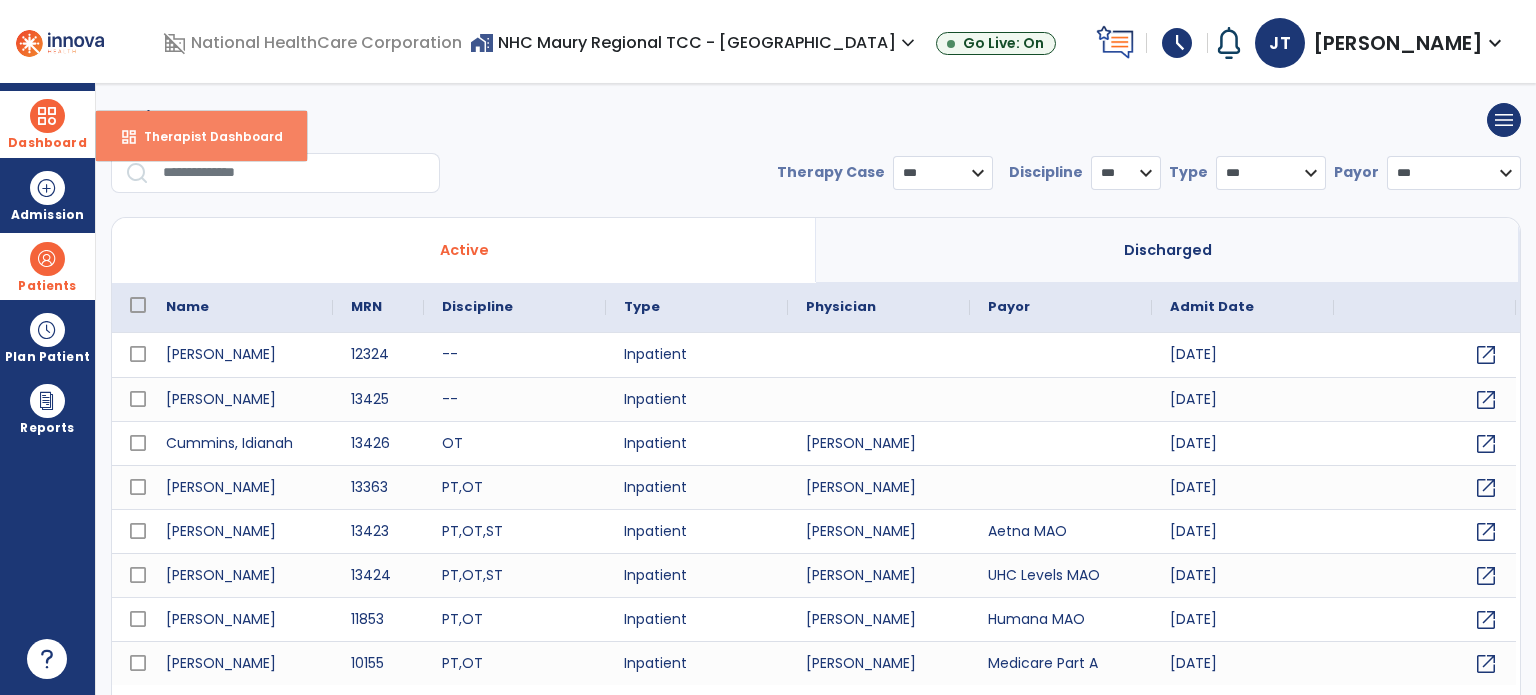 click on "Therapist Dashboard" at bounding box center [205, 136] 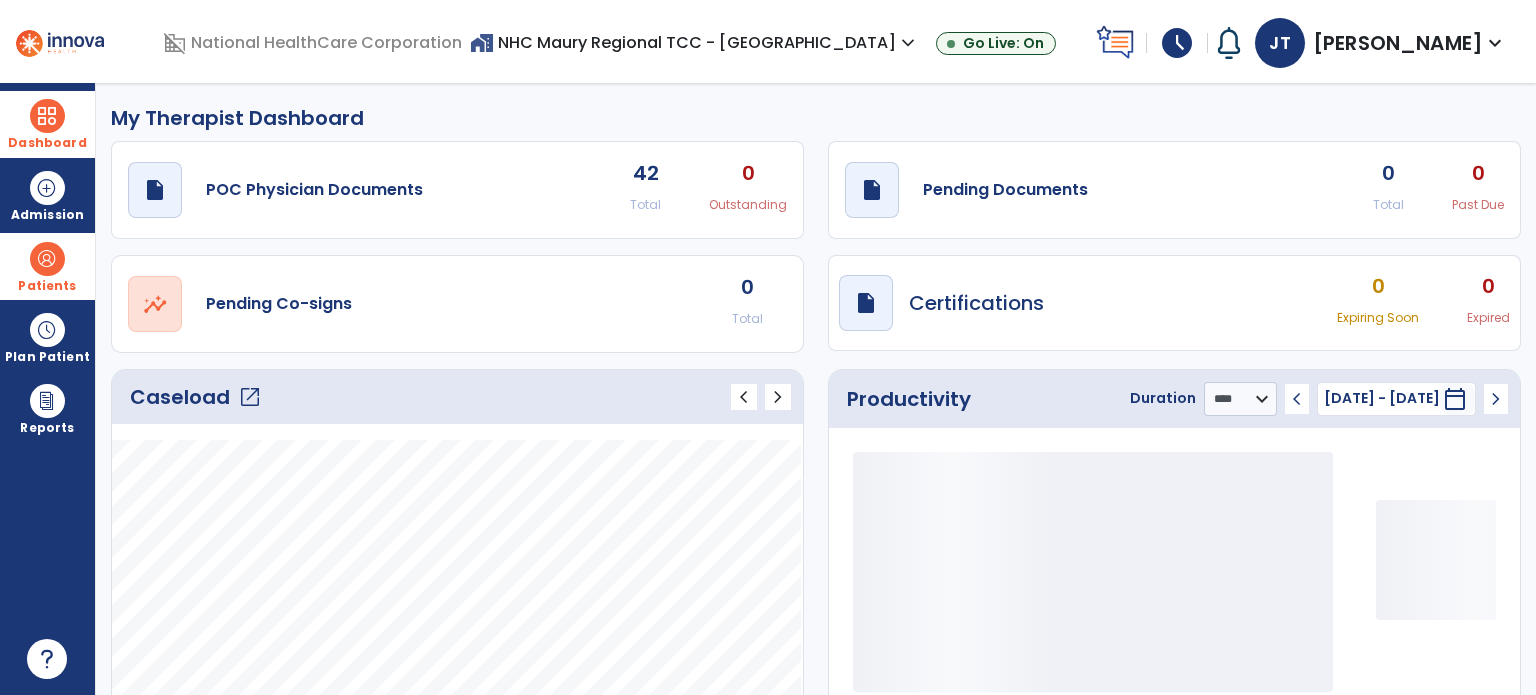 click on "open_in_new" 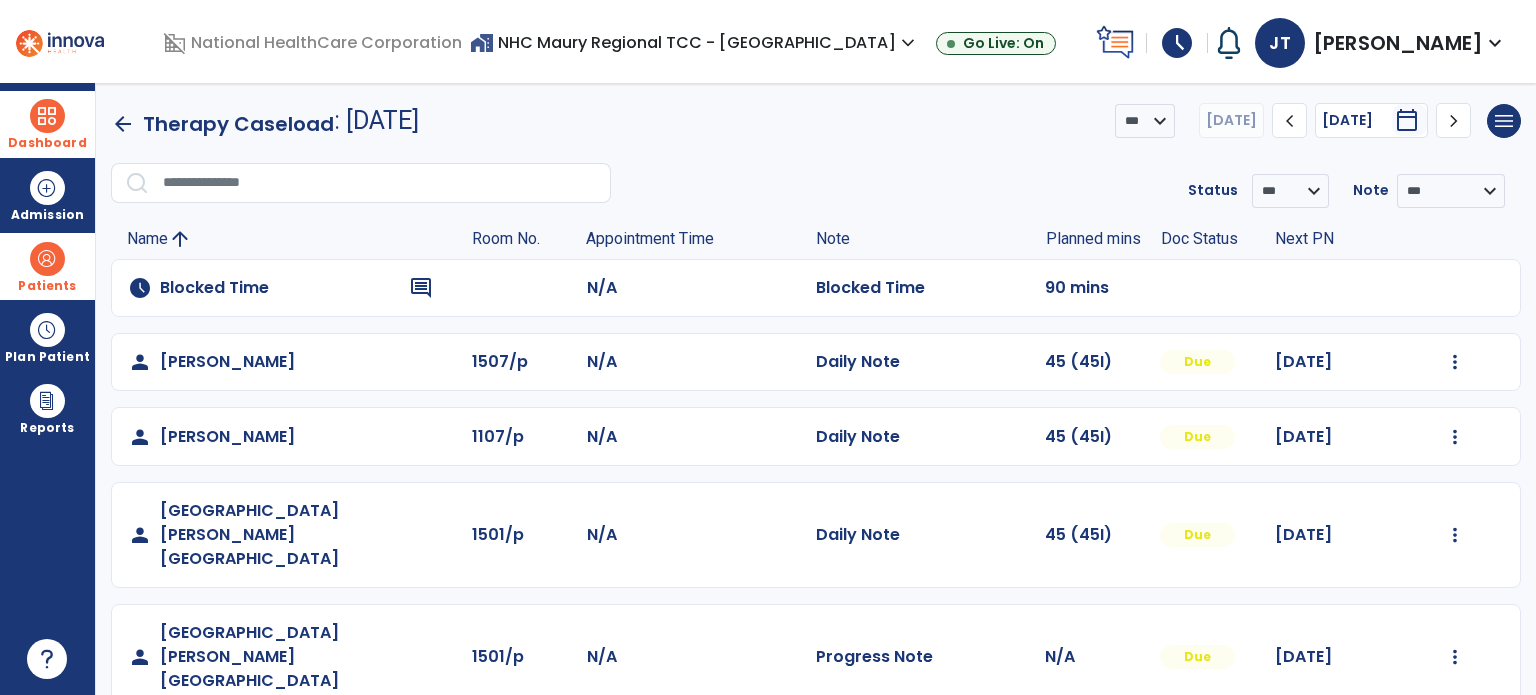 scroll, scrollTop: 317, scrollLeft: 0, axis: vertical 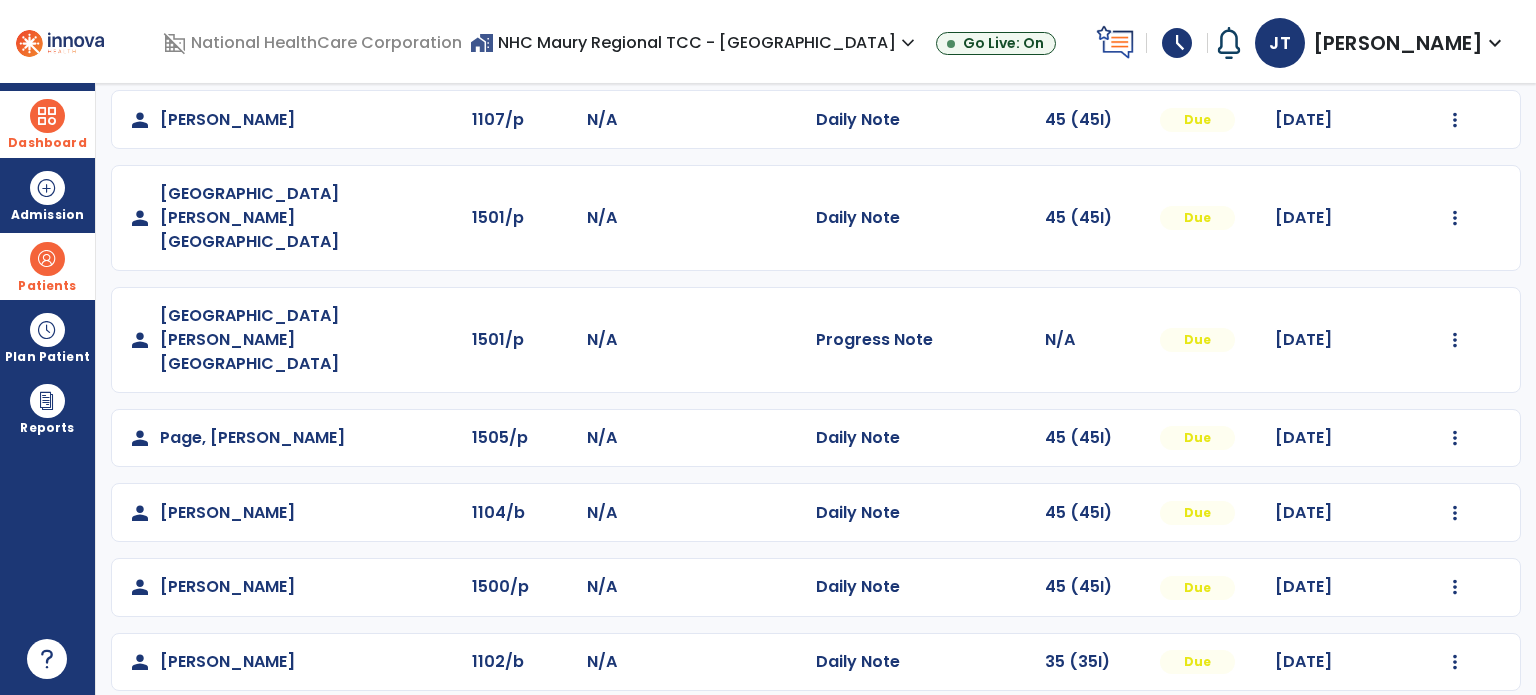 click on "Patients" at bounding box center (47, 266) 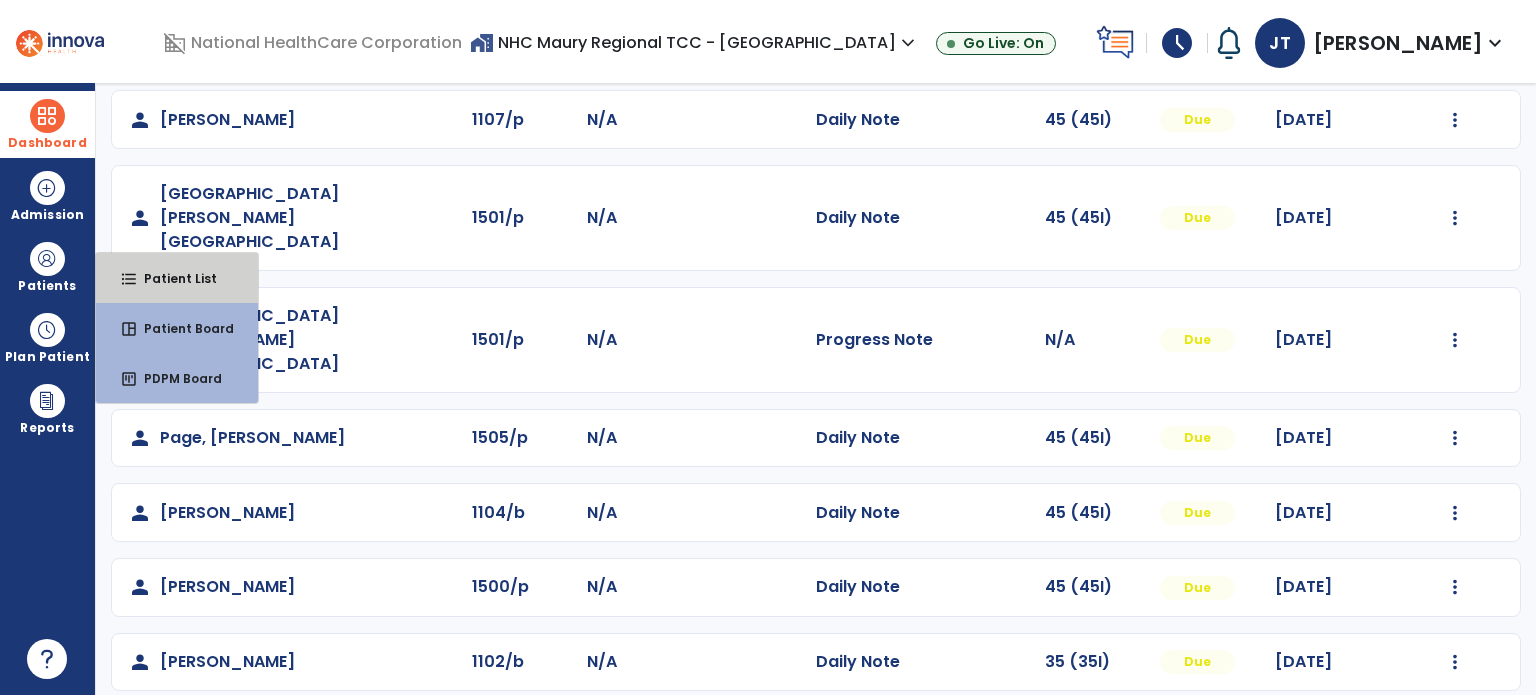 click on "Patient List" at bounding box center [172, 278] 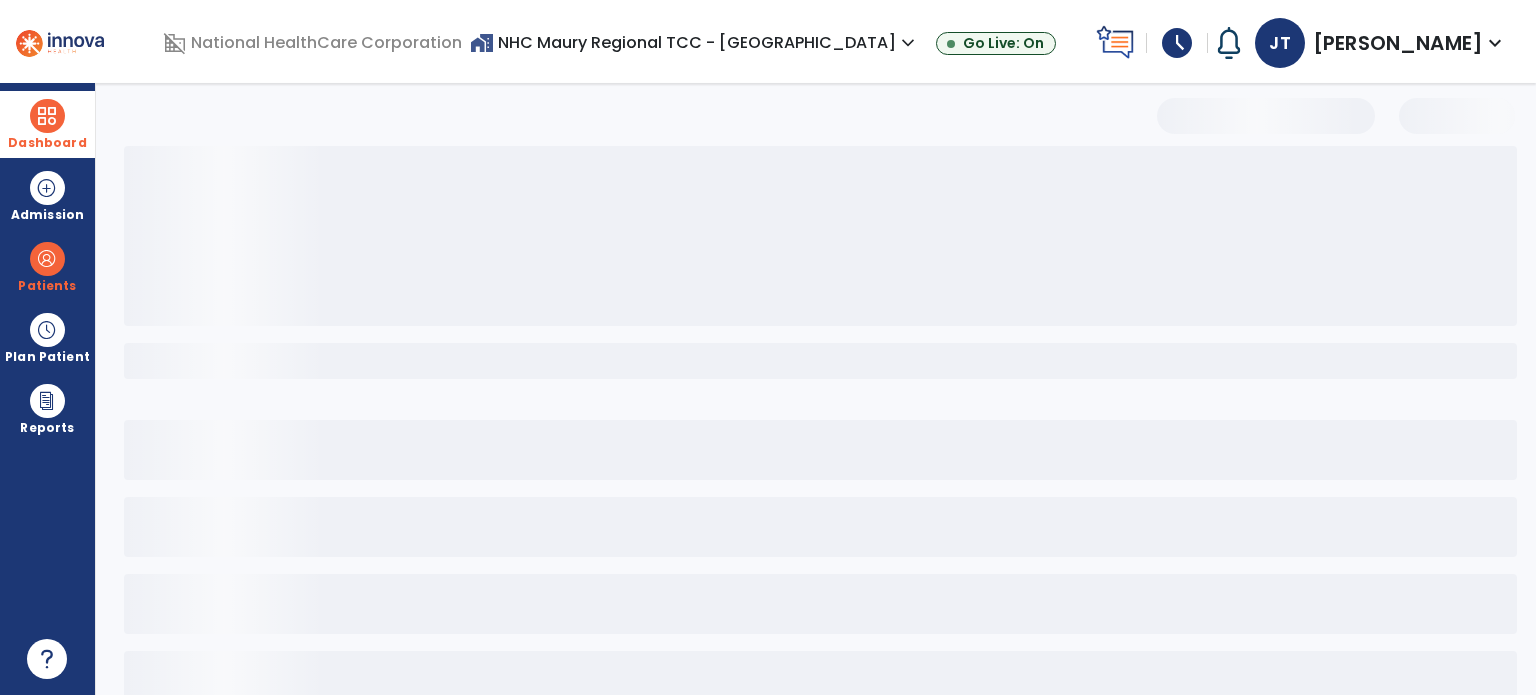 scroll, scrollTop: 46, scrollLeft: 0, axis: vertical 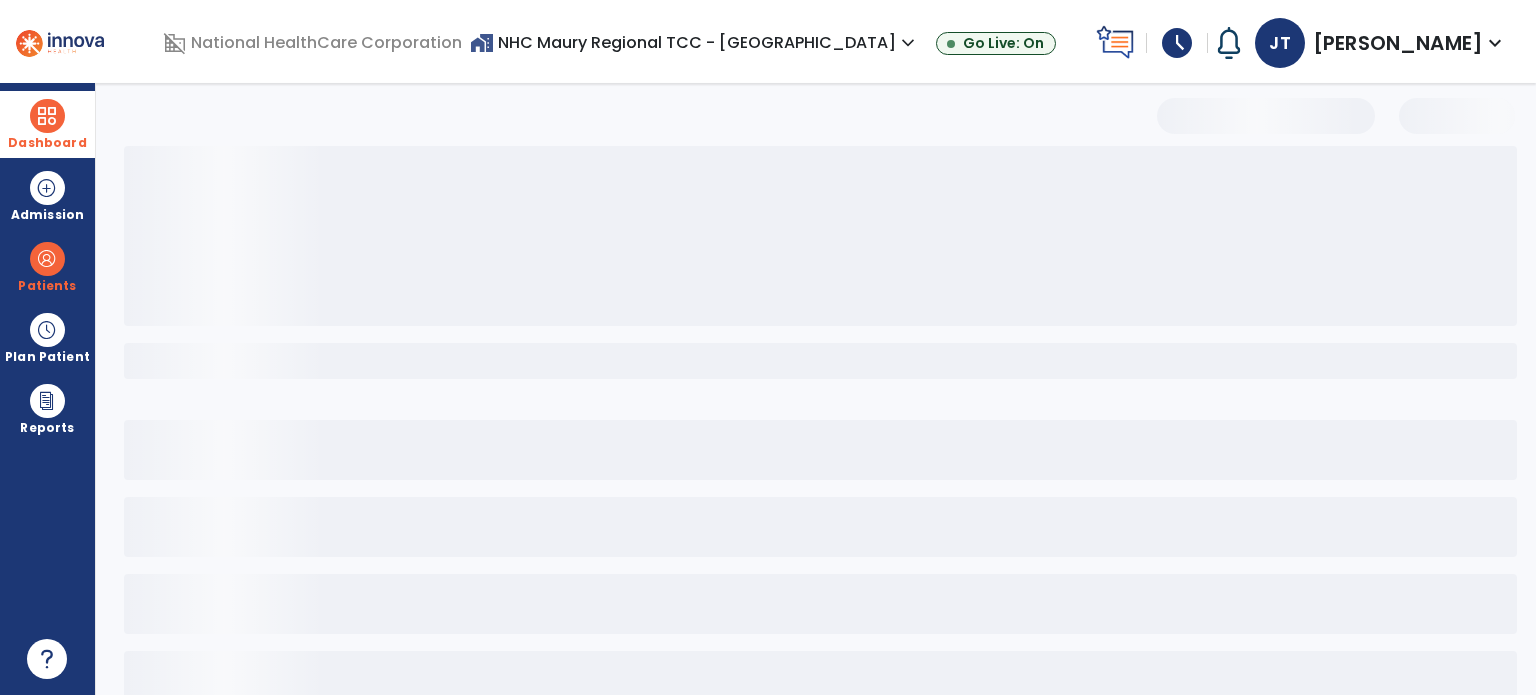 select on "***" 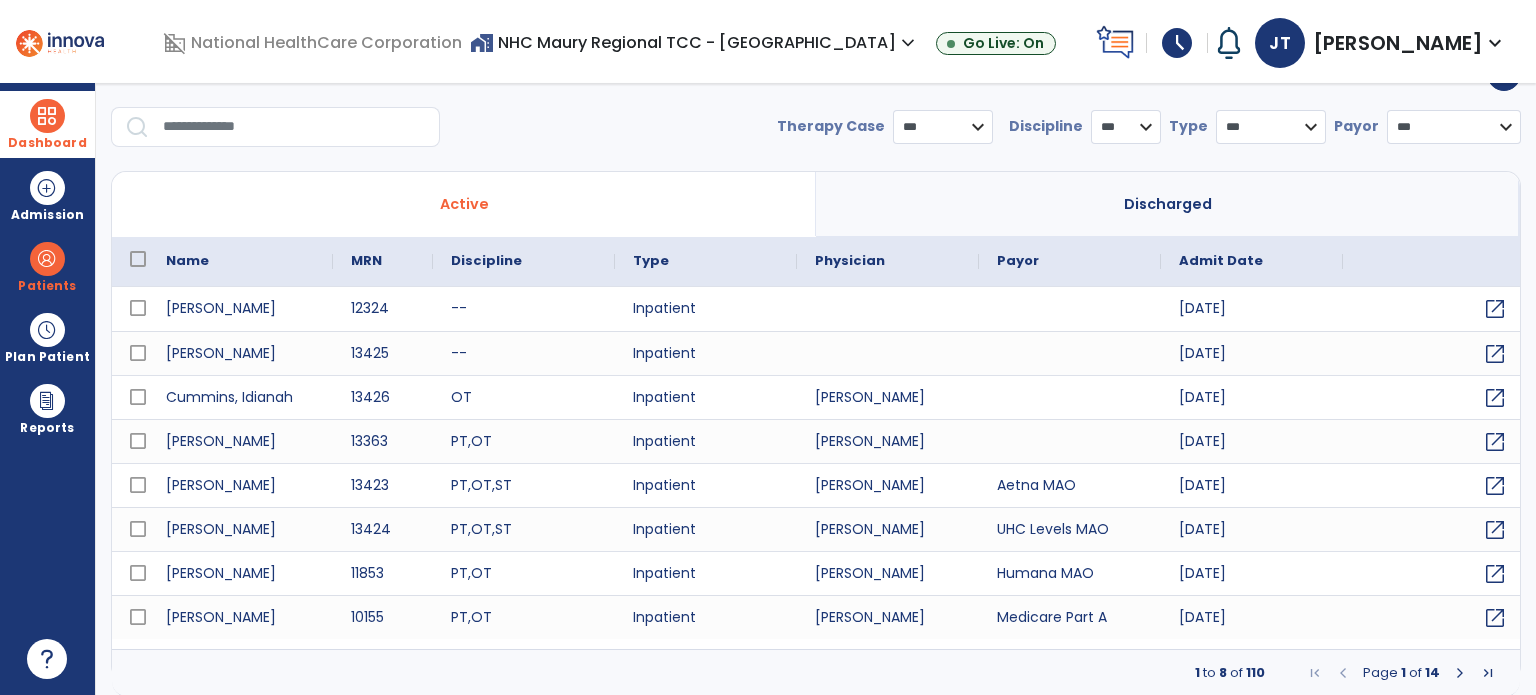 click at bounding box center (281, 135) 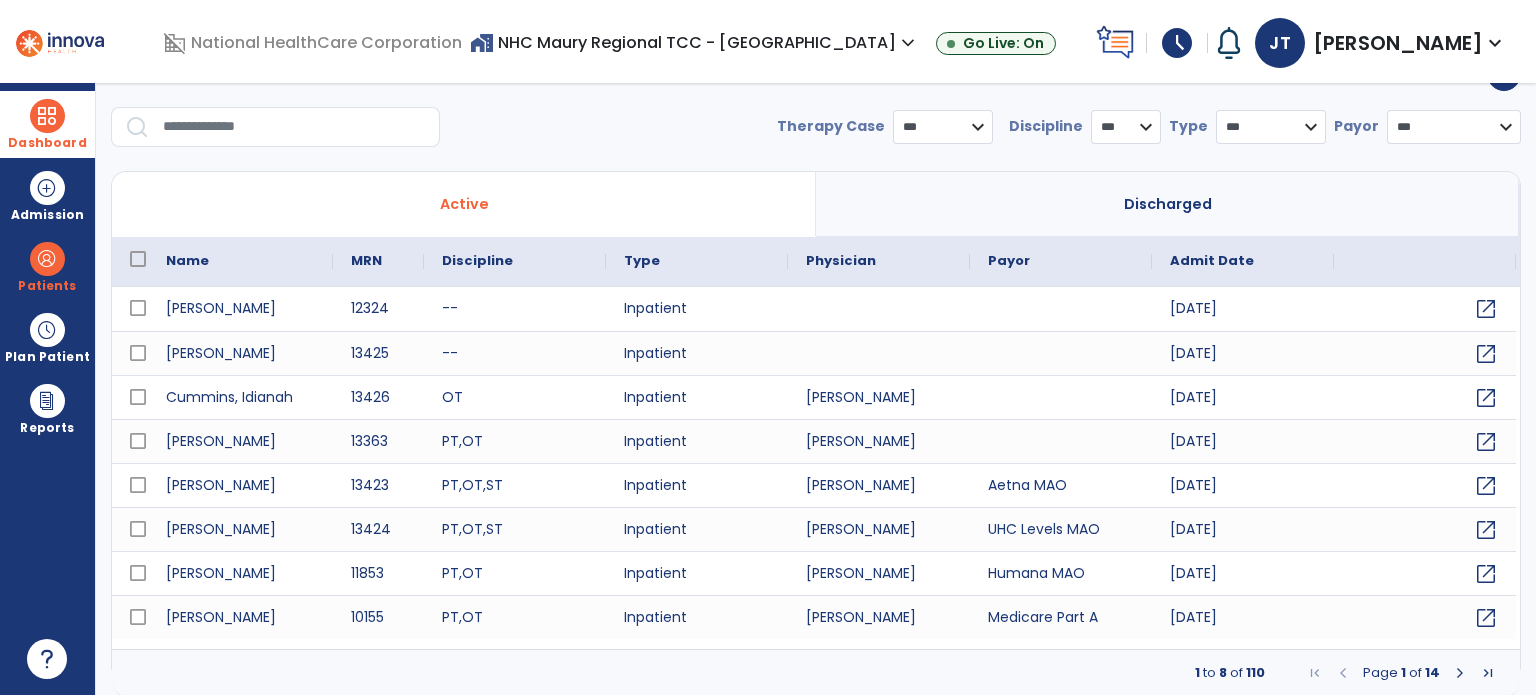 click at bounding box center (294, 127) 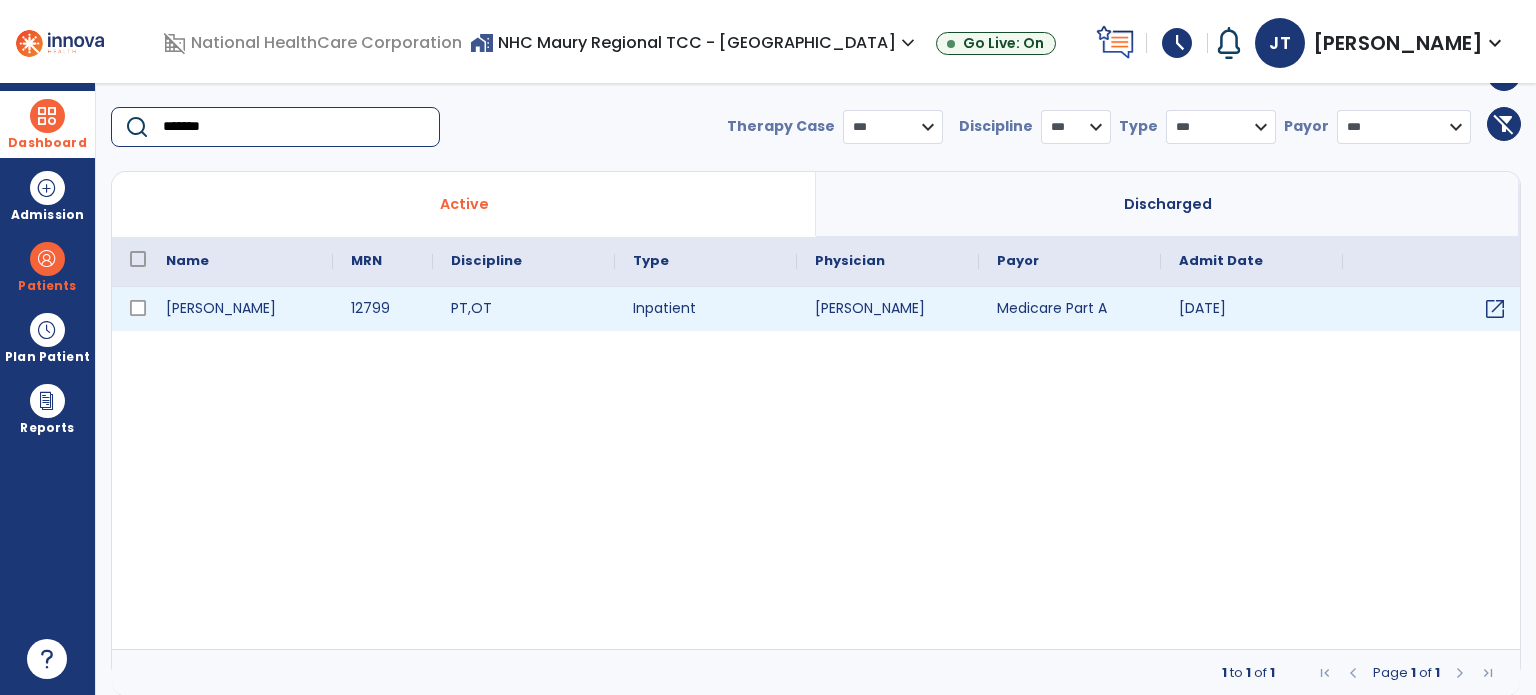 type on "*******" 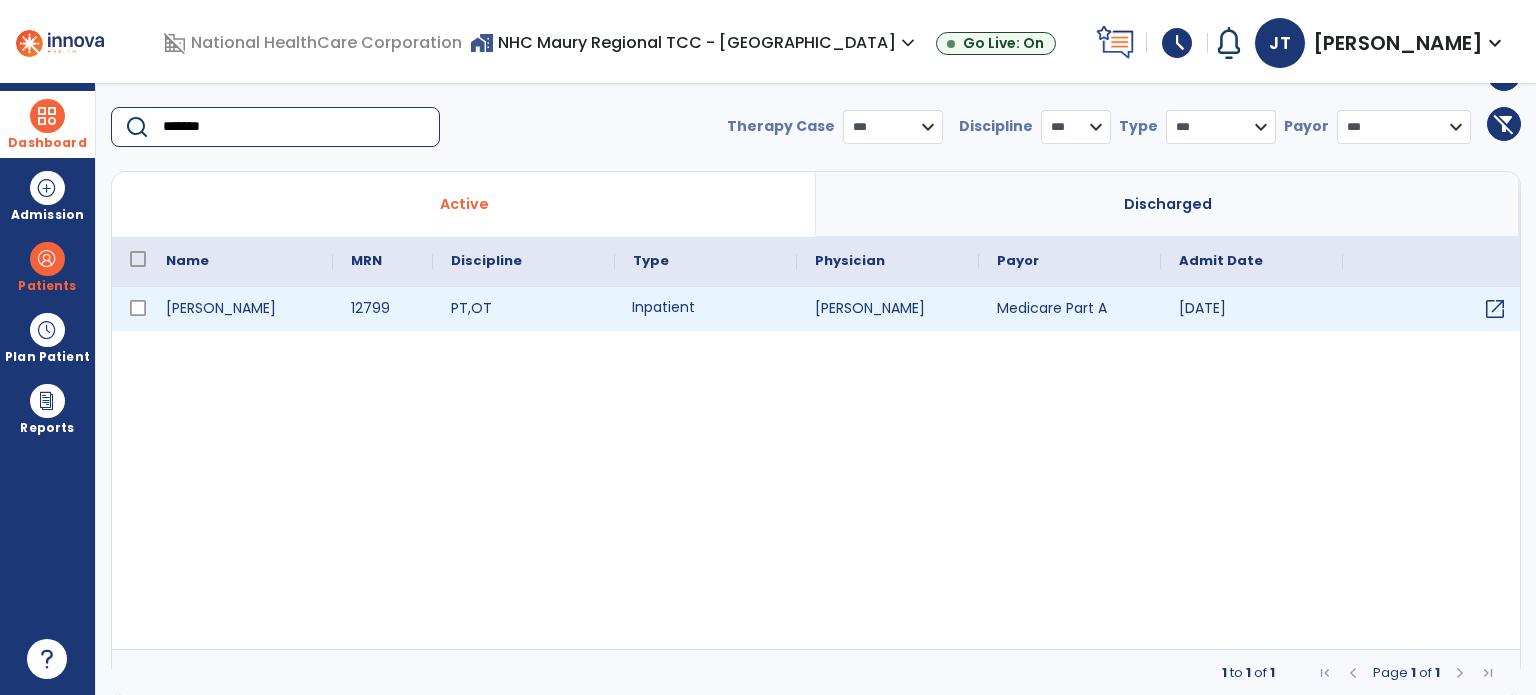 click on "Inpatient" at bounding box center (706, 309) 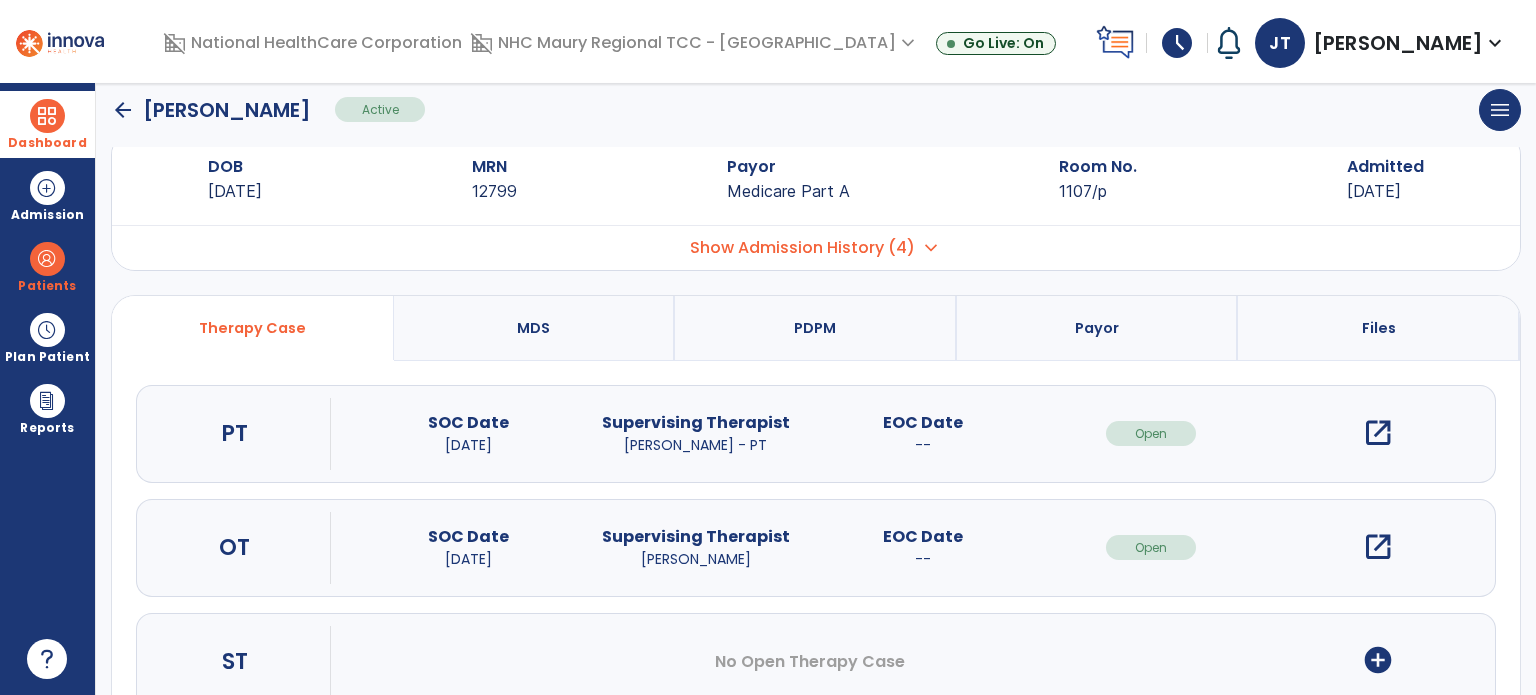 scroll, scrollTop: 0, scrollLeft: 0, axis: both 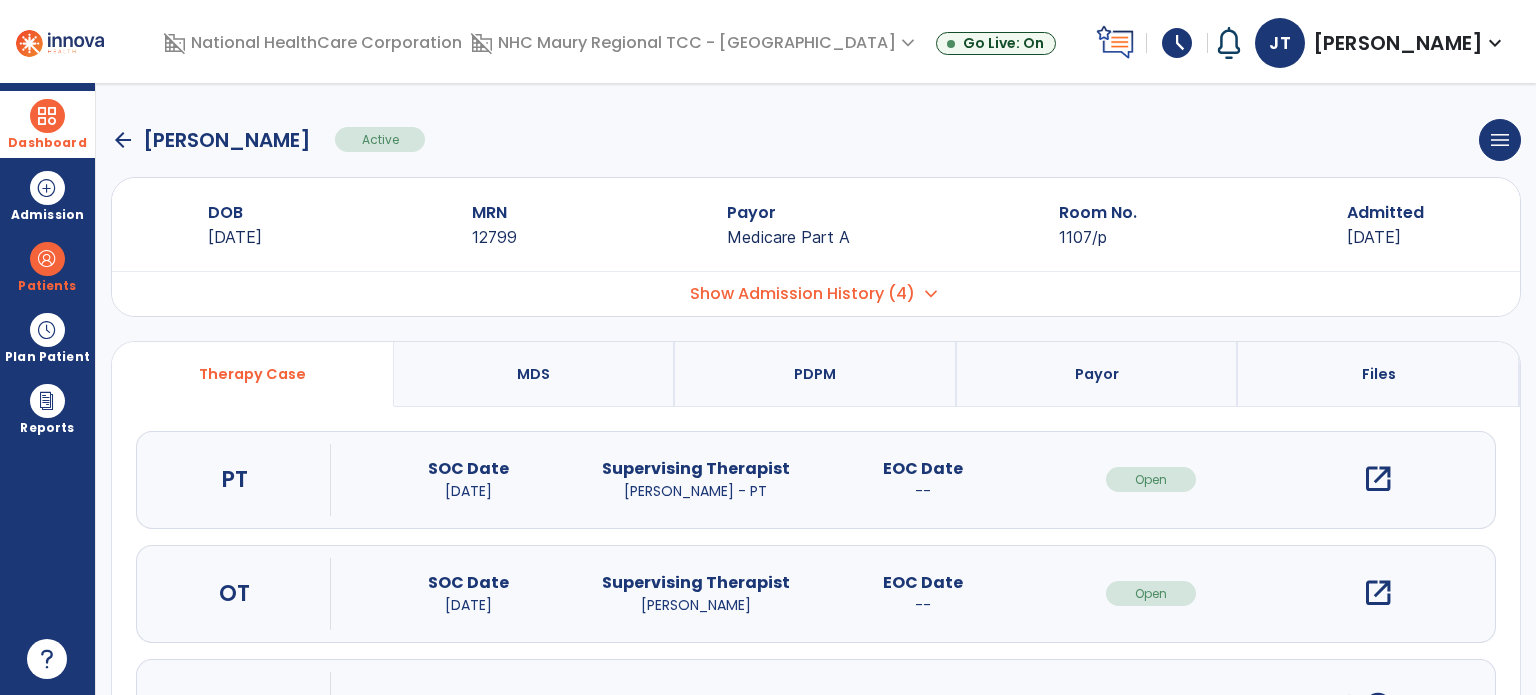 click on "open_in_new" at bounding box center (1378, 479) 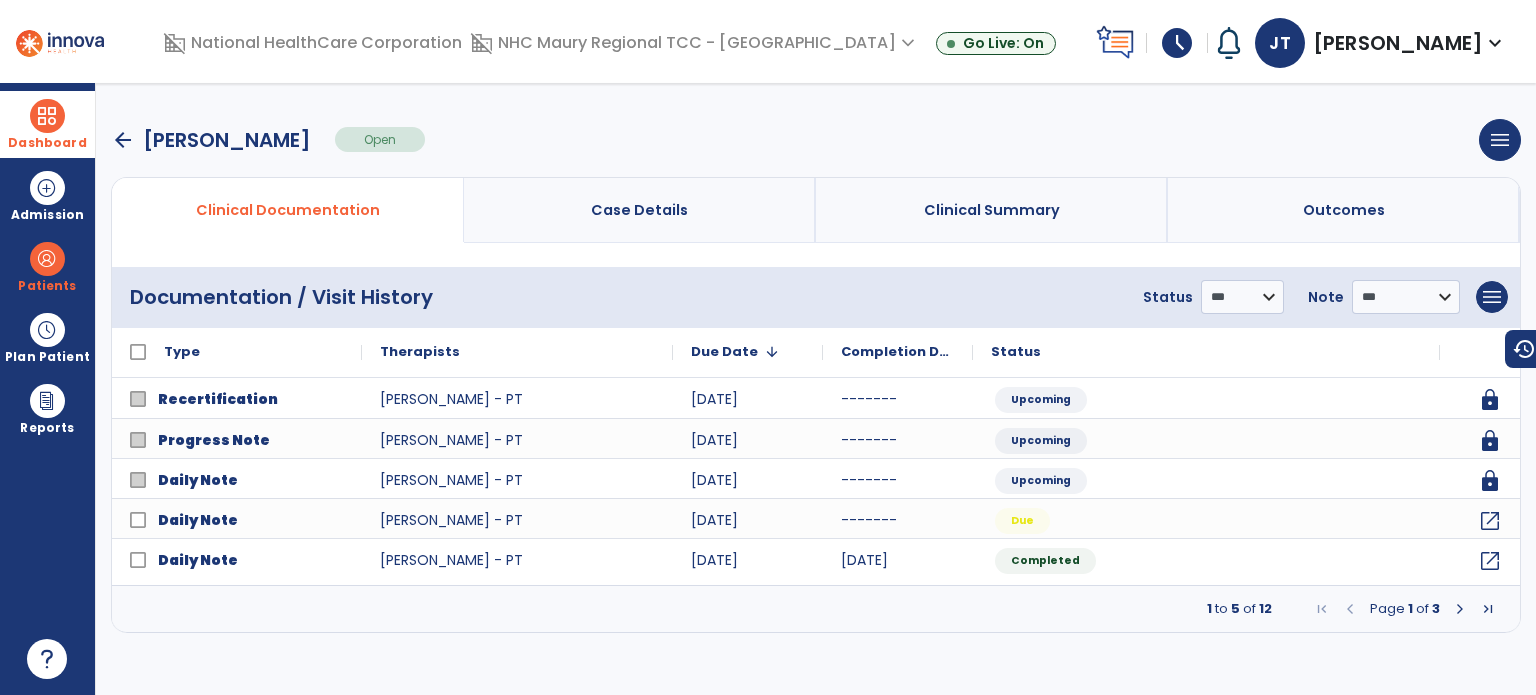 click on "arrow_back" at bounding box center (123, 140) 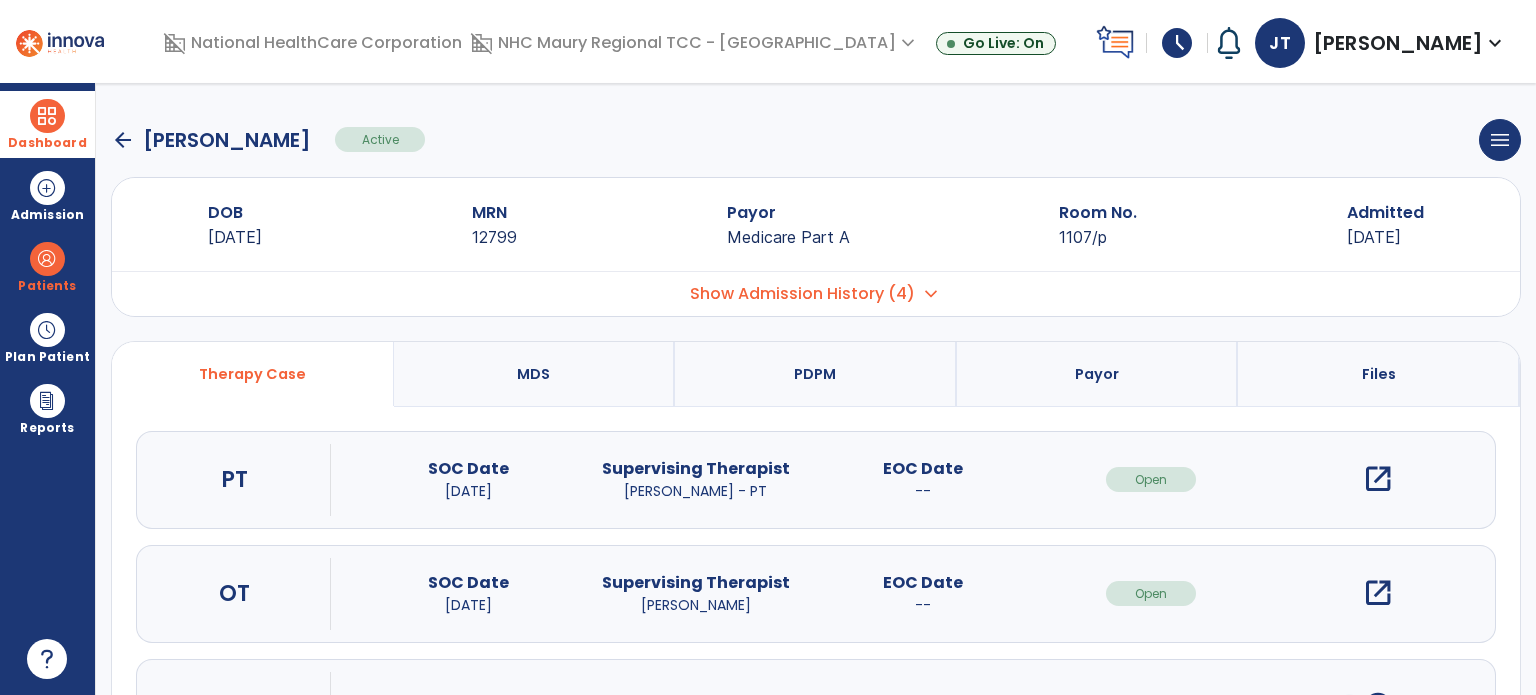 click on "arrow_back" 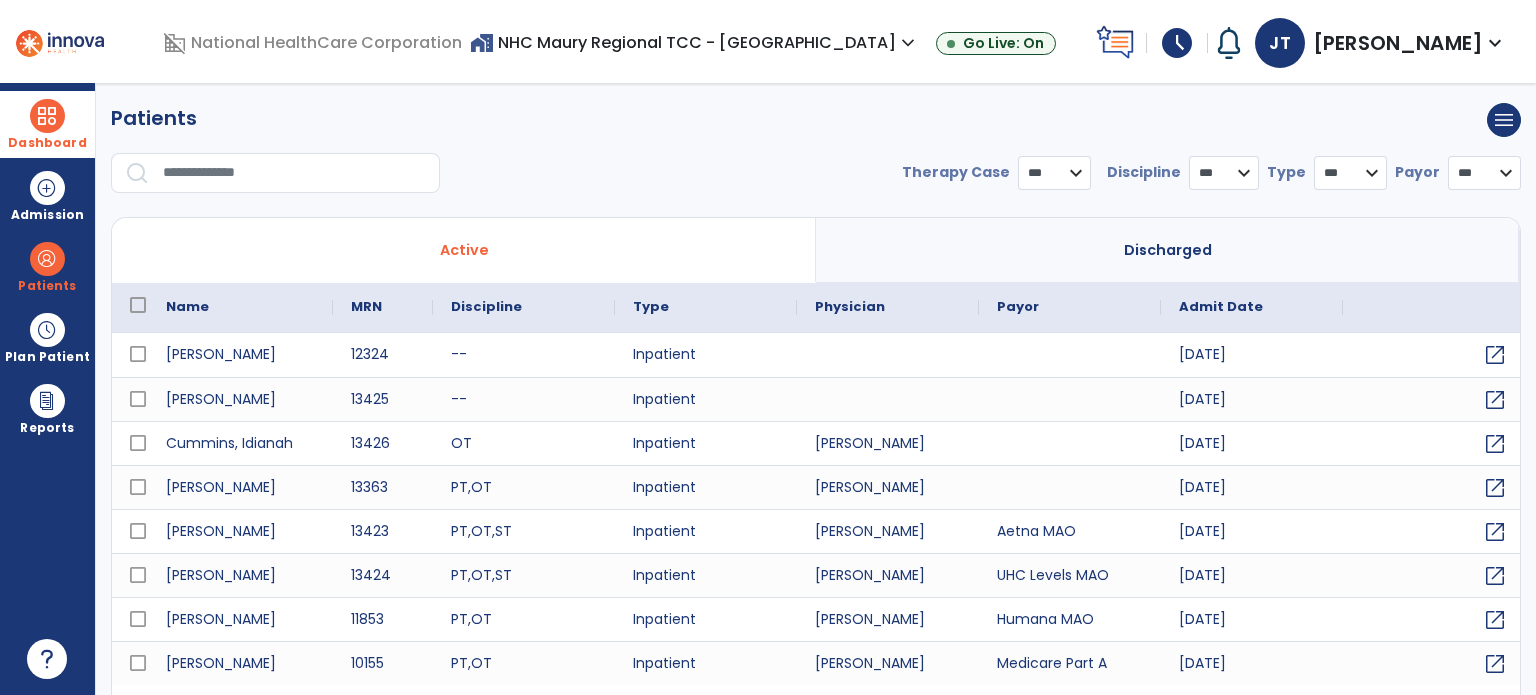 select on "***" 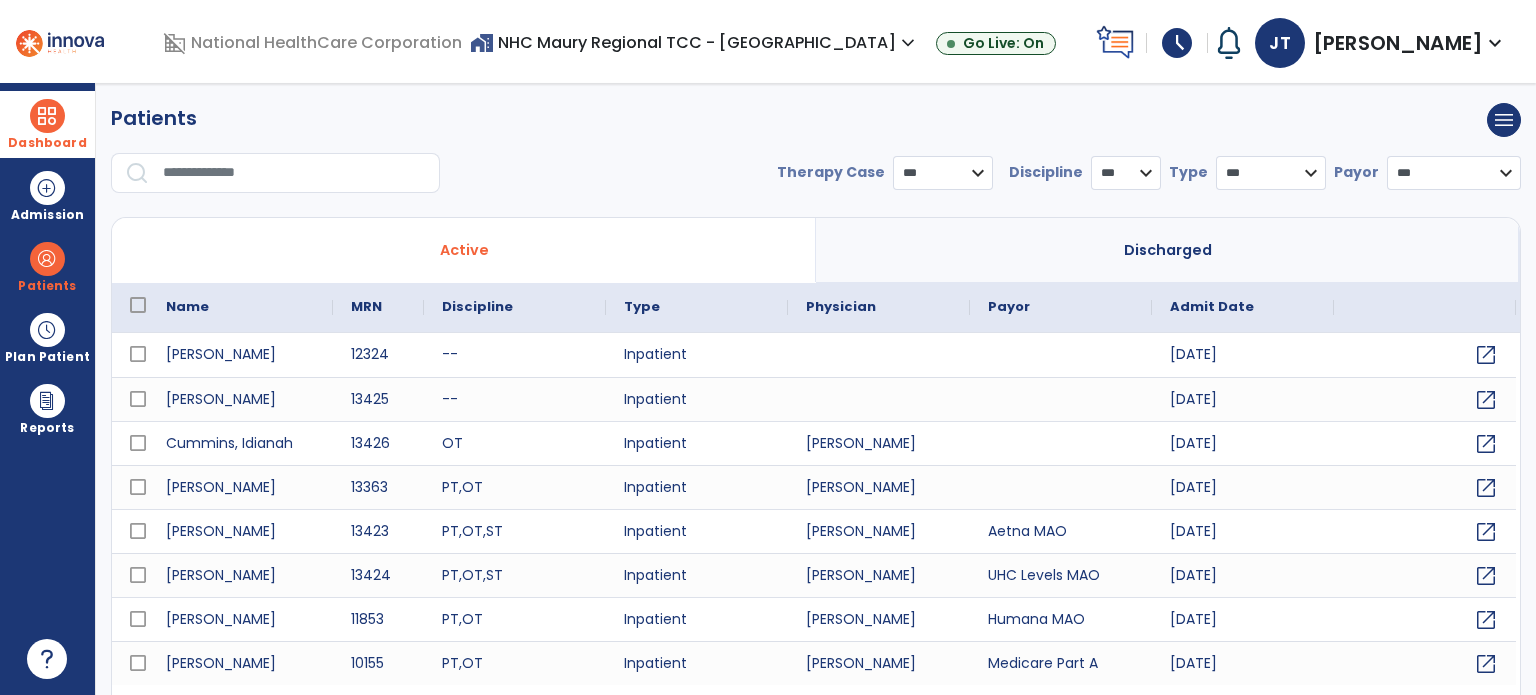 click at bounding box center (47, 116) 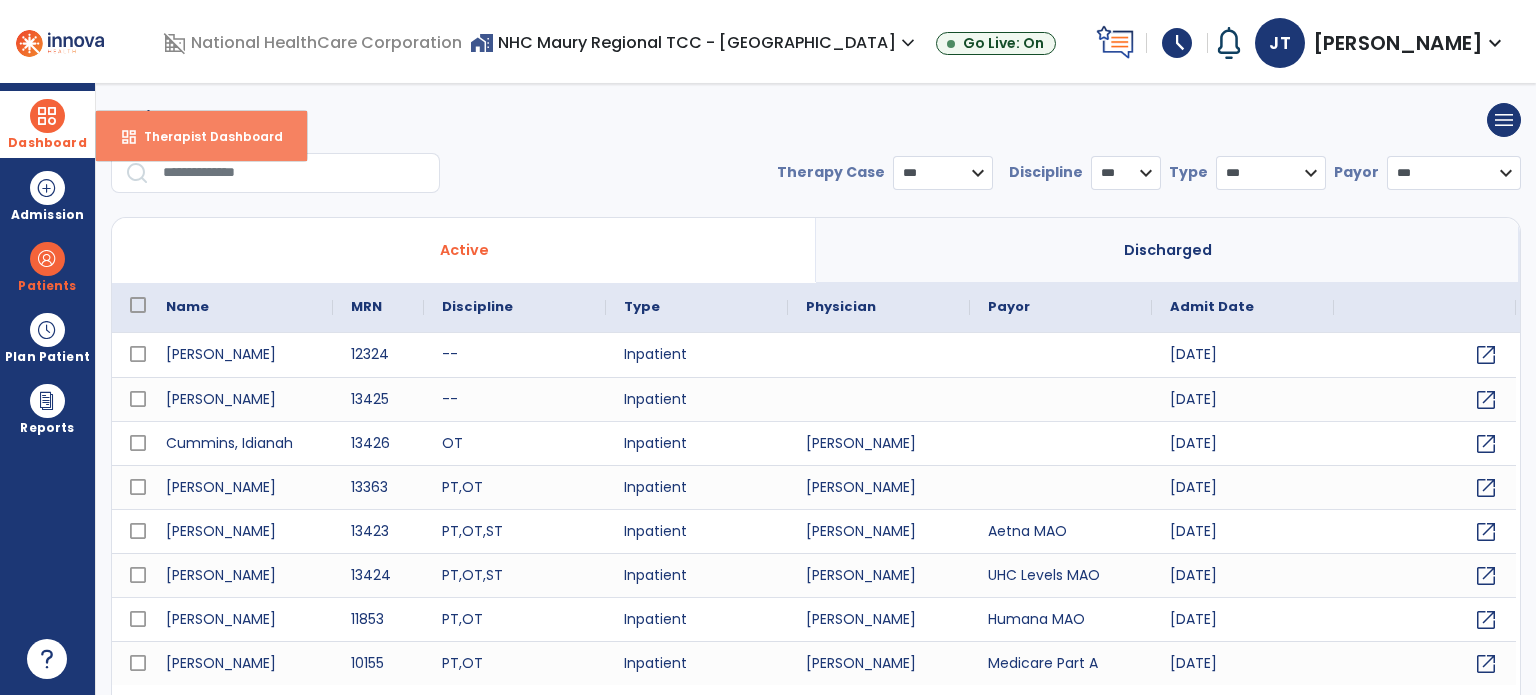 click on "Therapist Dashboard" at bounding box center [205, 136] 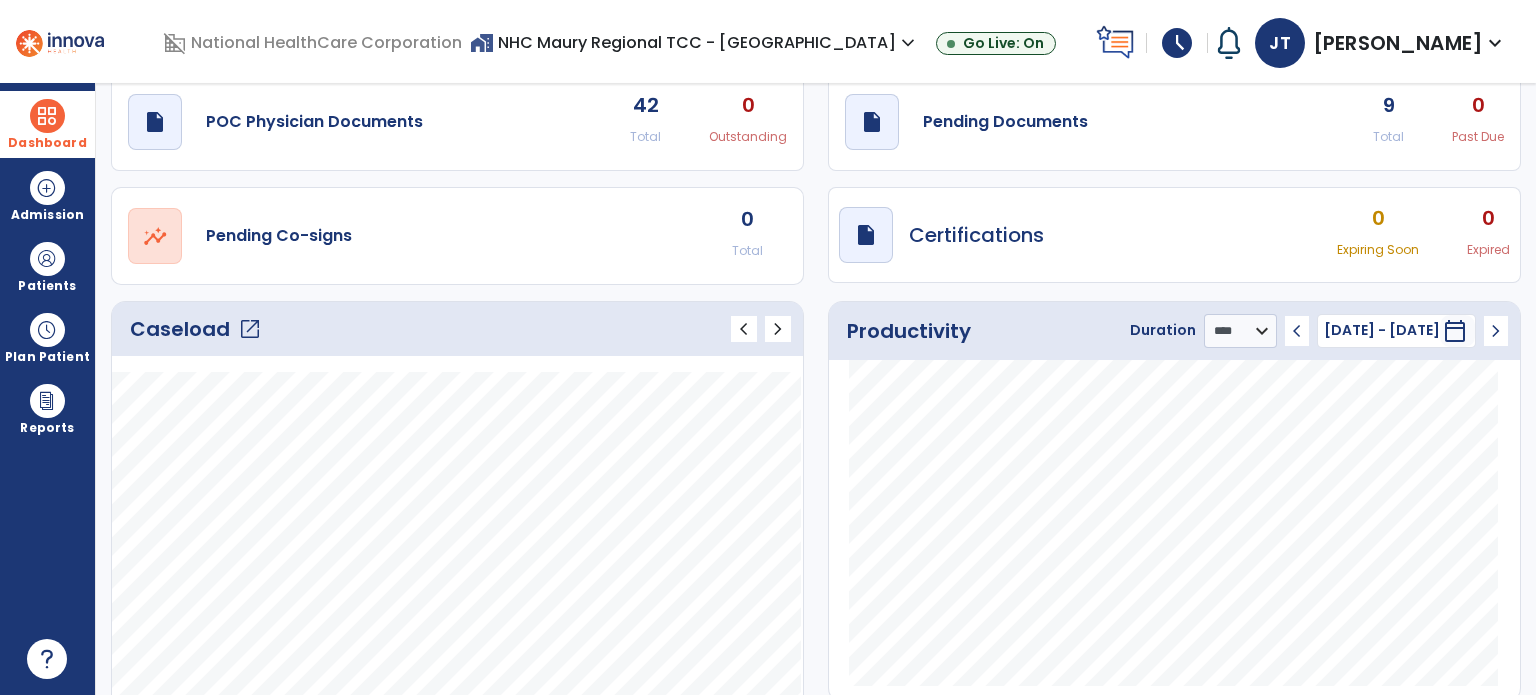 scroll, scrollTop: 0, scrollLeft: 0, axis: both 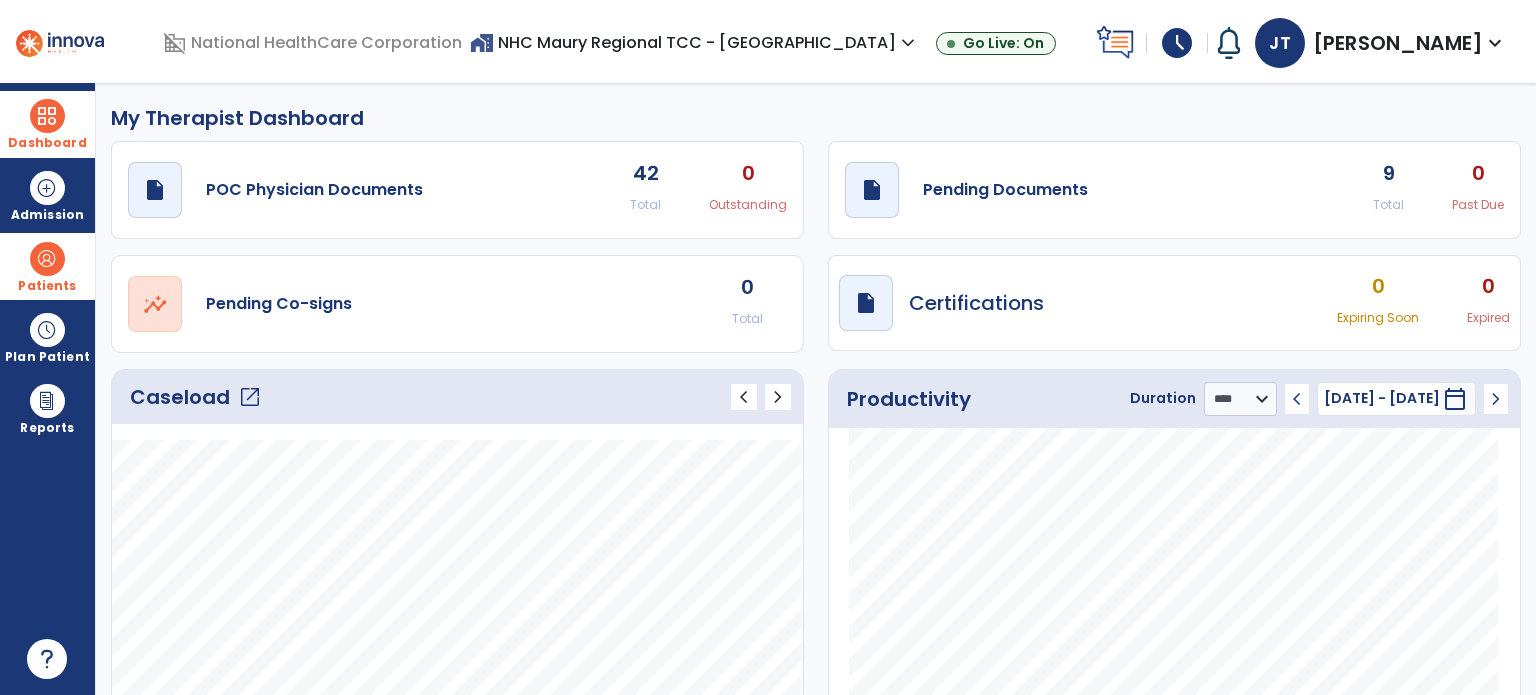 click on "Patients" at bounding box center (47, 266) 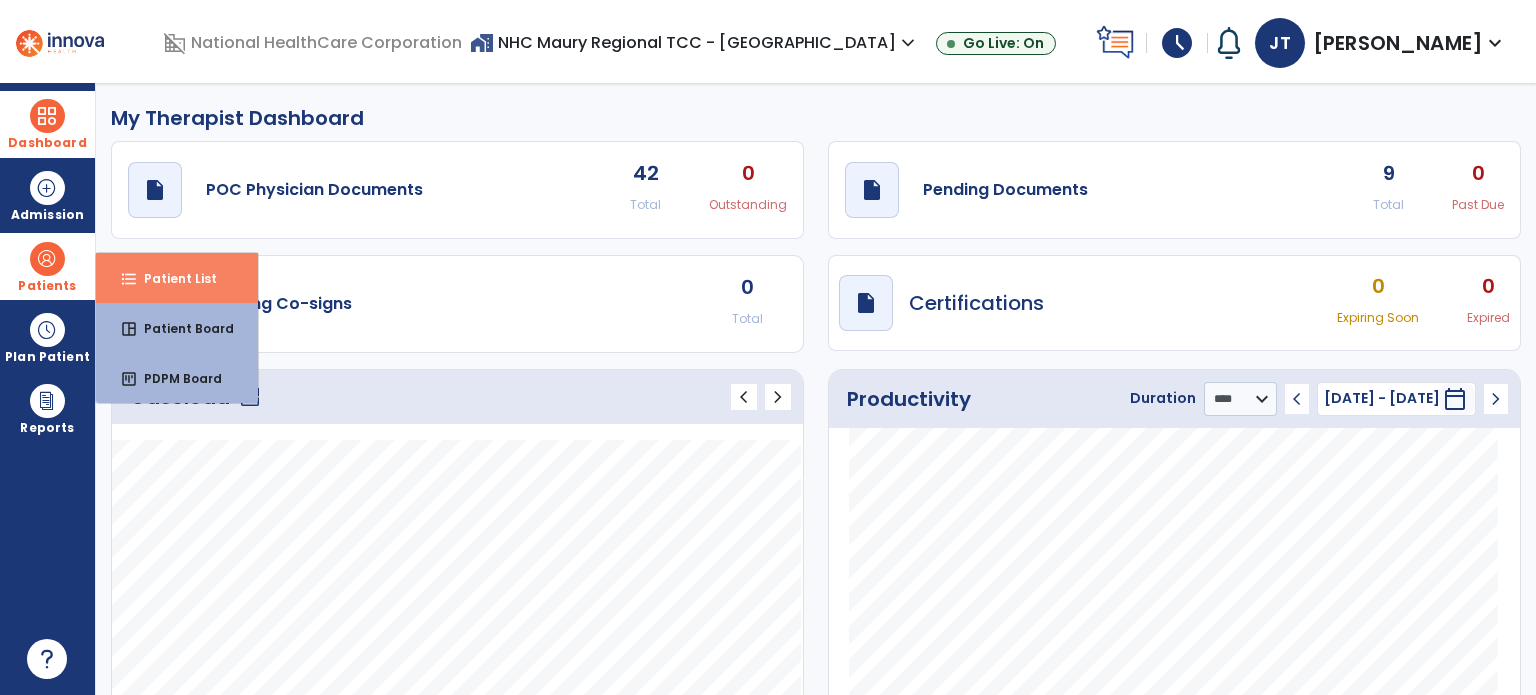 click on "format_list_bulleted  Patient List" at bounding box center [177, 278] 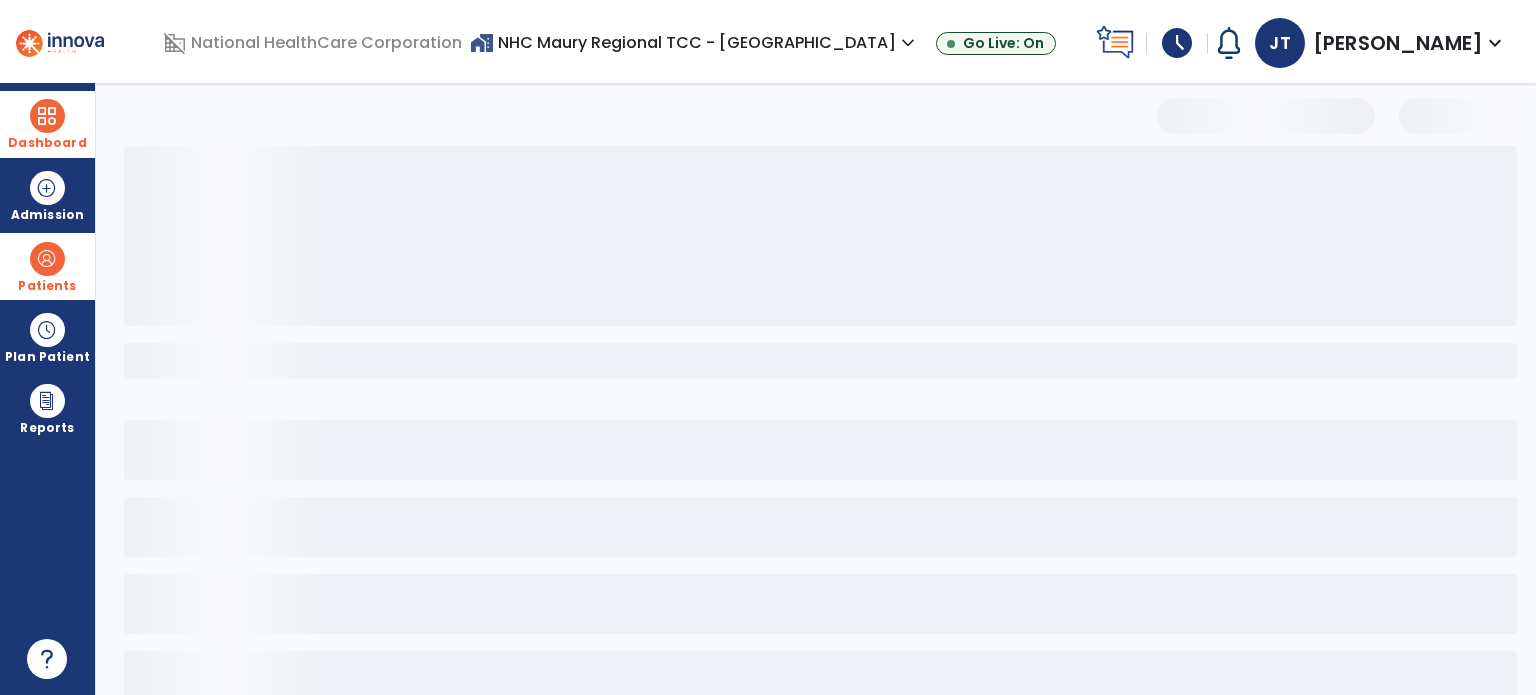 click at bounding box center [820, 236] 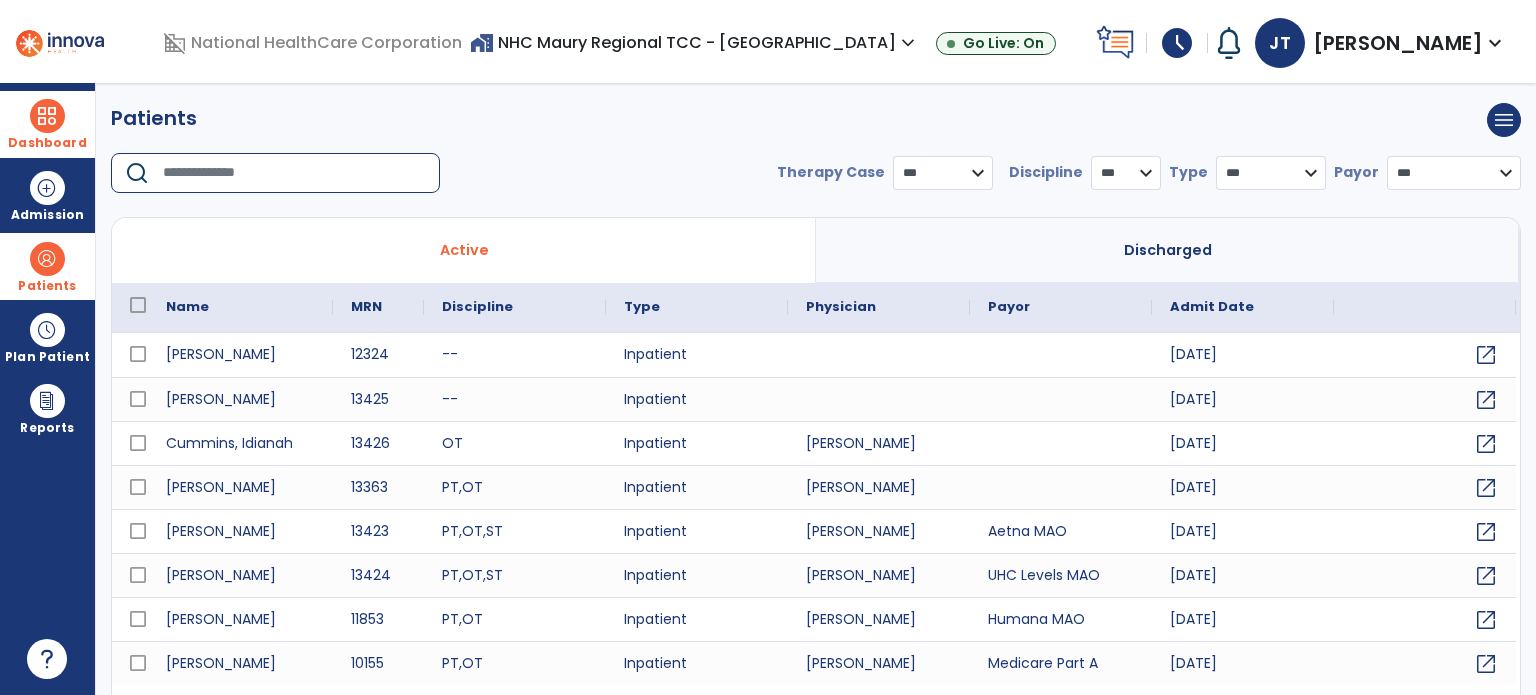 click at bounding box center (294, 173) 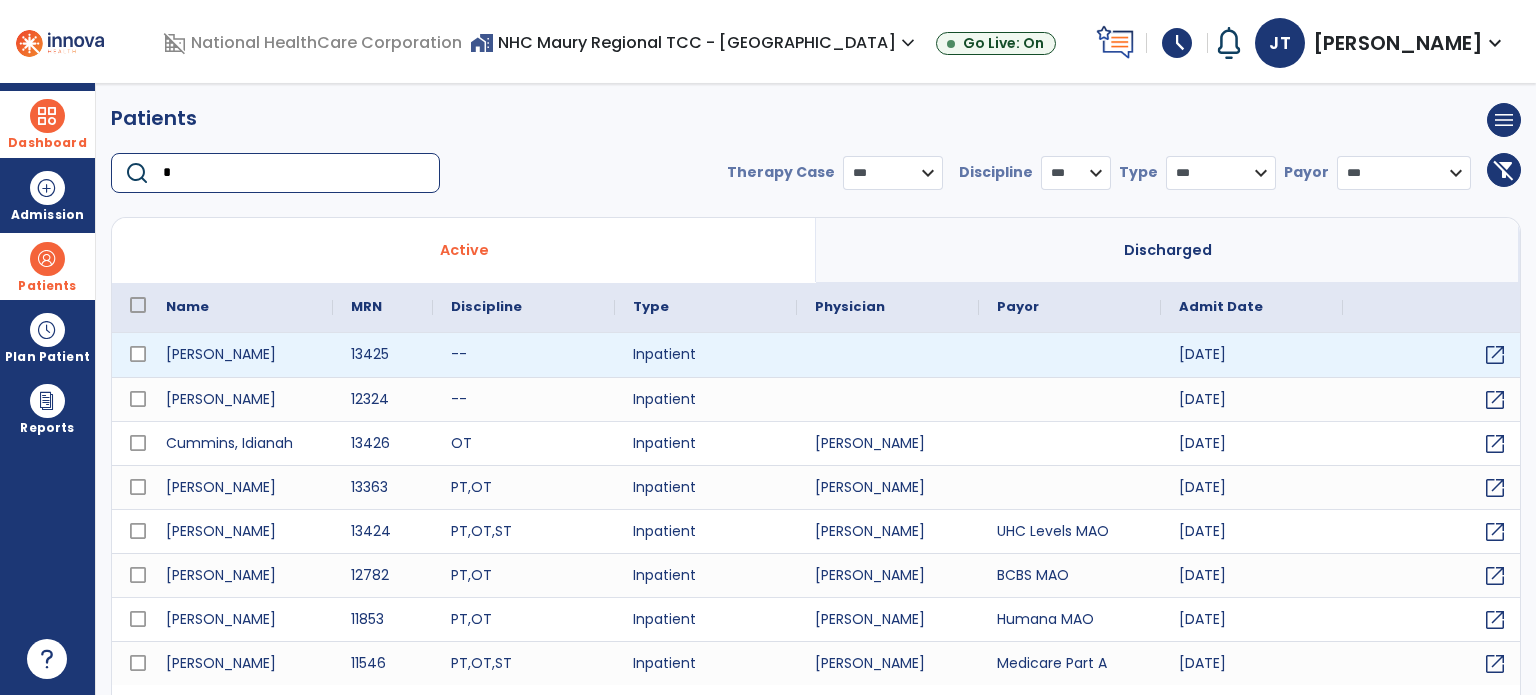 type on "*" 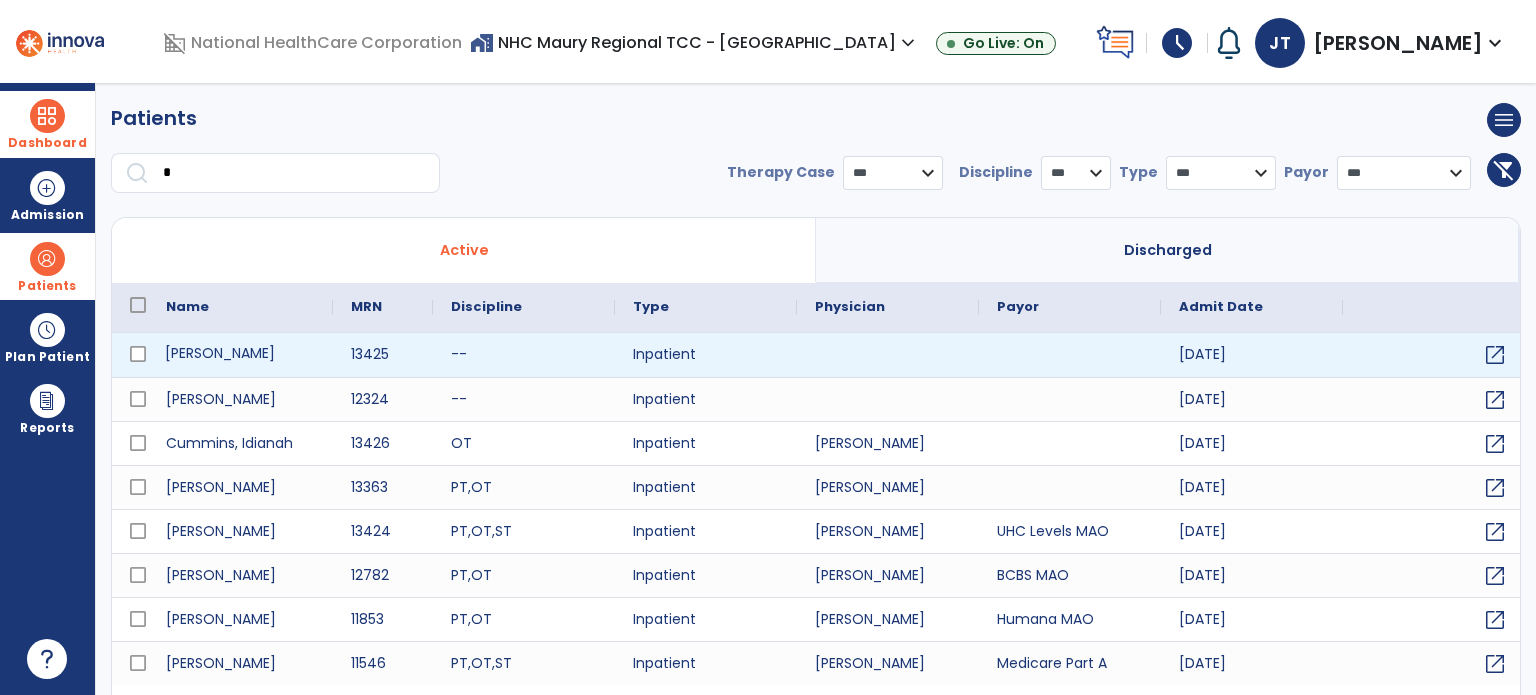 click on "[PERSON_NAME]" at bounding box center (240, 355) 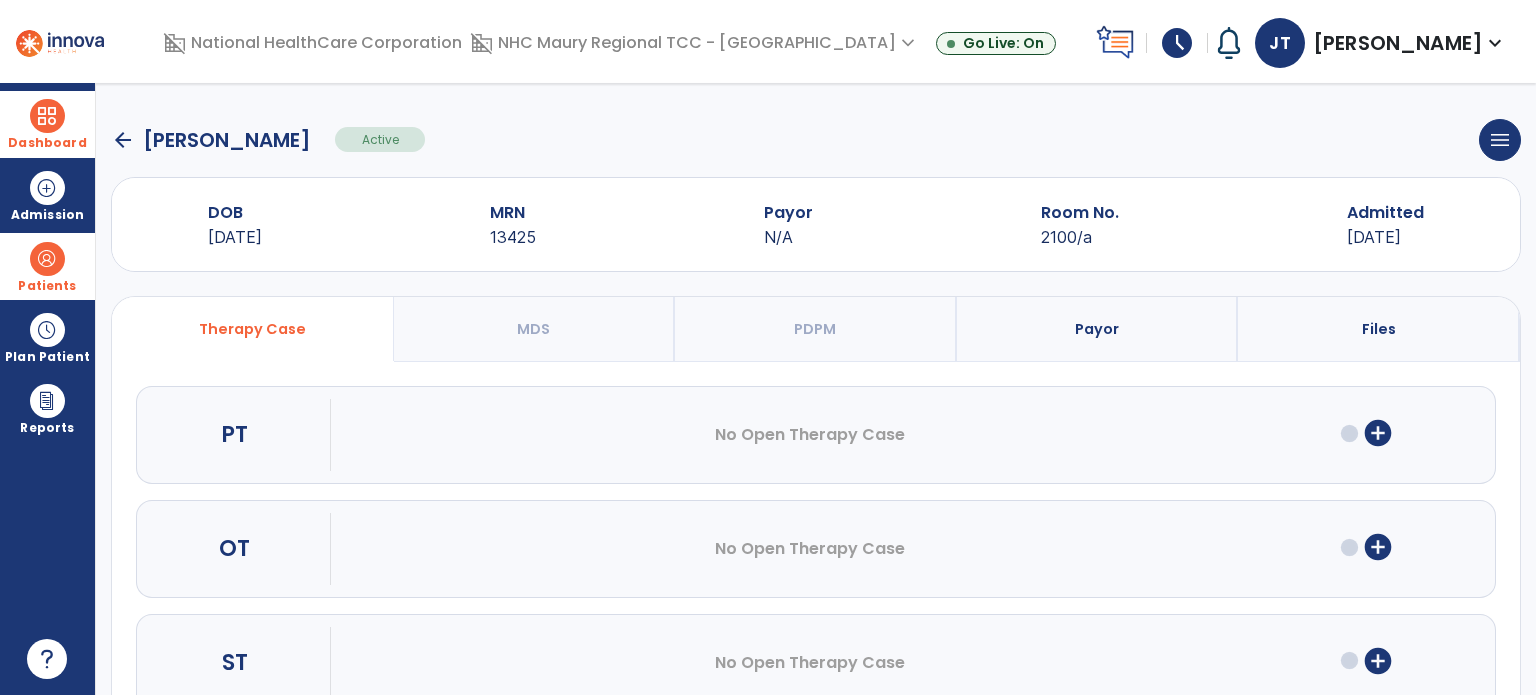 click on "add_circle" at bounding box center (1378, 547) 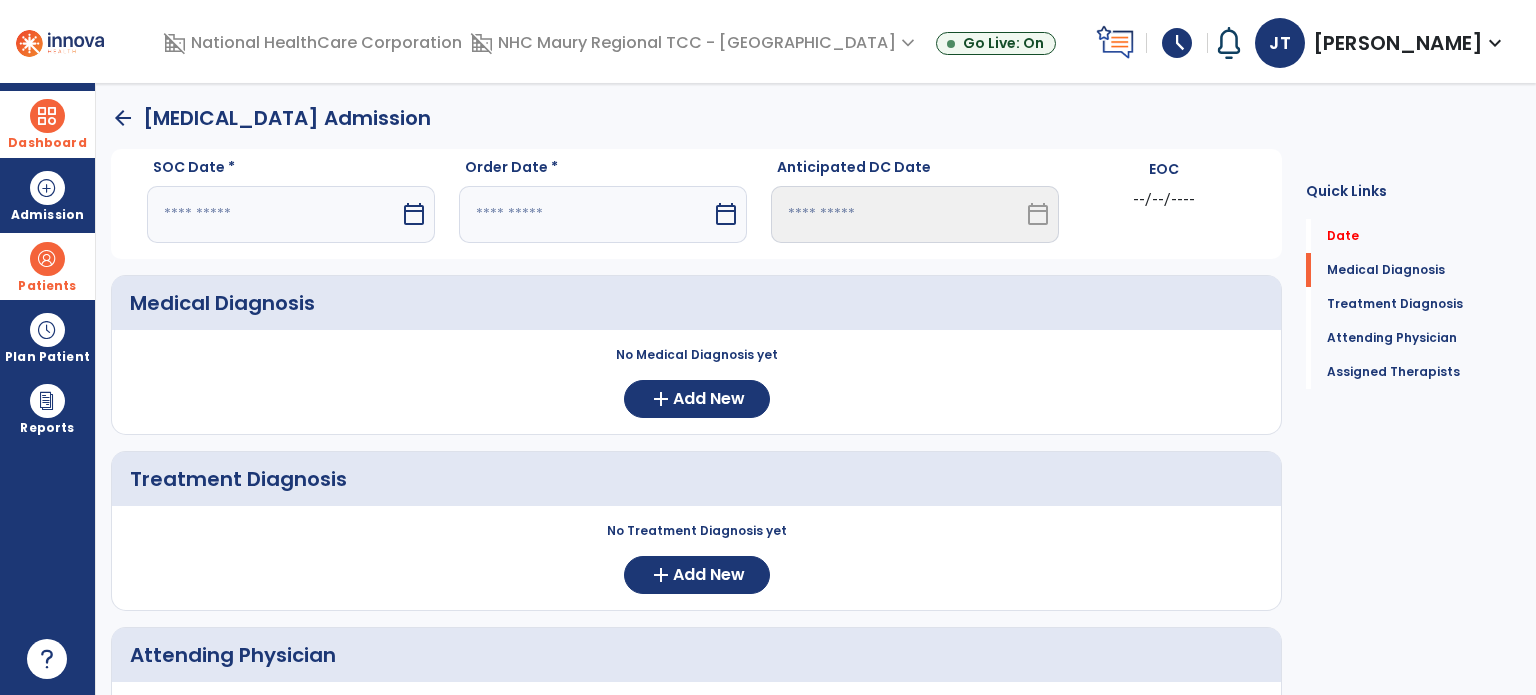 click at bounding box center [273, 214] 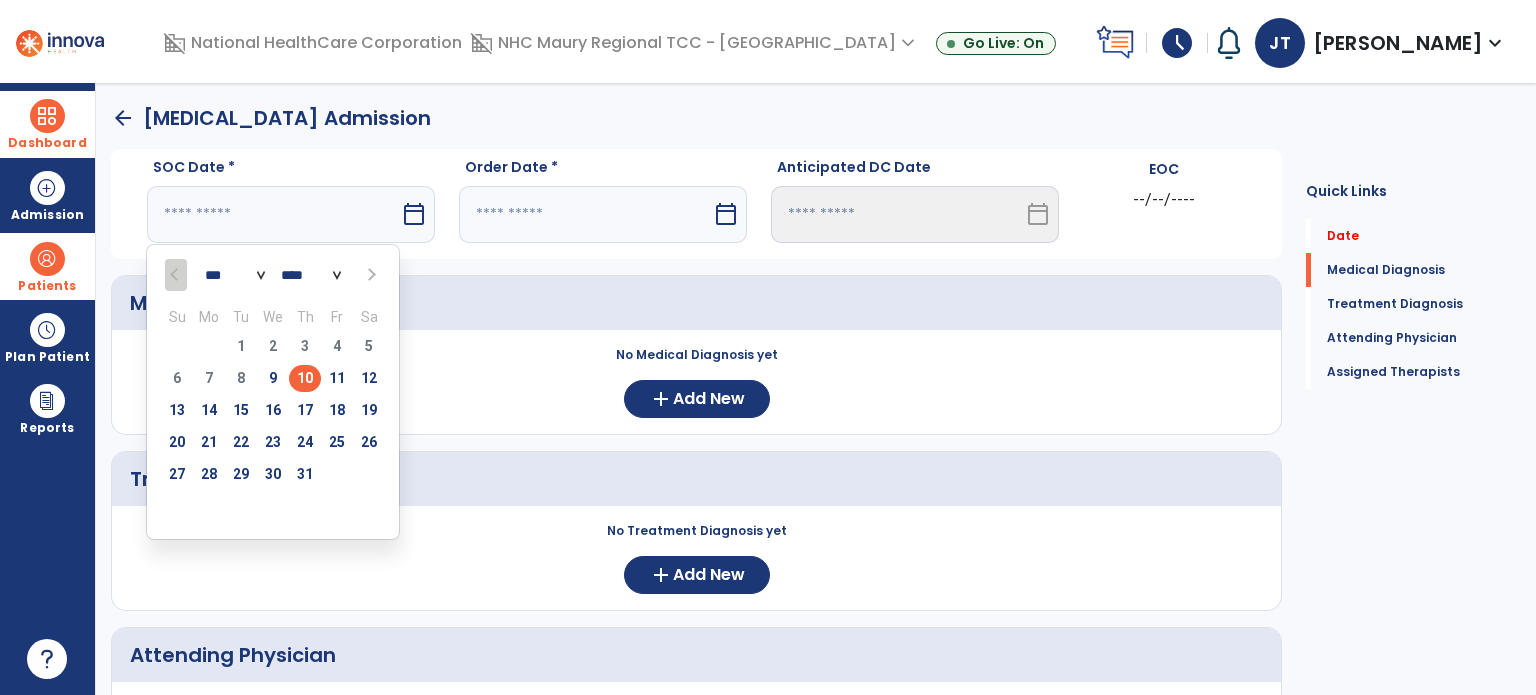 click on "10" at bounding box center [305, 378] 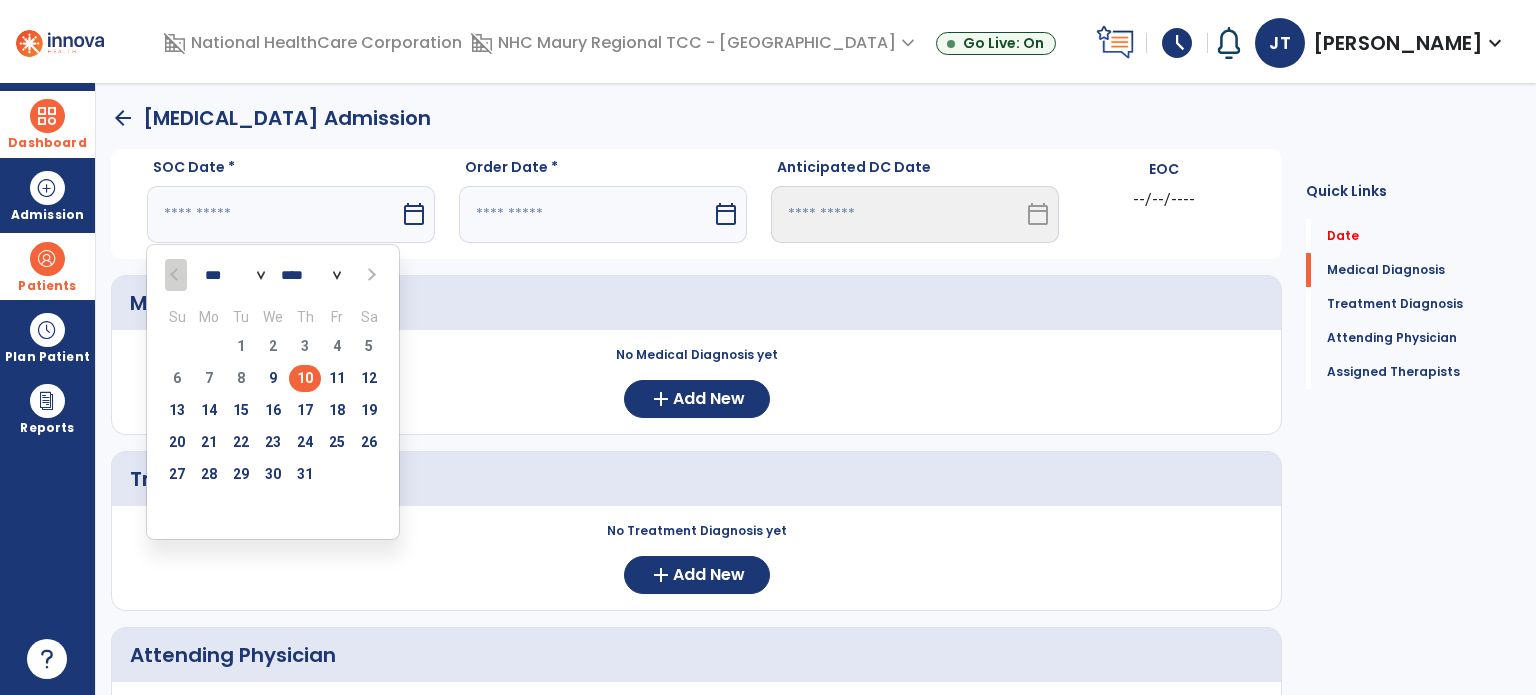 type on "*********" 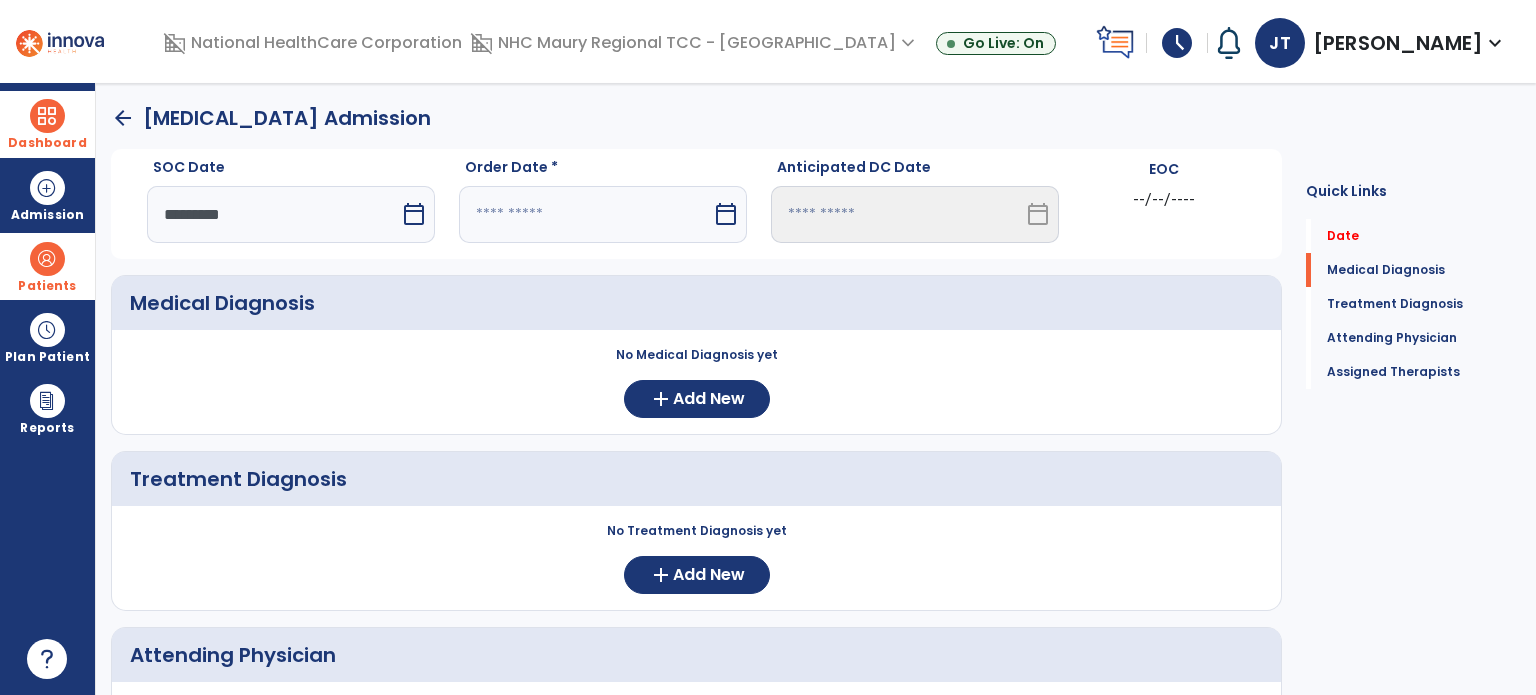click at bounding box center [585, 214] 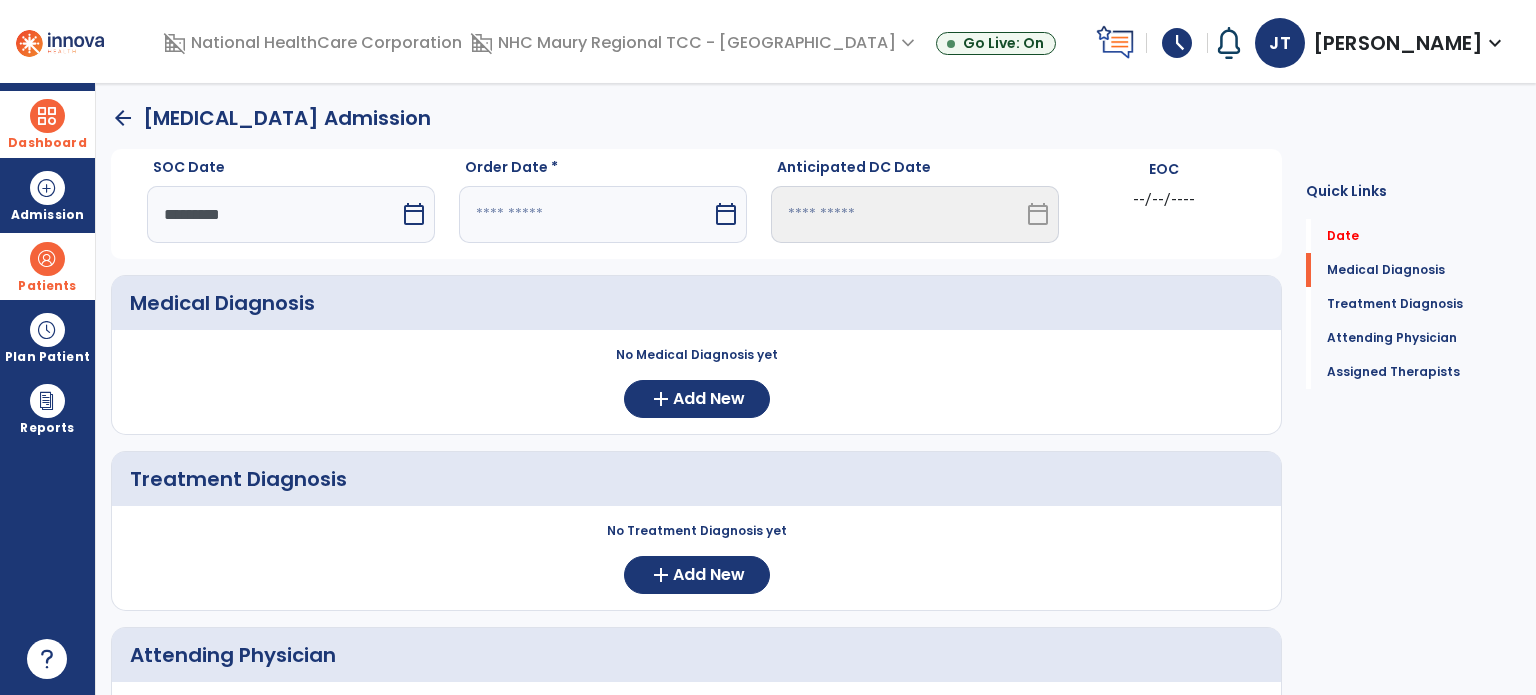 select on "*" 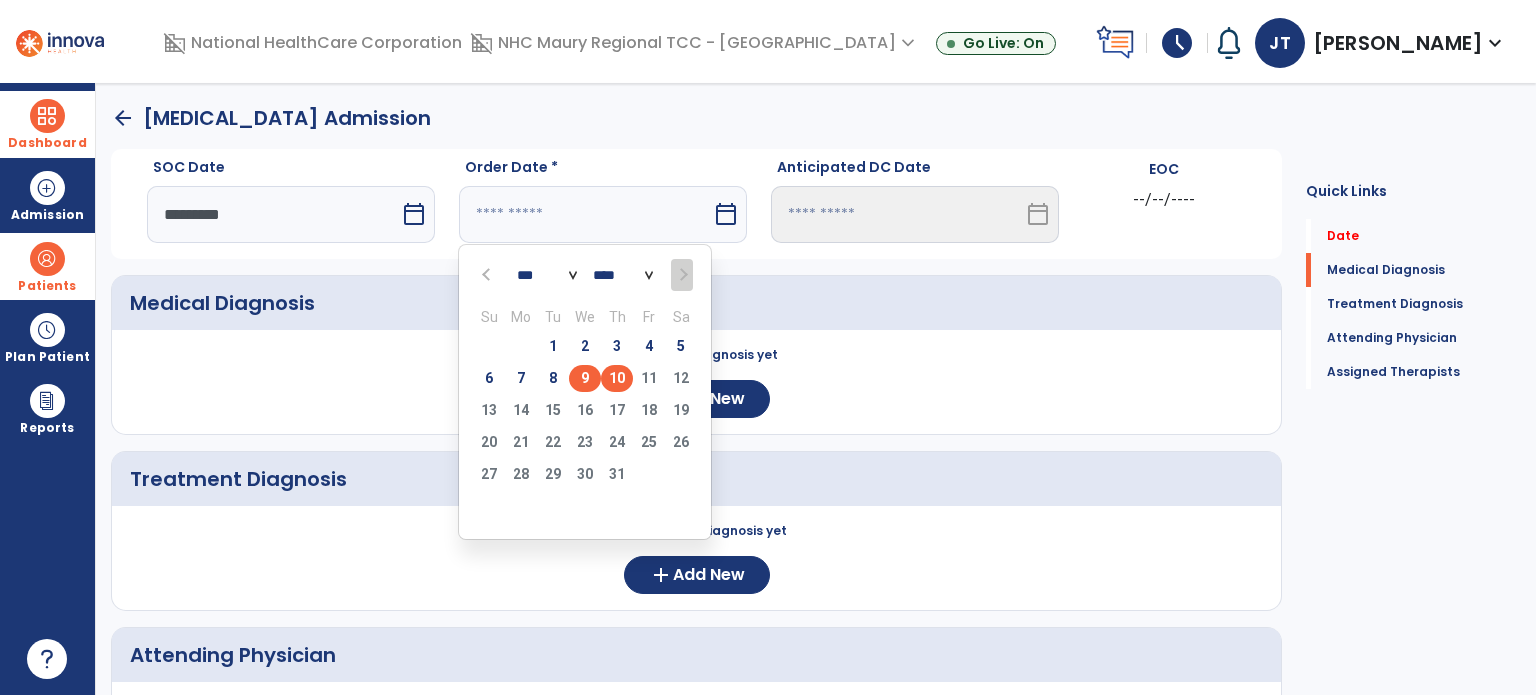 click on "9" at bounding box center [585, 378] 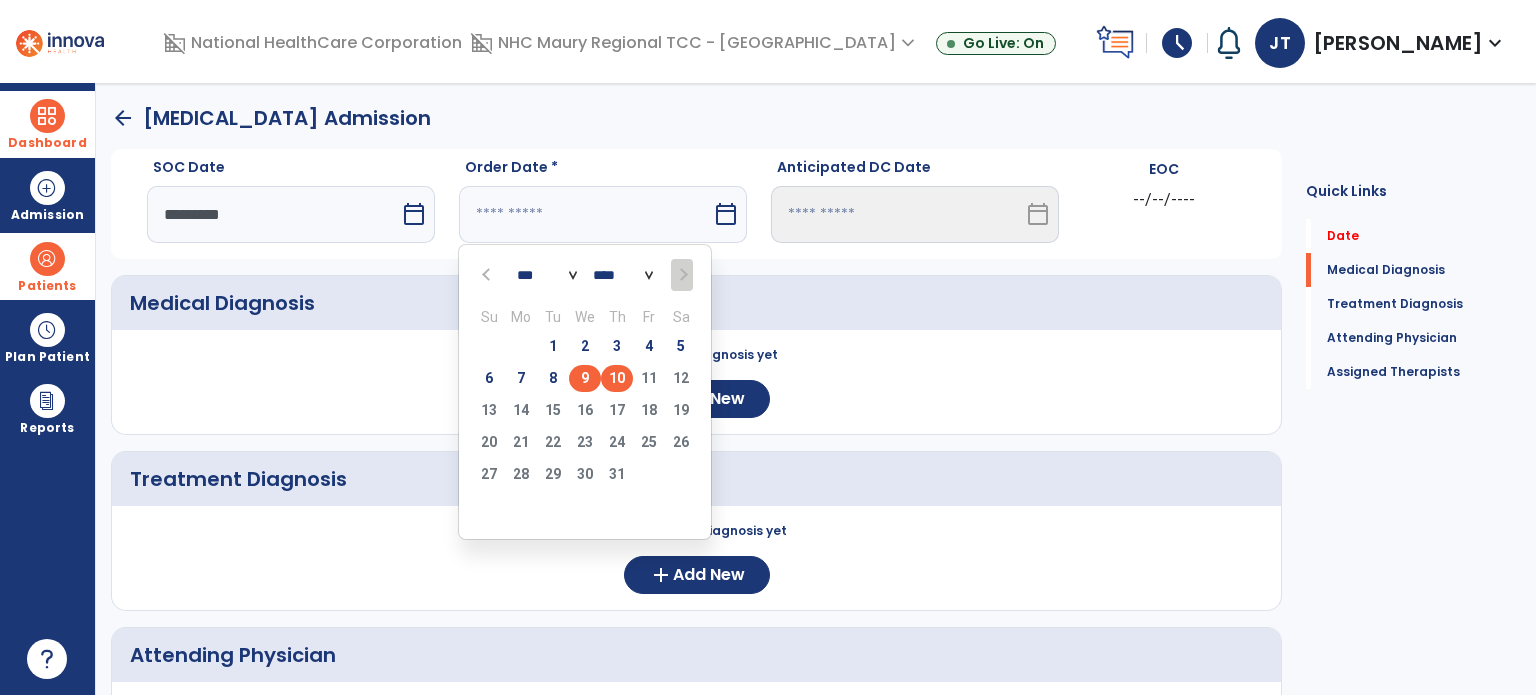 type on "********" 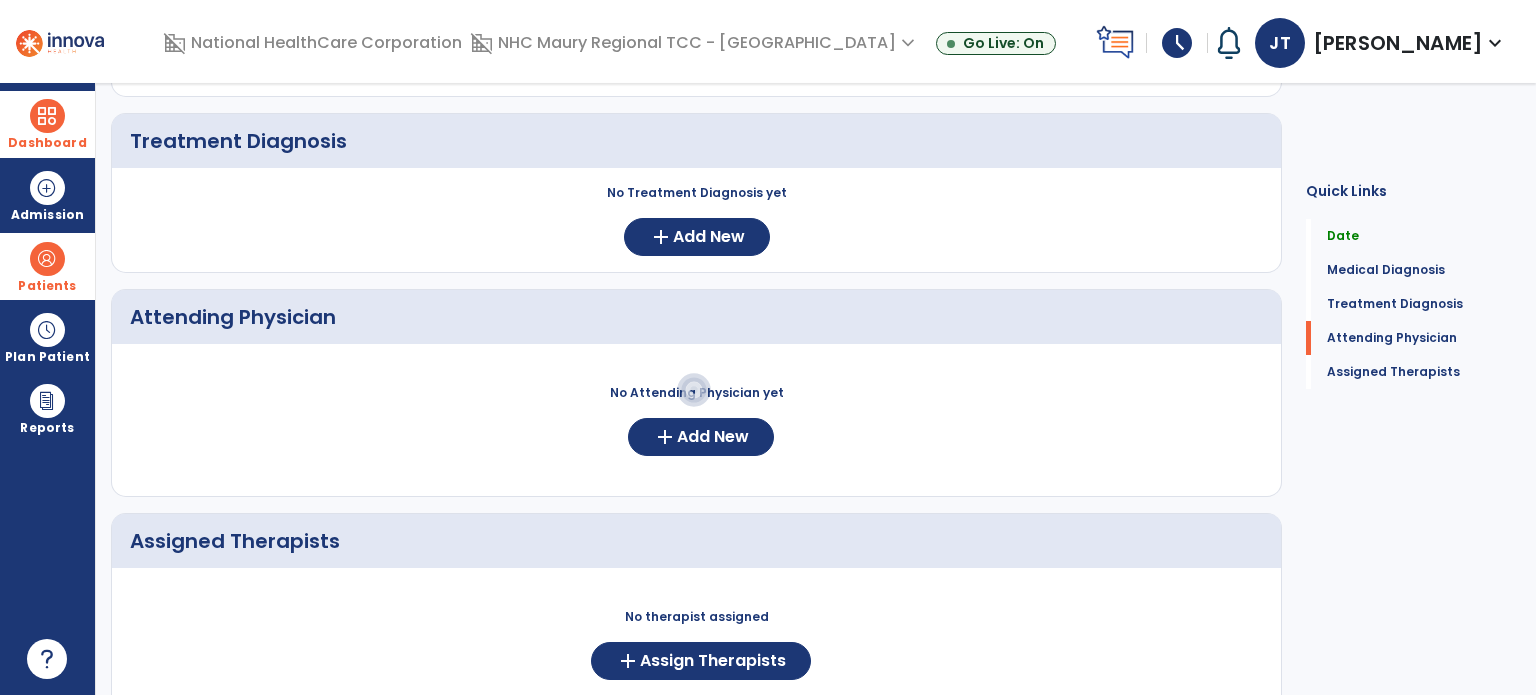 scroll, scrollTop: 339, scrollLeft: 0, axis: vertical 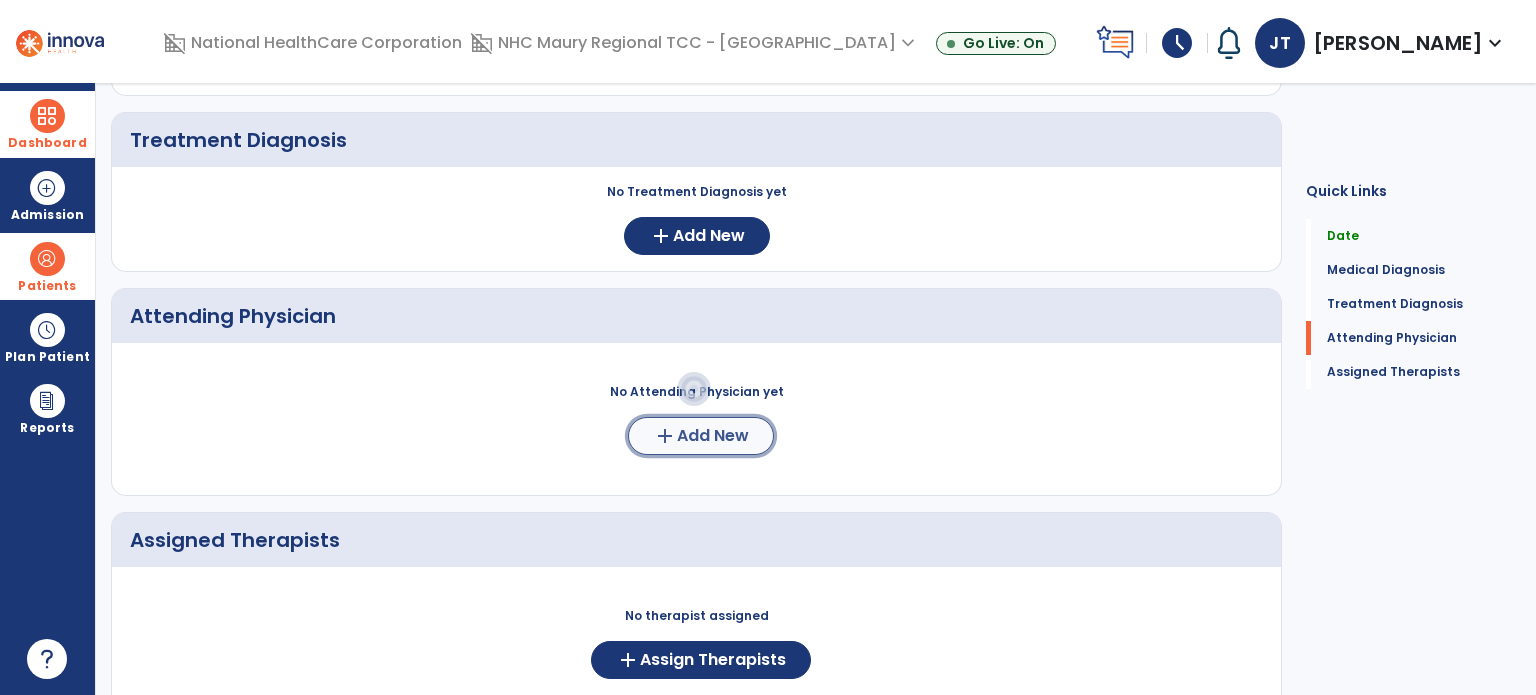 click on "Add New" 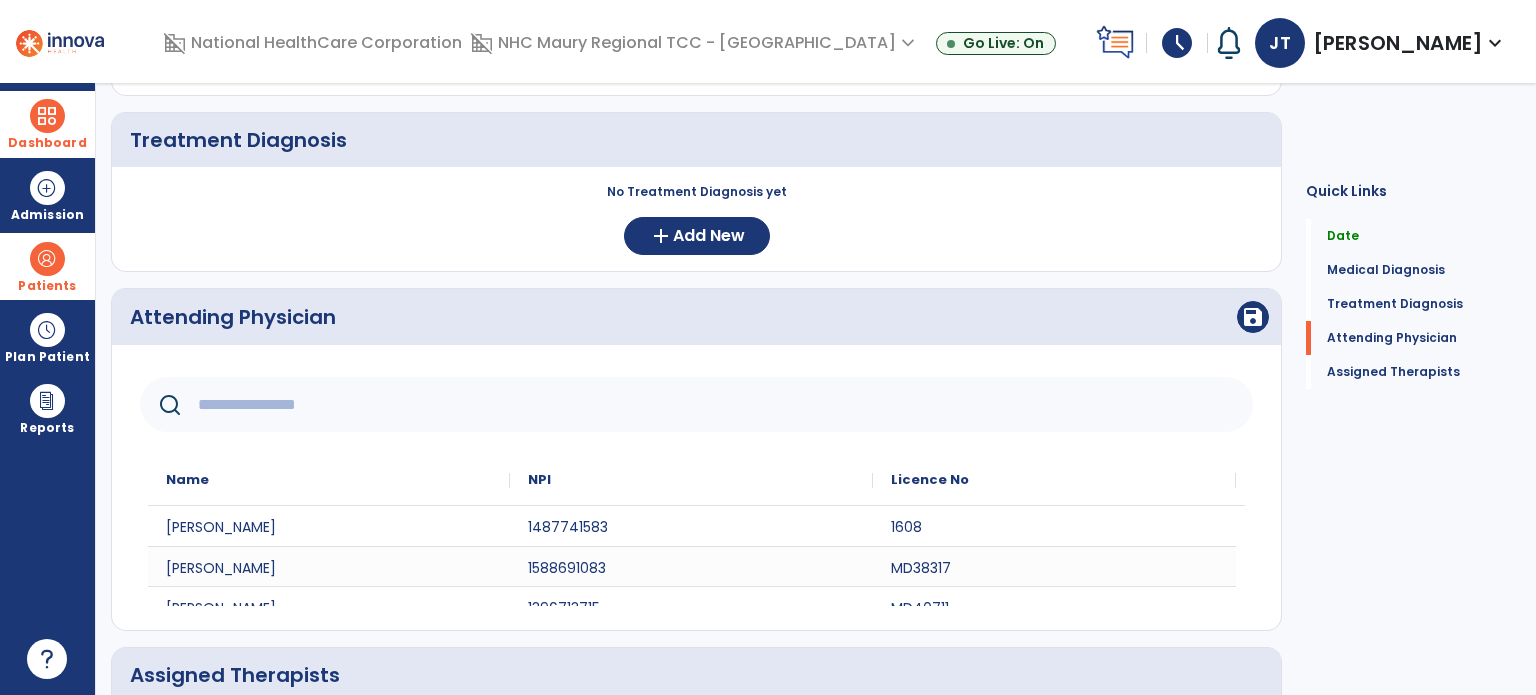 click 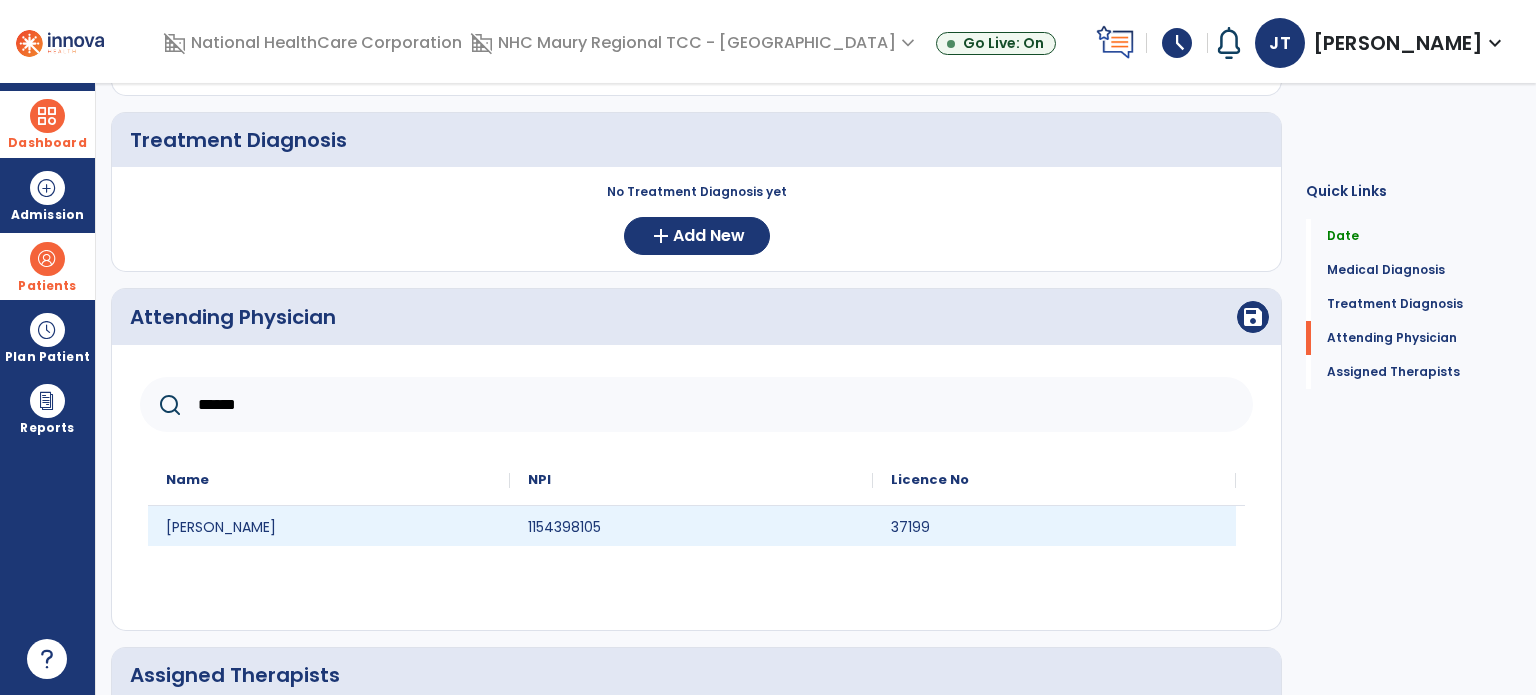 type on "******" 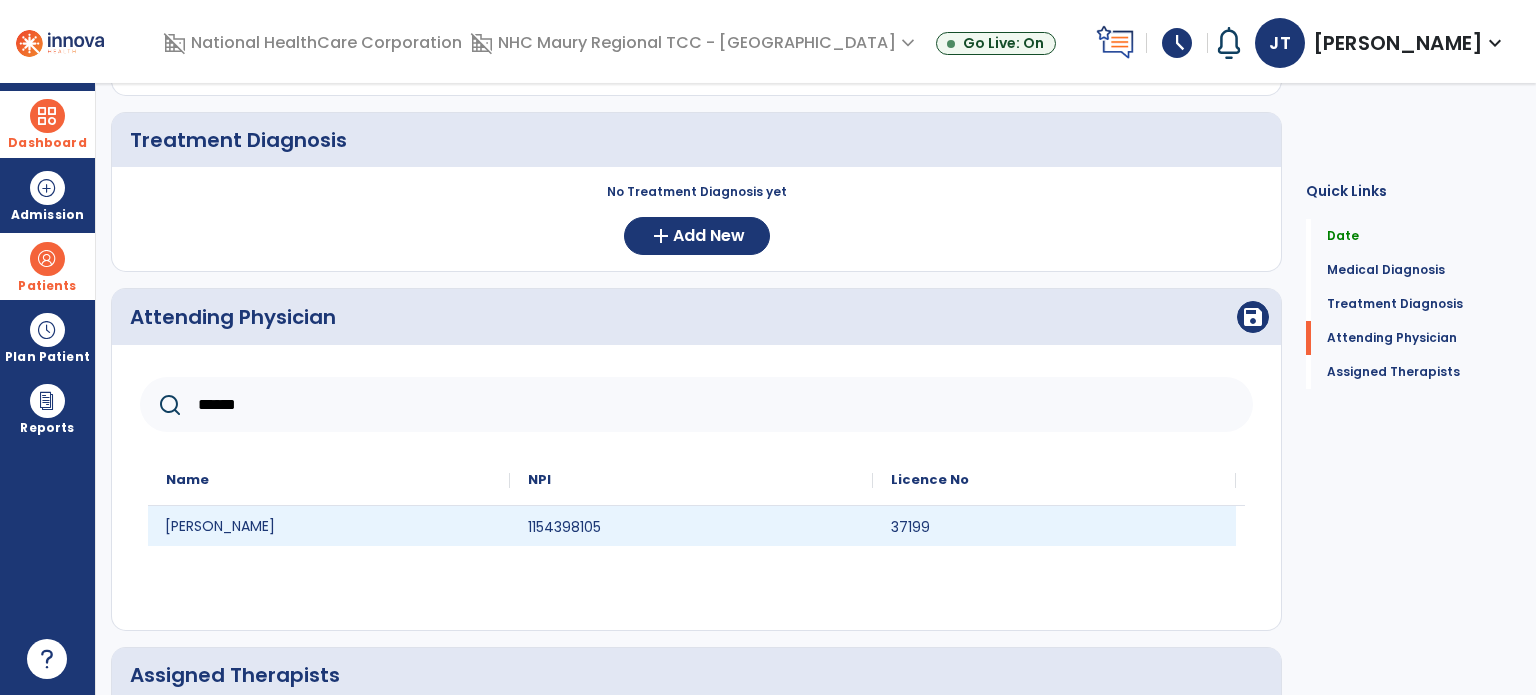 click on "[PERSON_NAME]" 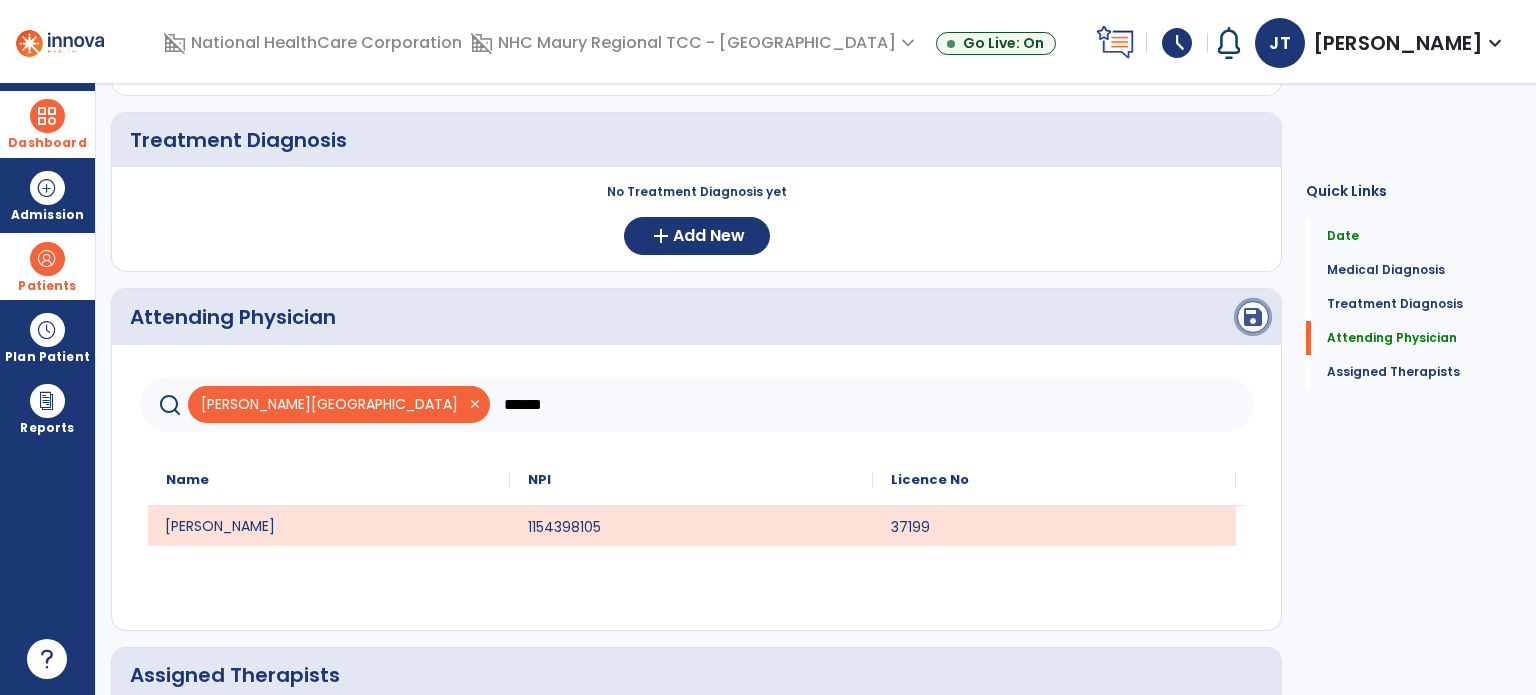 click on "save" 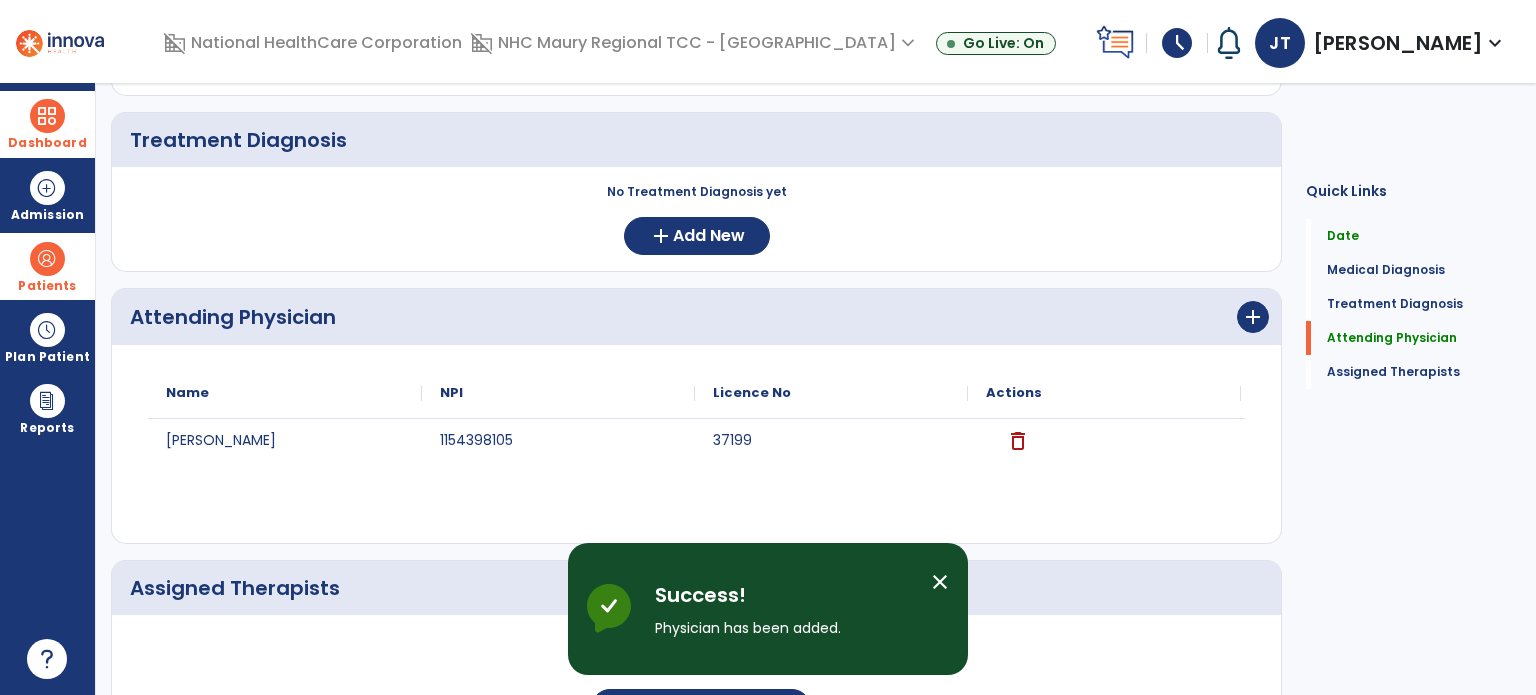 scroll, scrollTop: 500, scrollLeft: 0, axis: vertical 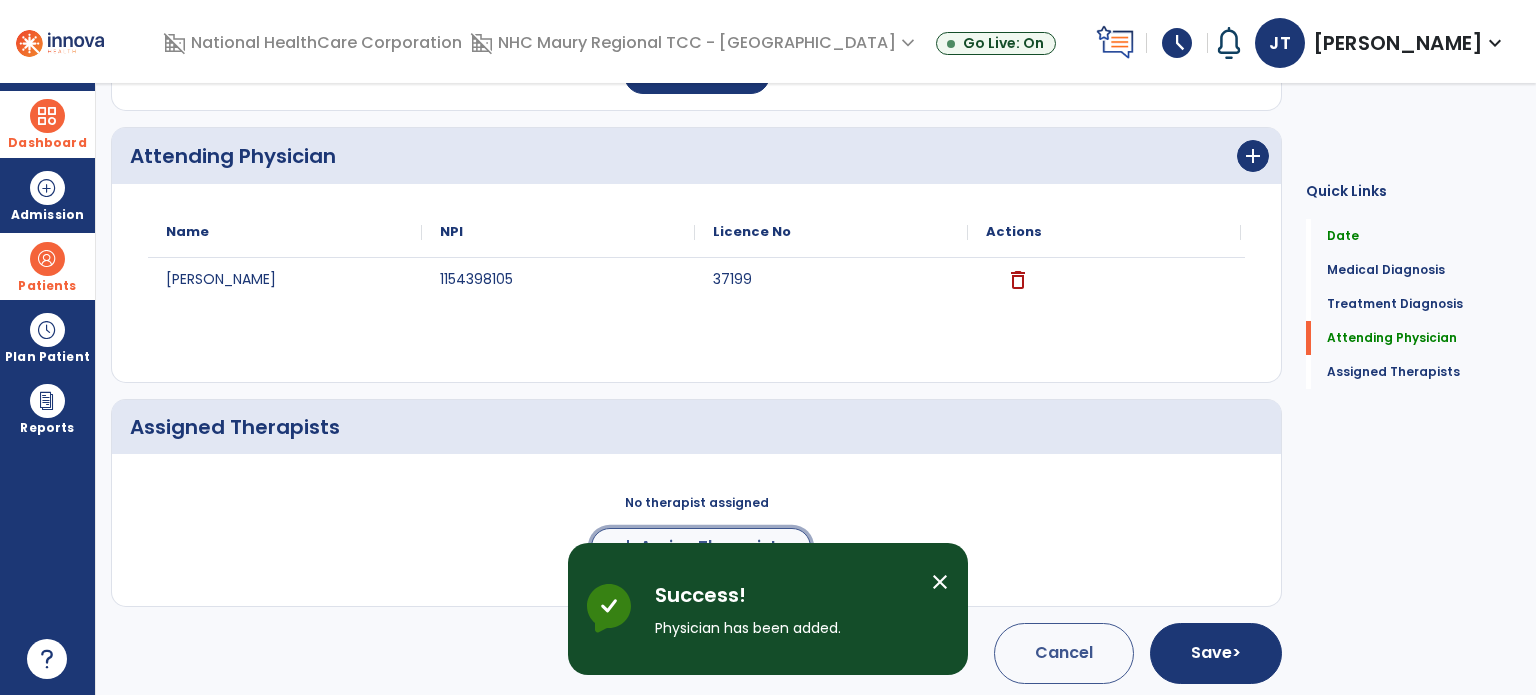 click on "add  Assign Therapists" 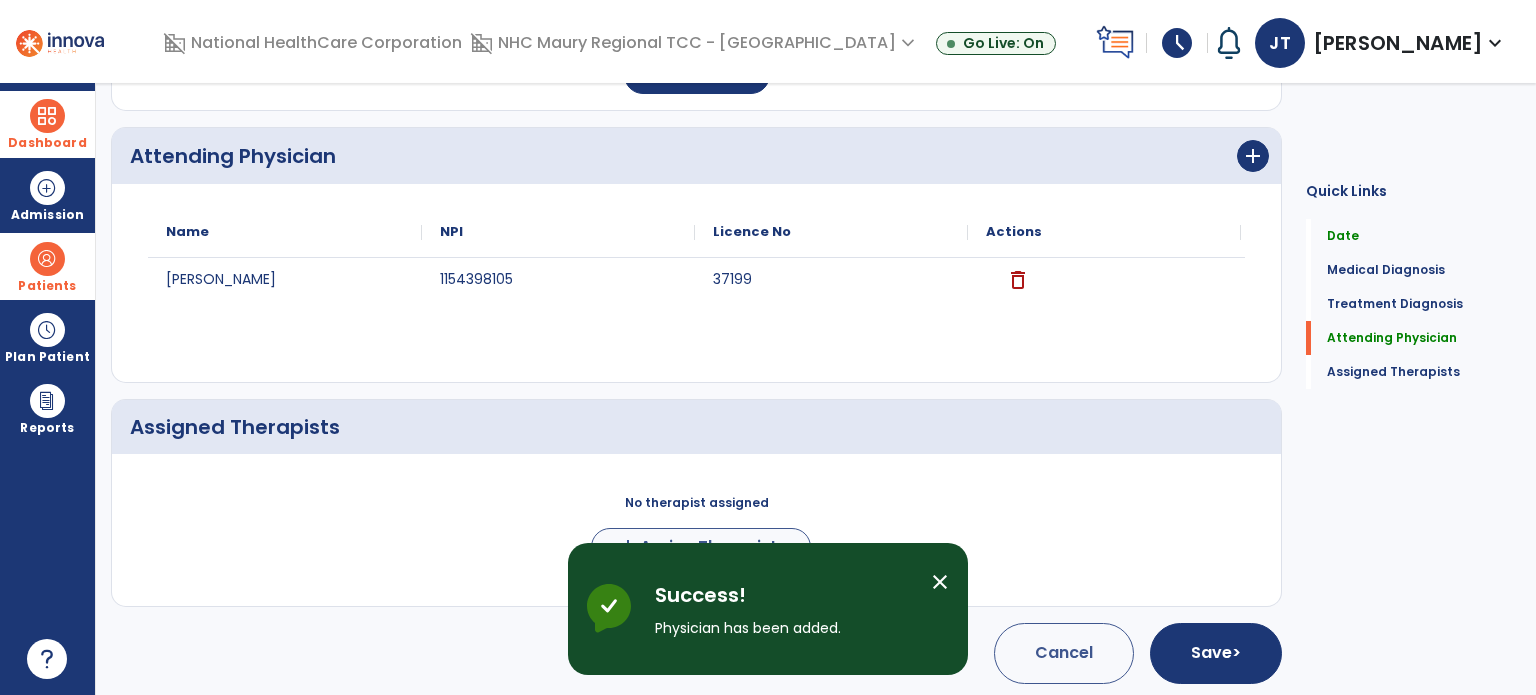 scroll, scrollTop: 497, scrollLeft: 0, axis: vertical 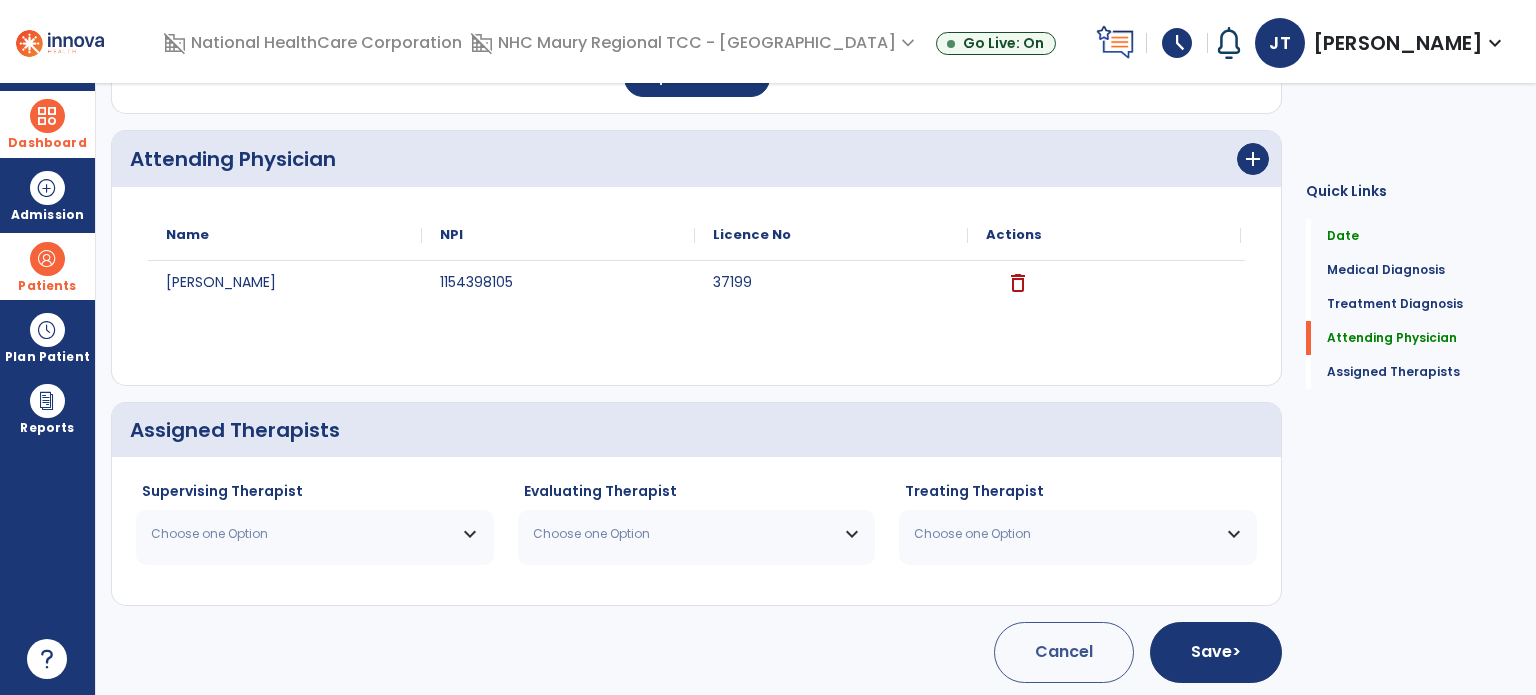 click on "Choose one Option" at bounding box center (302, 534) 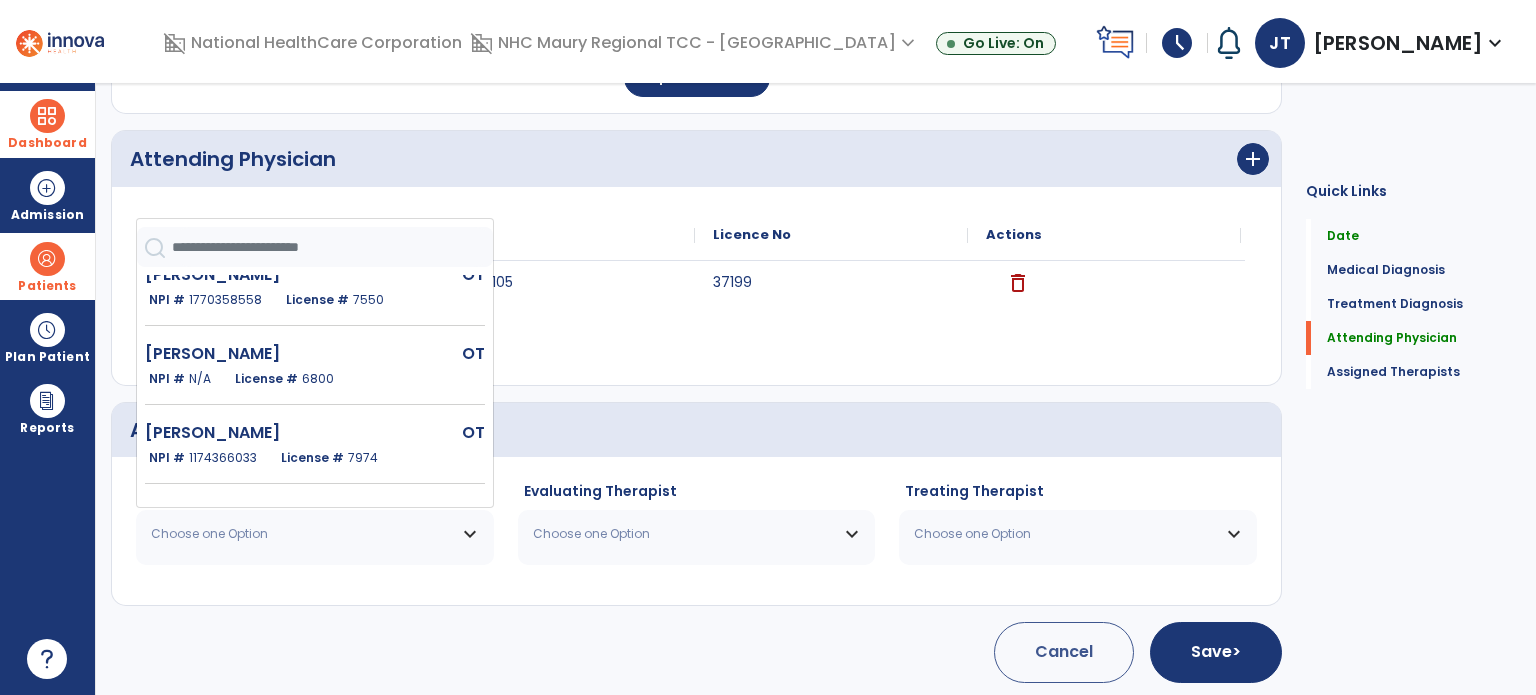 scroll, scrollTop: 604, scrollLeft: 0, axis: vertical 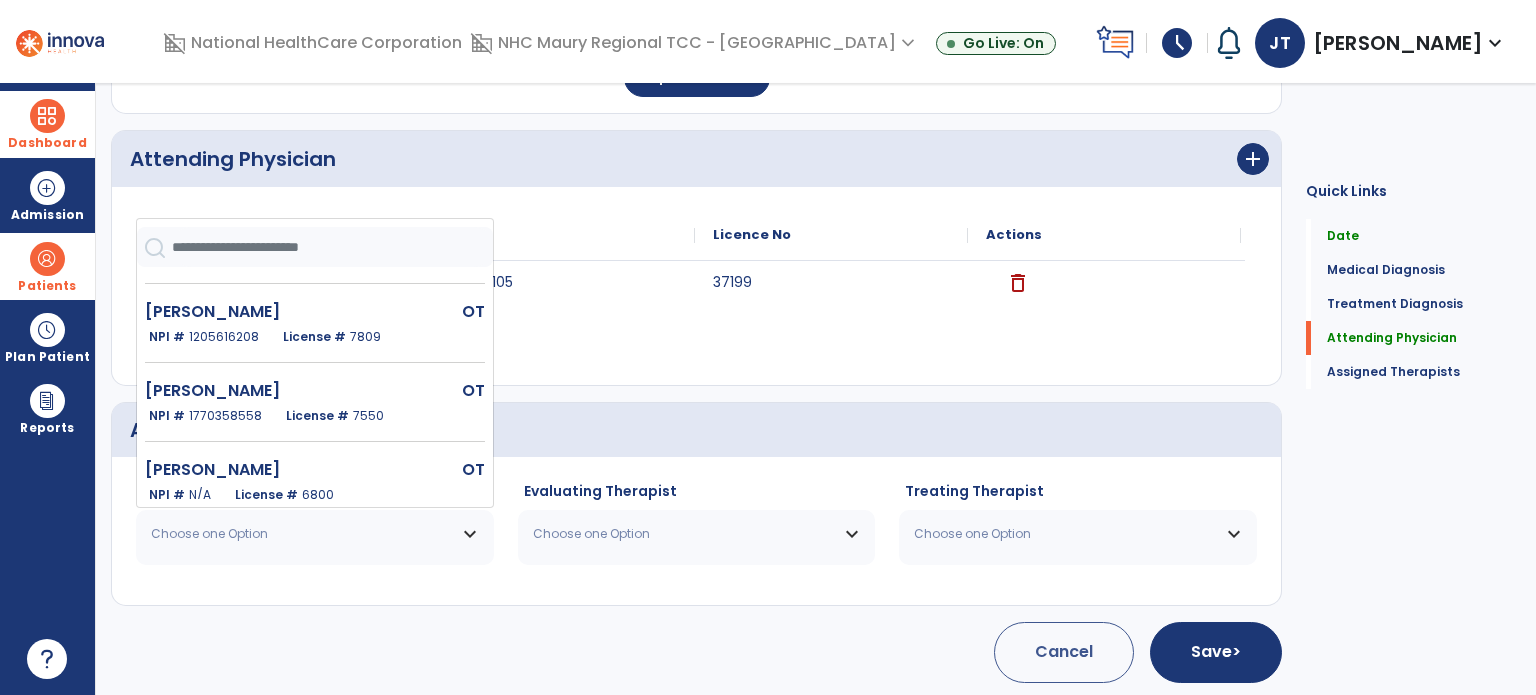 click on "[PERSON_NAME]   OT   NPI #  [US_HEALTHCARE_NPI]  License #  7550" 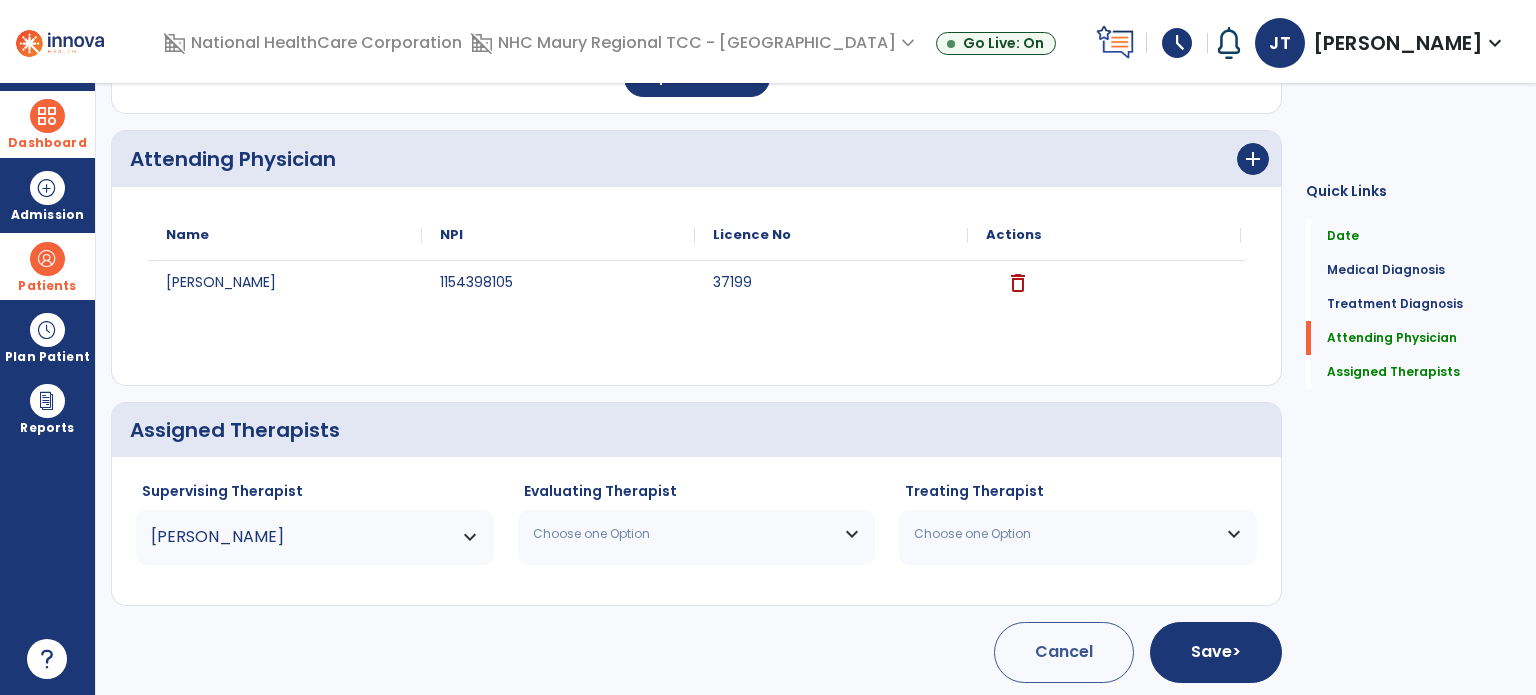 click on "Choose one Option" at bounding box center [684, 534] 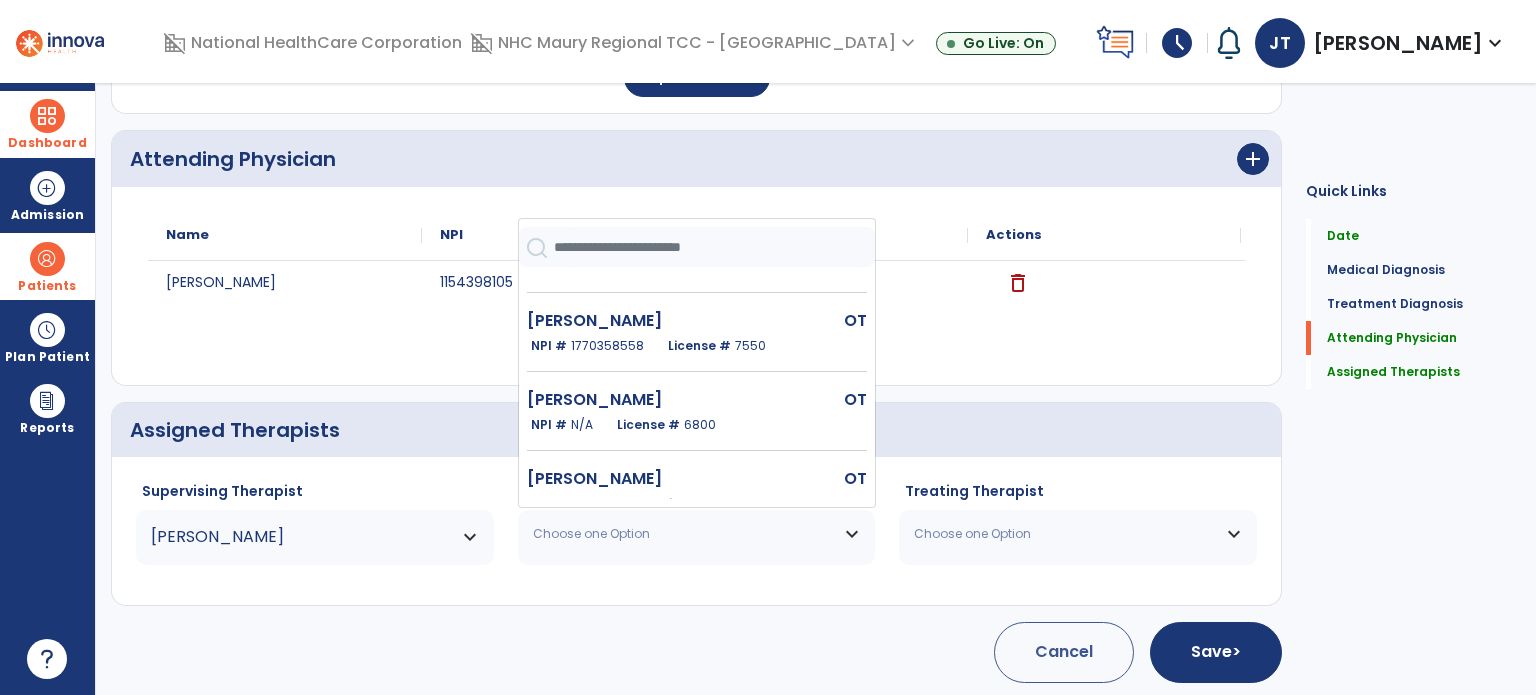scroll, scrollTop: 721, scrollLeft: 0, axis: vertical 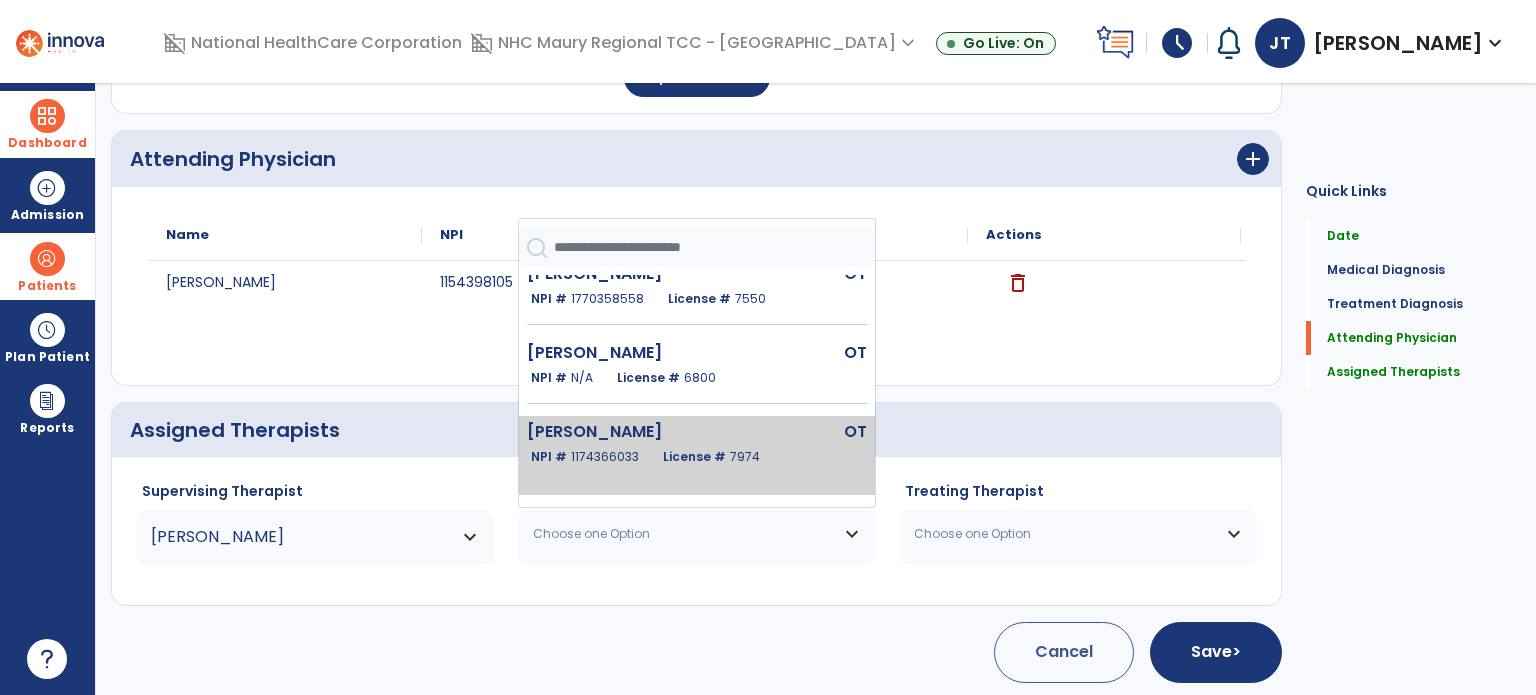 click on "License #  7974" 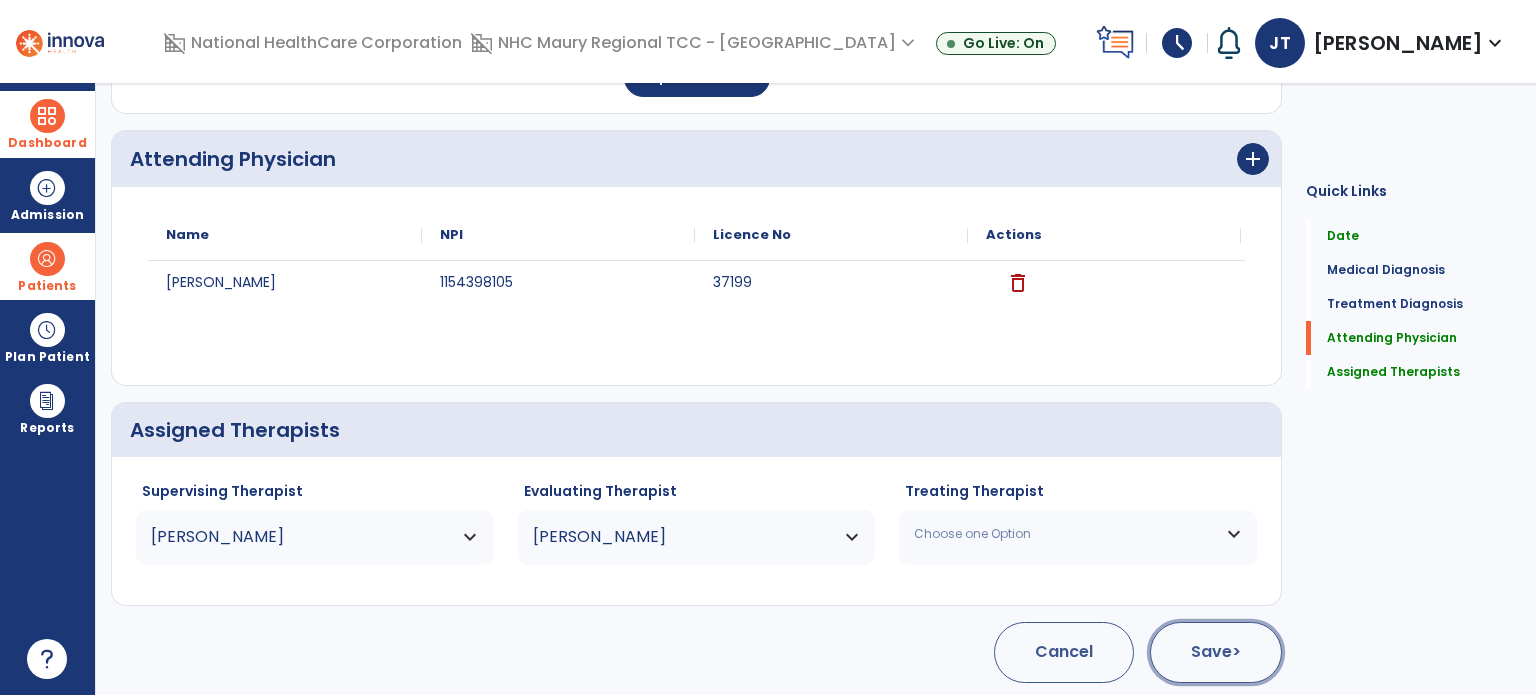 click on "Save  >" 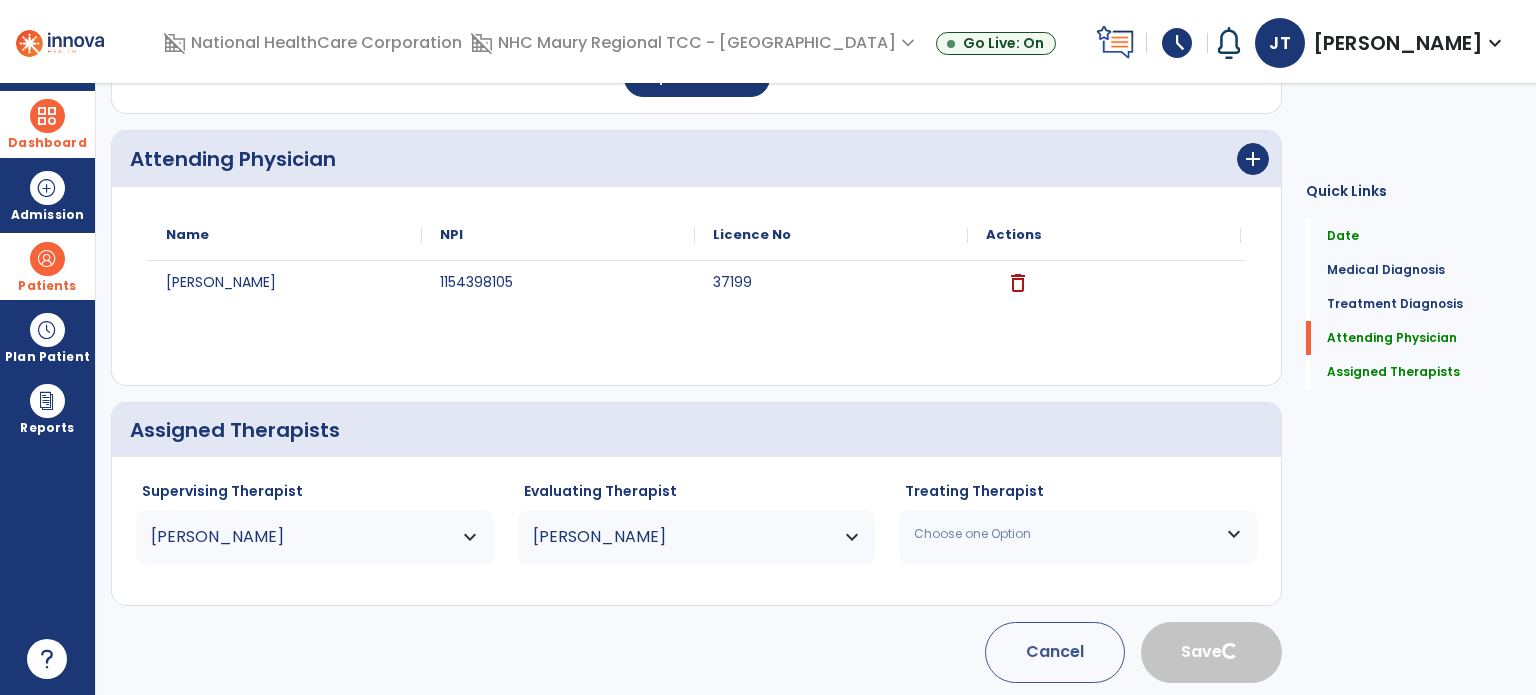 type 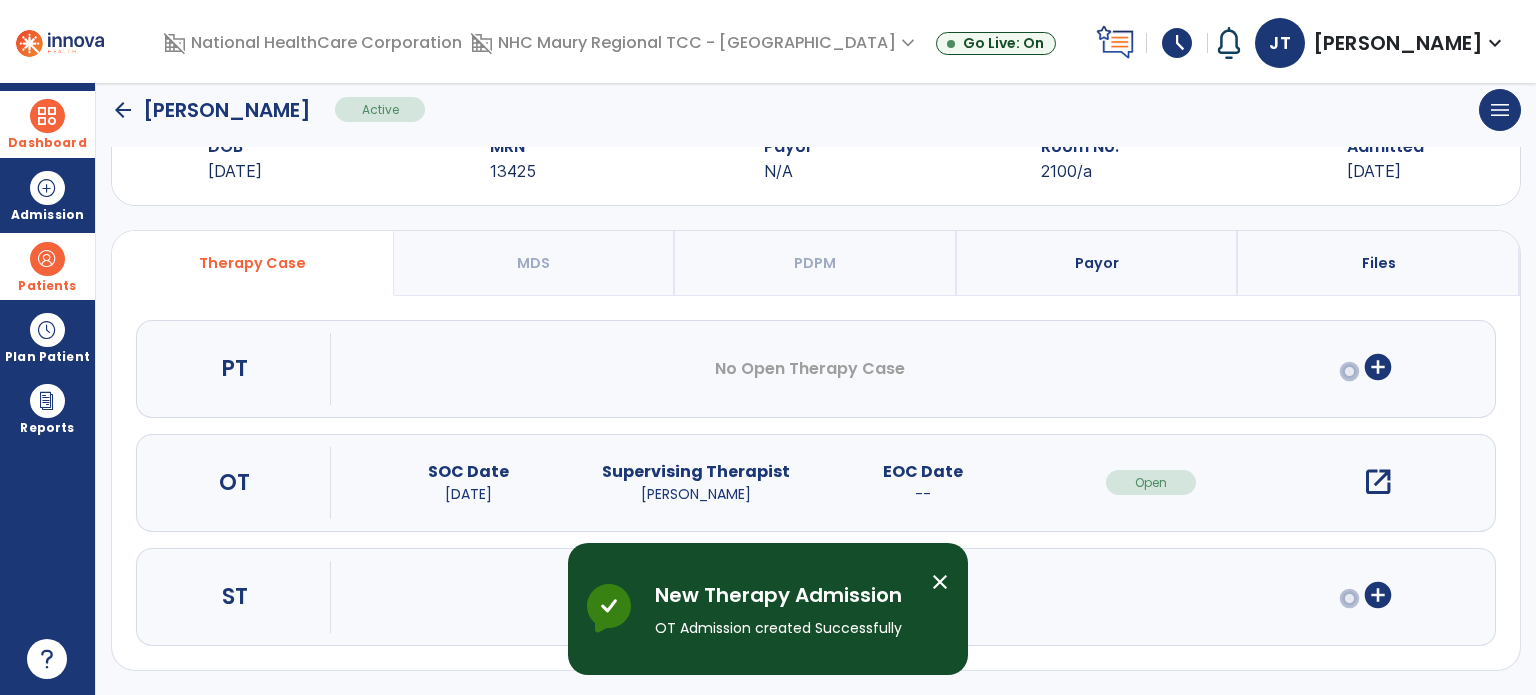 scroll, scrollTop: 62, scrollLeft: 0, axis: vertical 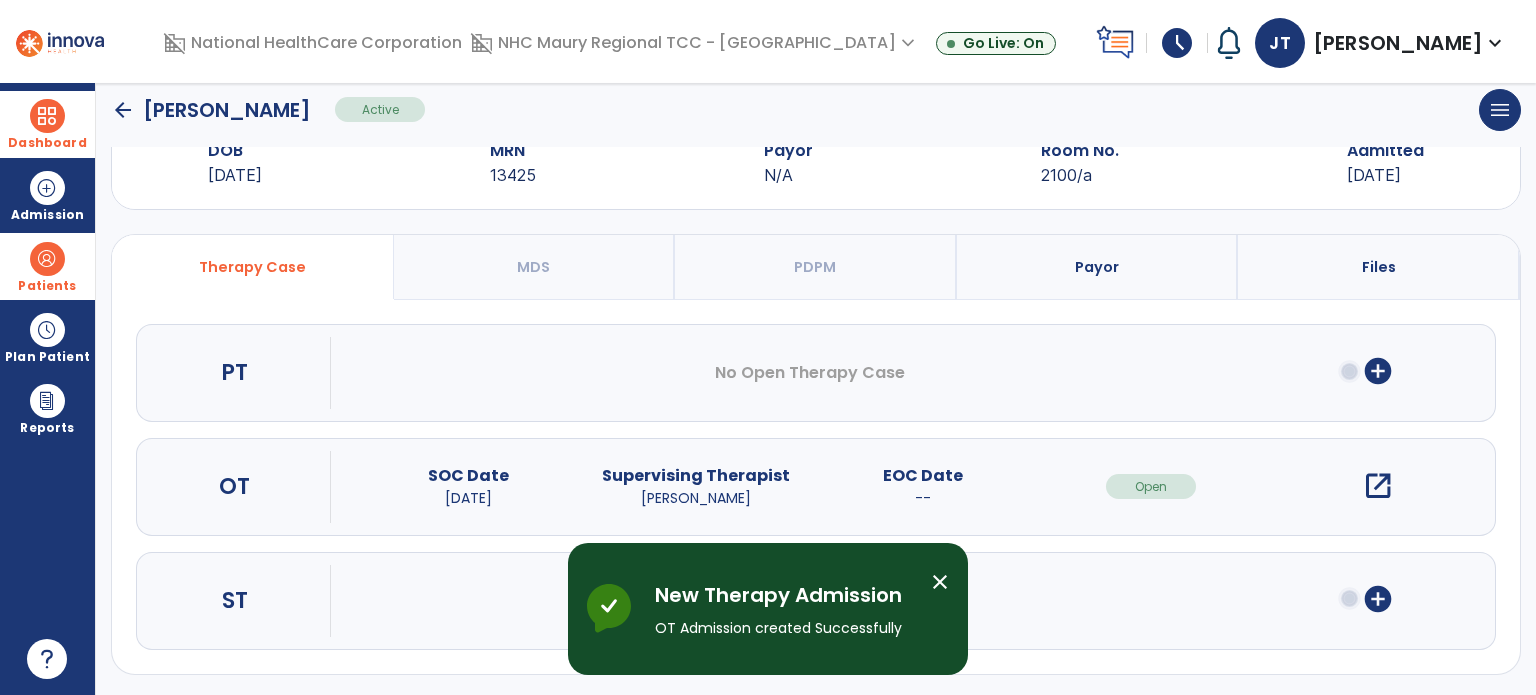 click on "open_in_new" at bounding box center [1378, 486] 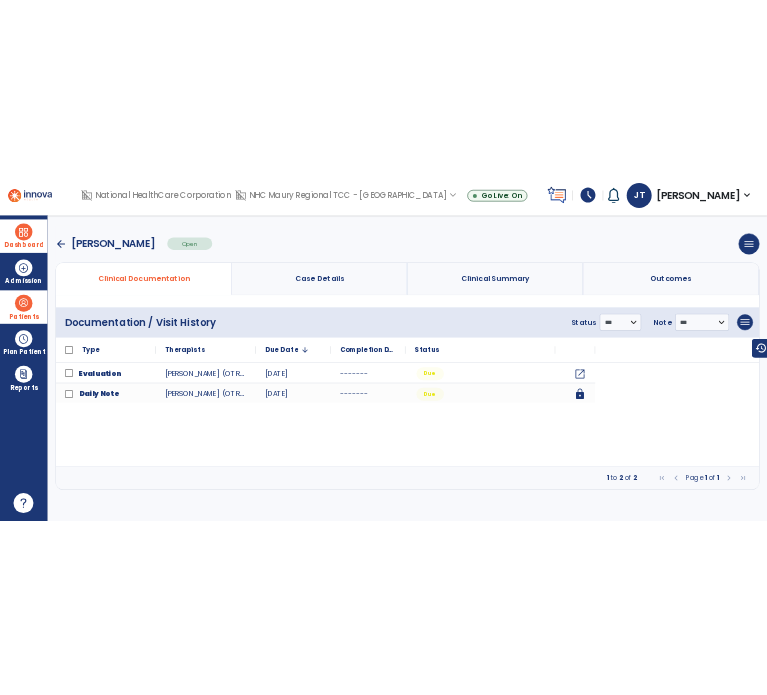 scroll, scrollTop: 0, scrollLeft: 0, axis: both 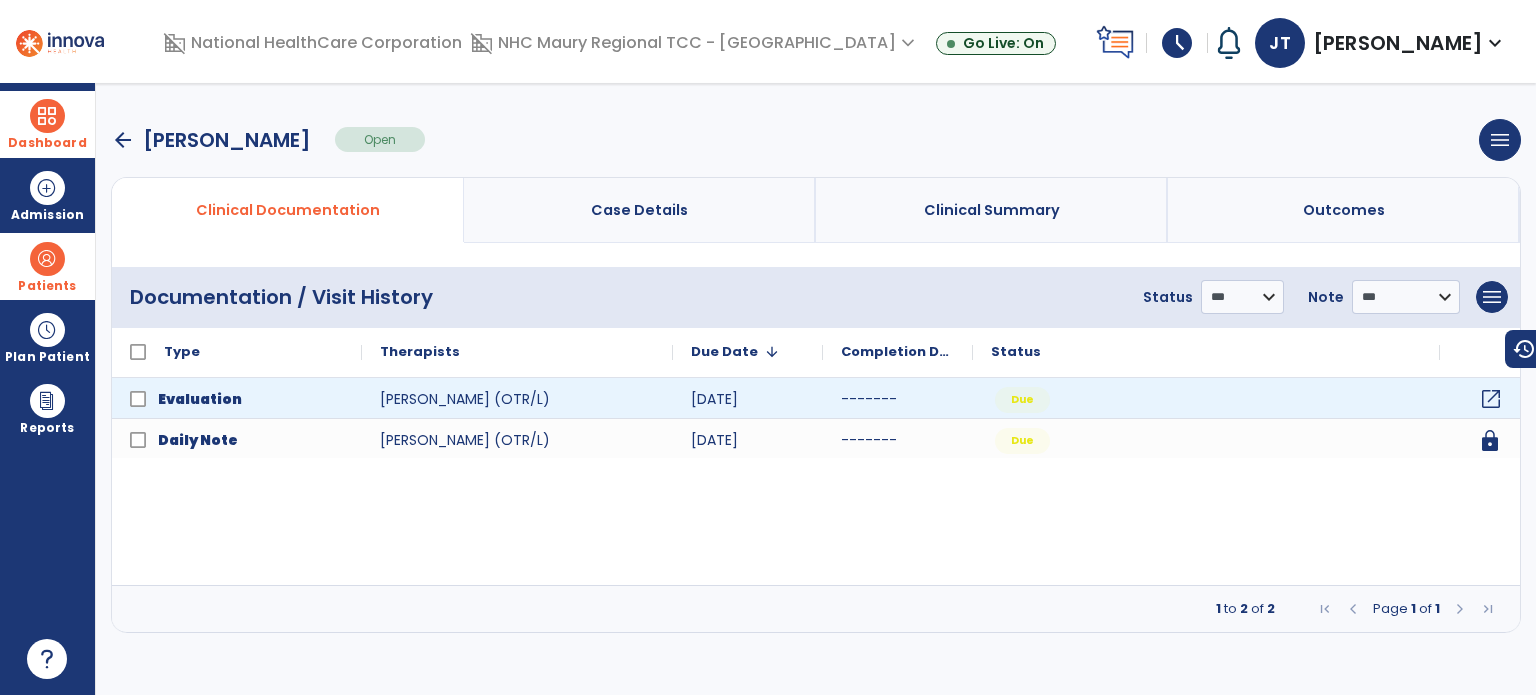 click on "open_in_new" 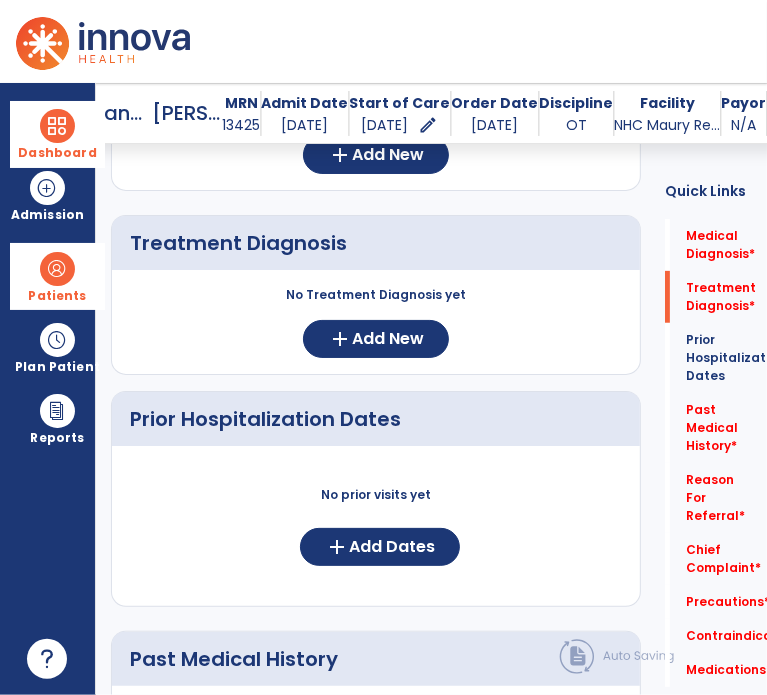 scroll, scrollTop: 334, scrollLeft: 0, axis: vertical 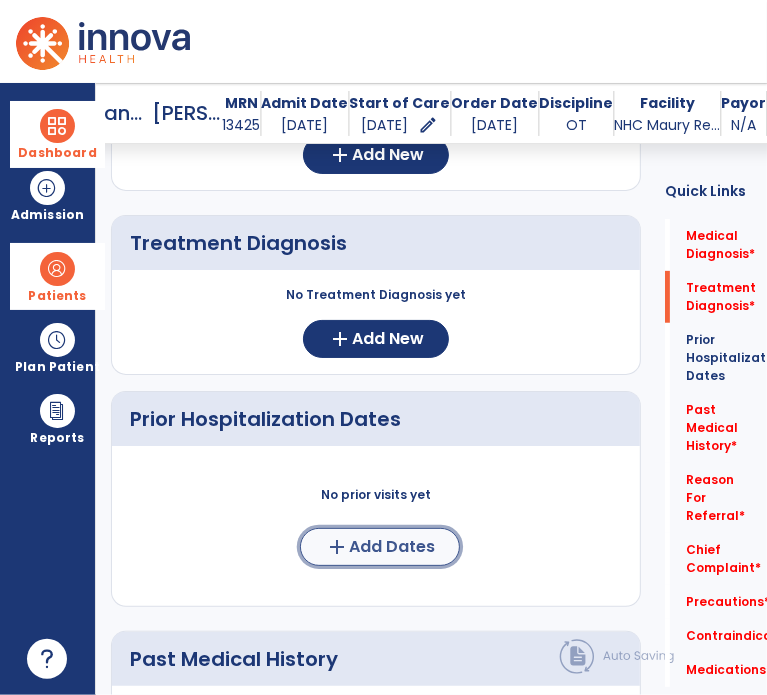 click on "Add Dates" 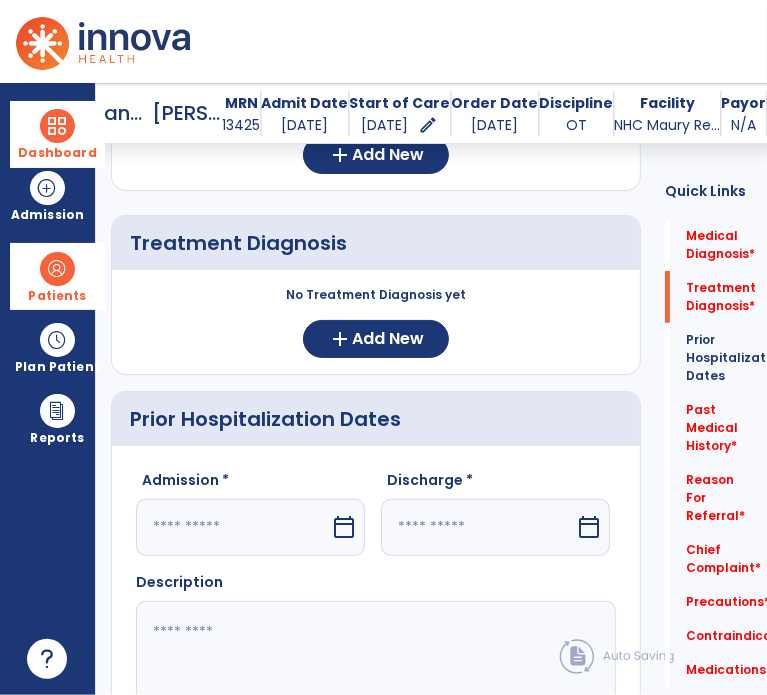 click at bounding box center [233, 527] 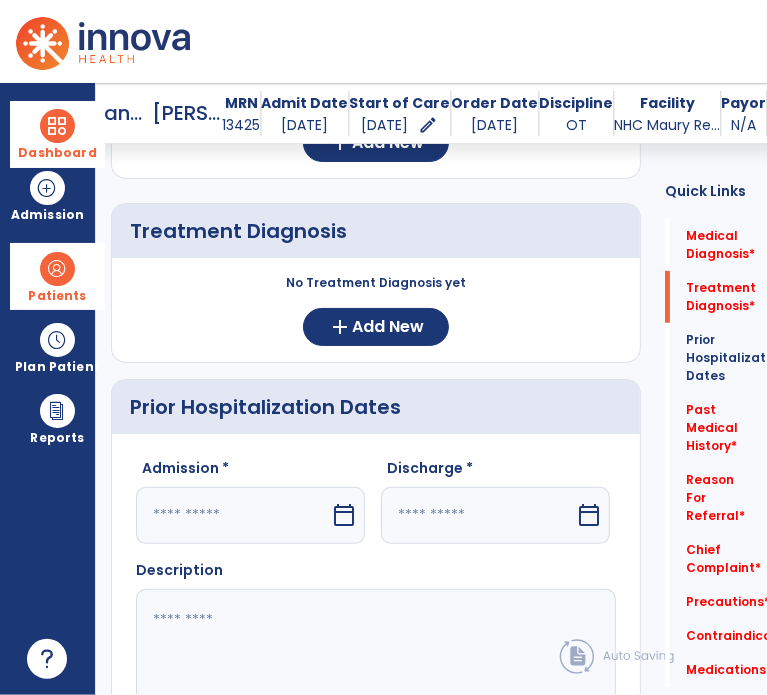 select on "*" 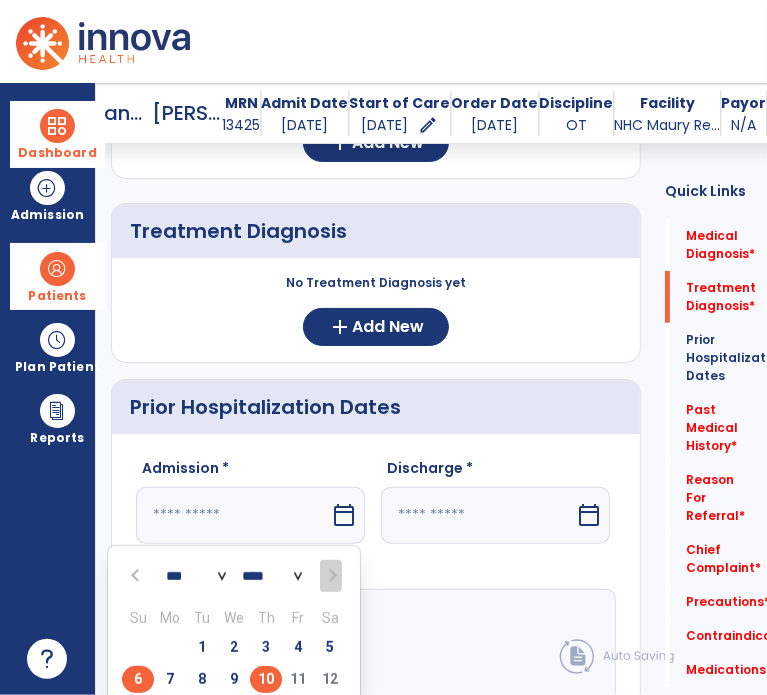 click on "6" at bounding box center [138, 679] 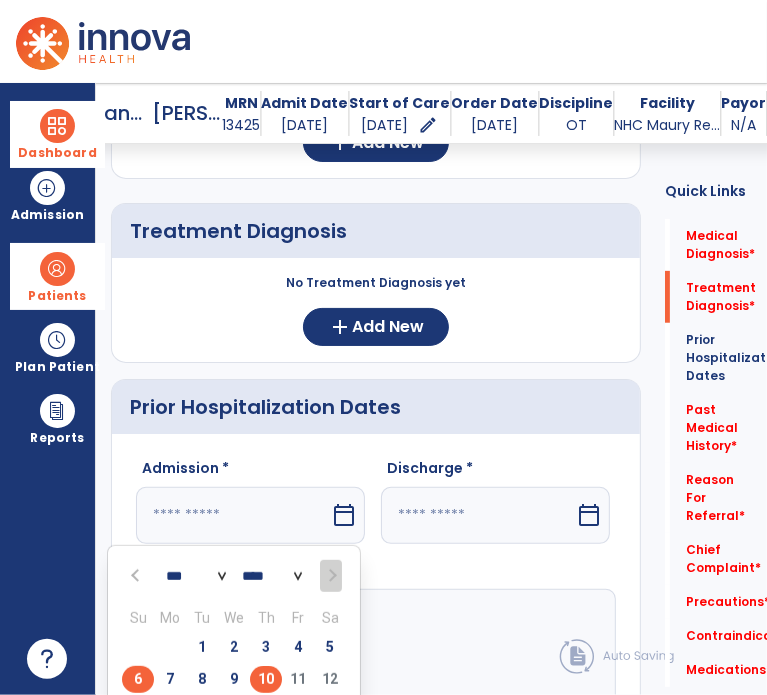 type on "********" 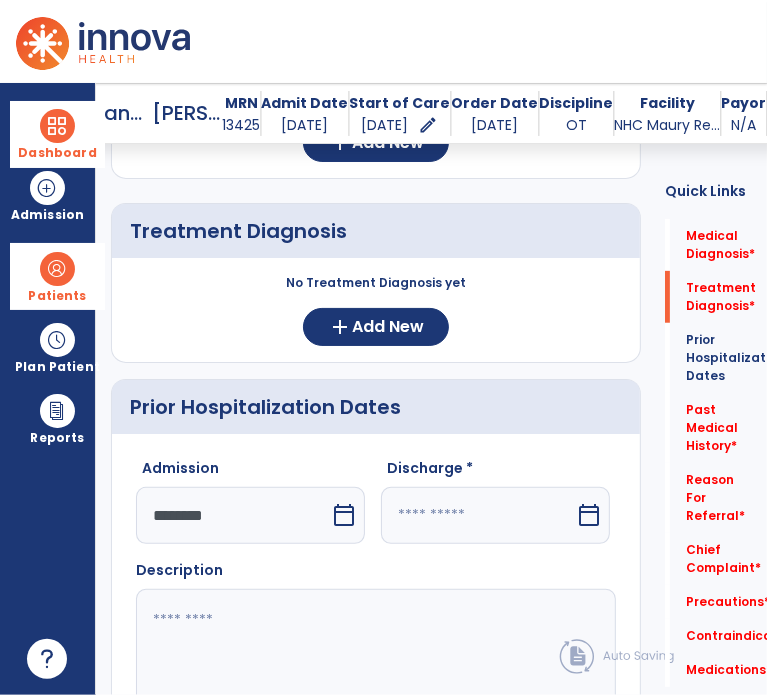 click at bounding box center [478, 515] 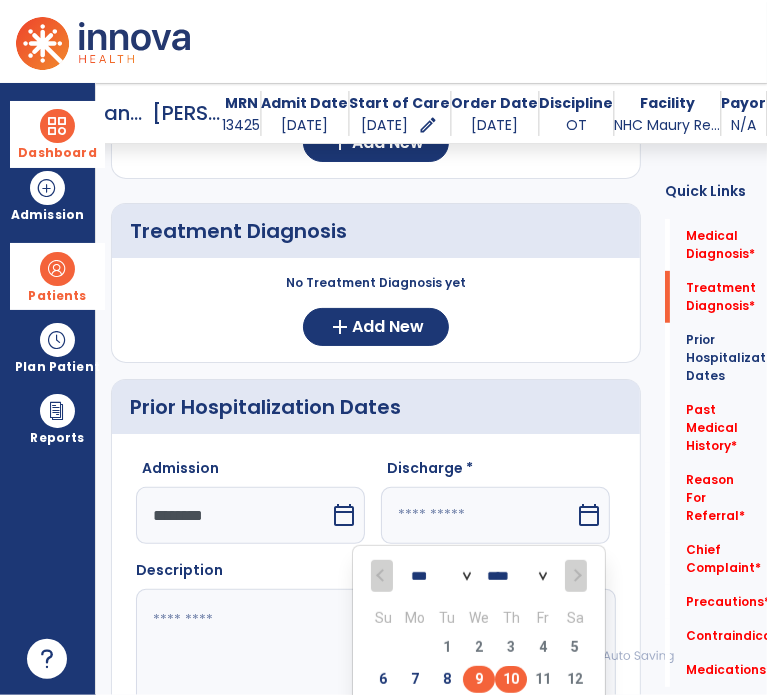 click on "9" at bounding box center [479, 679] 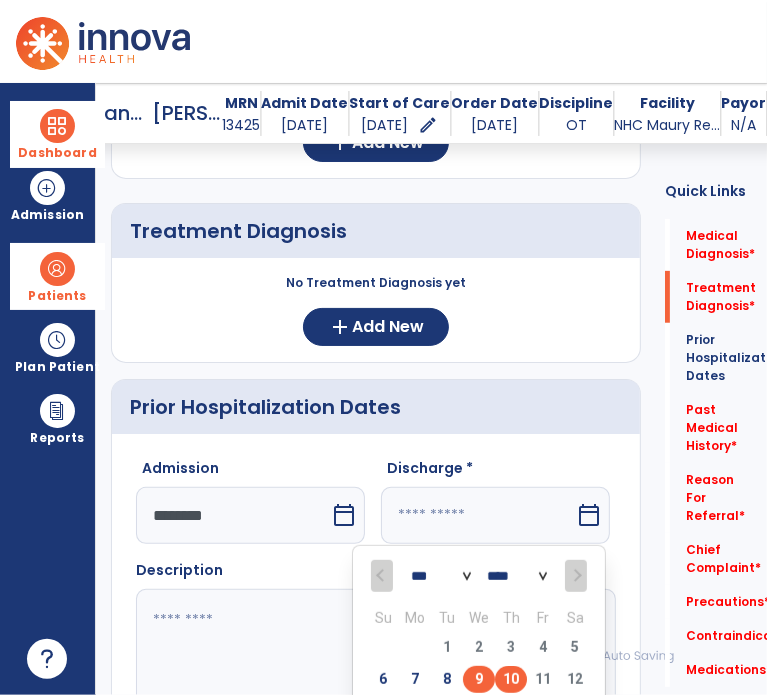 type on "********" 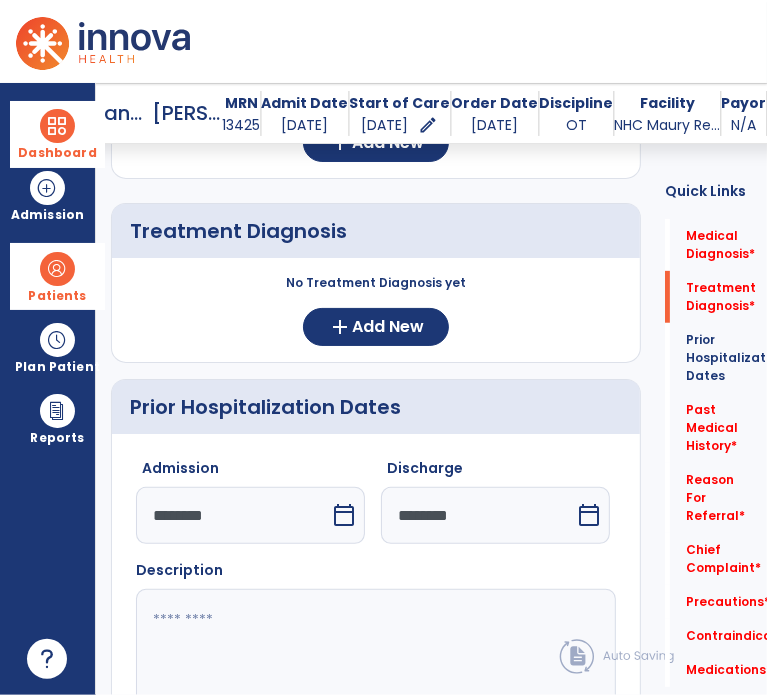 click 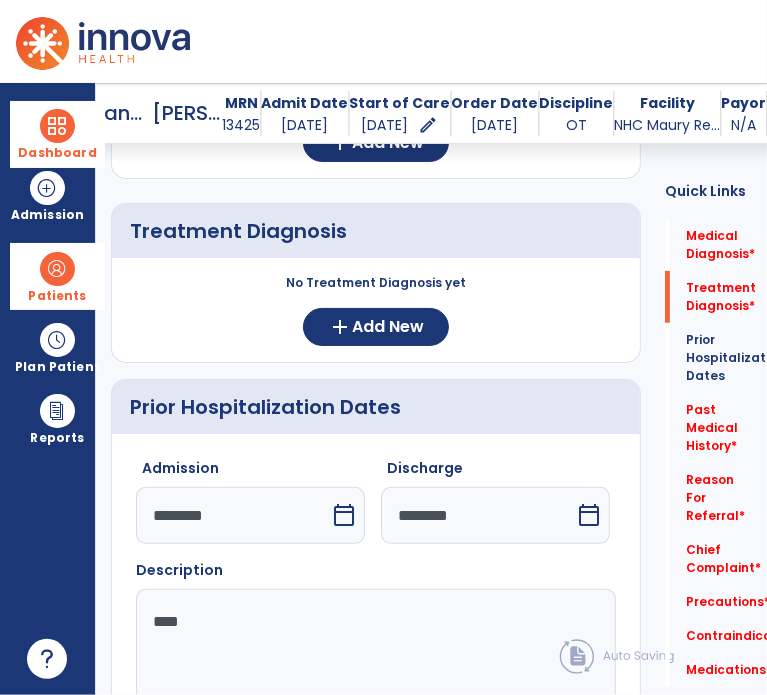 scroll, scrollTop: 578, scrollLeft: 0, axis: vertical 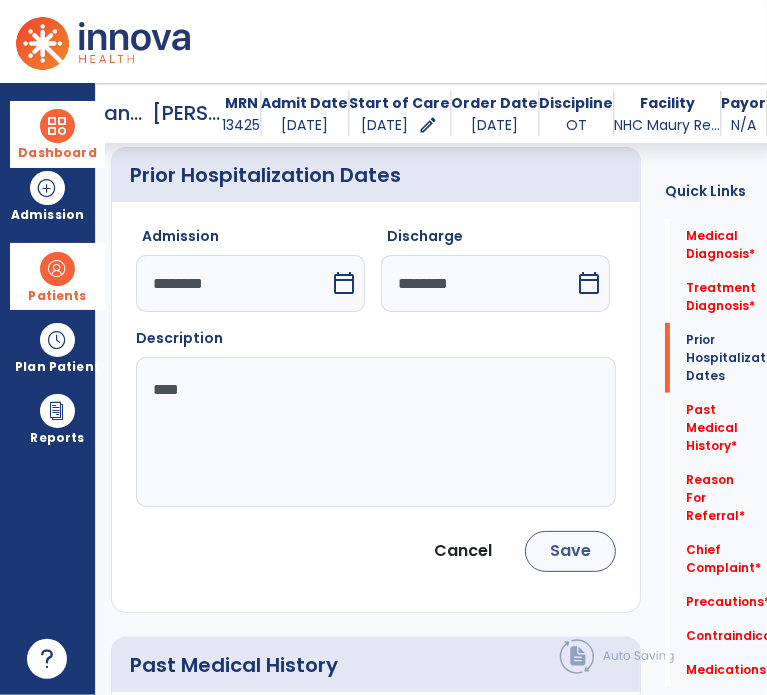 type on "****" 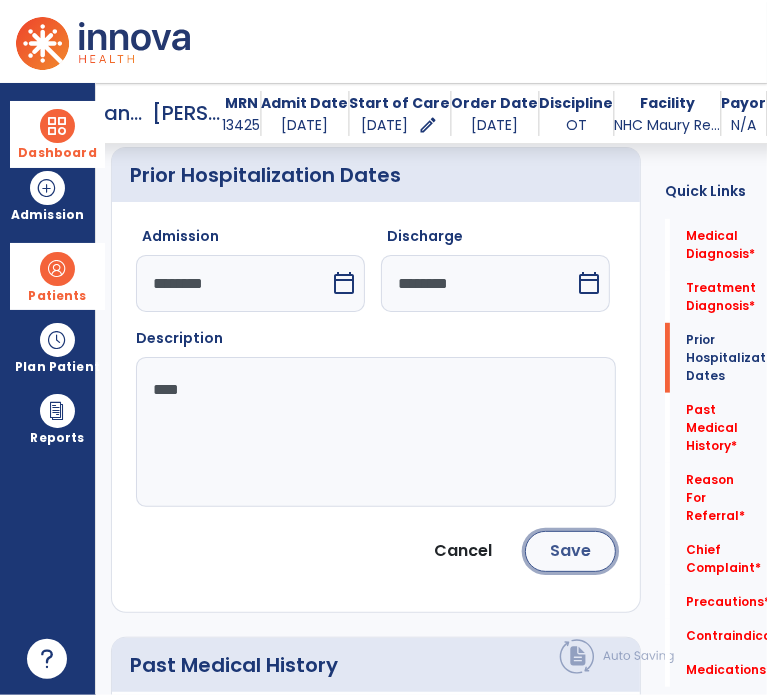 click on "Save" 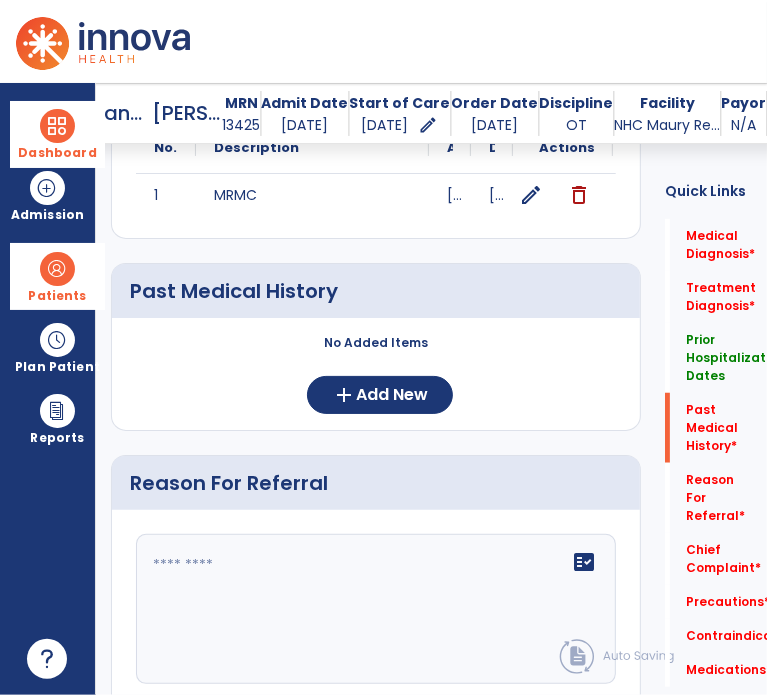 scroll, scrollTop: 714, scrollLeft: 0, axis: vertical 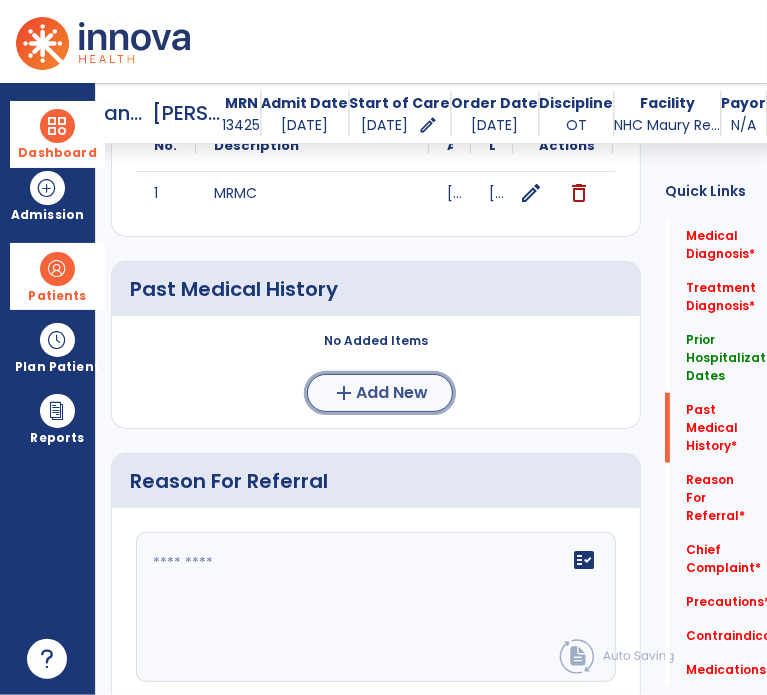 click on "Add New" 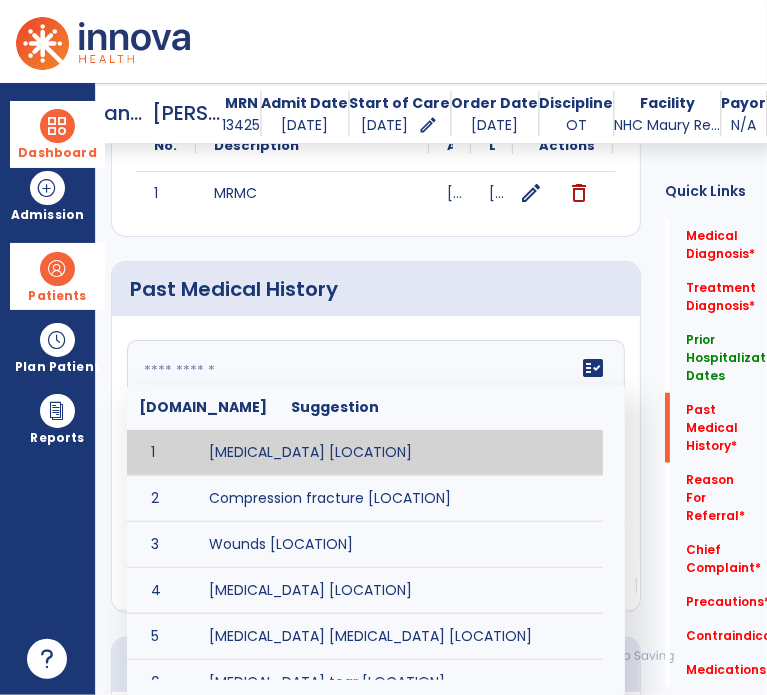 click on "fact_check  [DOMAIN_NAME] Suggestion 1 [MEDICAL_DATA] [LOCATION] 2 Compression fracture [LOCATION] 3 Wounds [LOCATION] 4 [MEDICAL_DATA] [LOCATION] 5 [MEDICAL_DATA] [MEDICAL_DATA] [LOCATION] 6 [MEDICAL_DATA] tear [LOCATION] 7 ACL tear surgically repaired [LOCATION] 8 [MEDICAL_DATA] (AKA) [LOCATION] 9 Below knee [MEDICAL_DATA] (BKE) [LOCATION] 10 [MEDICAL_DATA] (SITE/TYPE) 11 Surgery (TYPE) 12 AAA ([MEDICAL_DATA]) 13 [MEDICAL_DATA] tear [LOCATION] 14 [MEDICAL_DATA] 15 AIDS (Acquired [MEDICAL_DATA] Syndrome) 16 [MEDICAL_DATA] 17 [MEDICAL_DATA] 18 [MEDICAL_DATA] 19 Anxiety 20 ASHD ([MEDICAL_DATA]) 21 [MEDICAL_DATA] 22 [MEDICAL_DATA] 23 [MEDICAL_DATA] 24 [MEDICAL_DATA] 25 [MEDICAL_DATA] Bypass Graft (CABG) 26 CAD ([MEDICAL_DATA]) 27 [MEDICAL_DATA] 28 [MEDICAL_DATA] 29 [MEDICAL_DATA] 30 [MEDICAL_DATA] 31 COPD ([MEDICAL_DATA]) 32 CRPS ([MEDICAL_DATA]) 33 CVA (Cerebrovascular Accident) 34 CVI ([MEDICAL_DATA]) 35 DDD ([MEDICAL_DATA])" 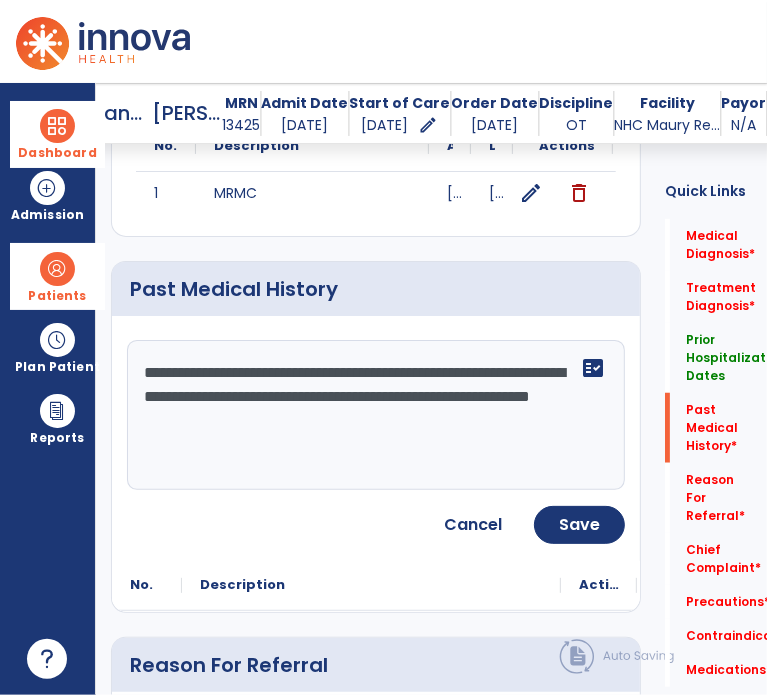 click on "**********" 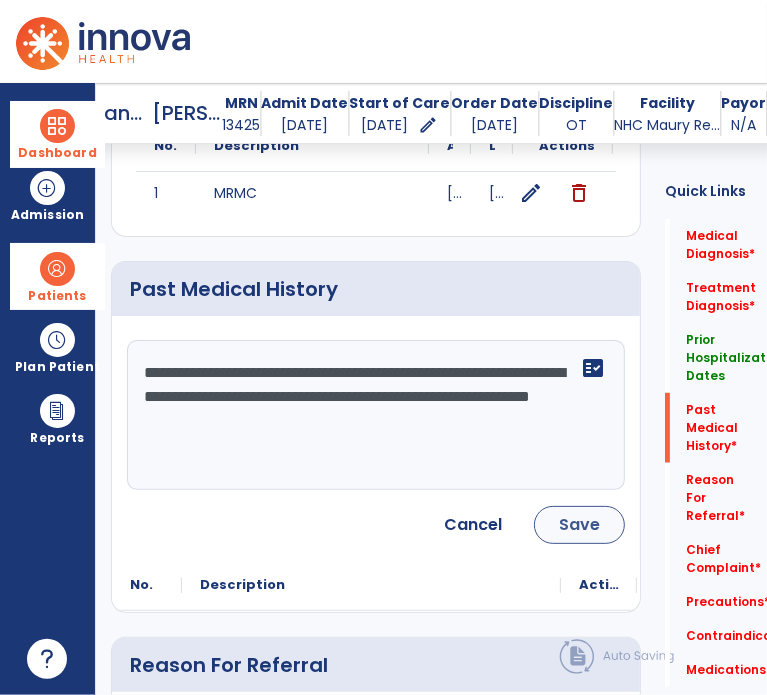 type on "**********" 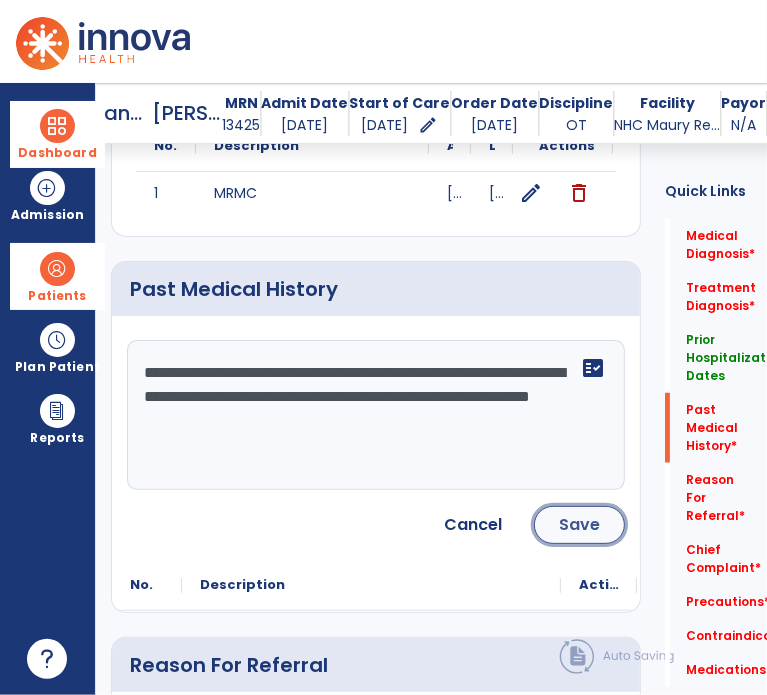 click on "Save" 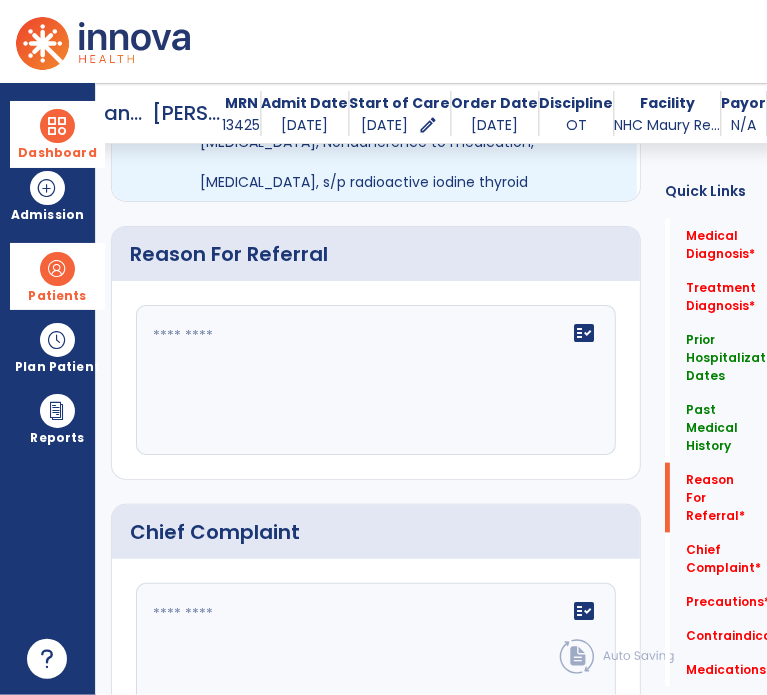 scroll, scrollTop: 1047, scrollLeft: 0, axis: vertical 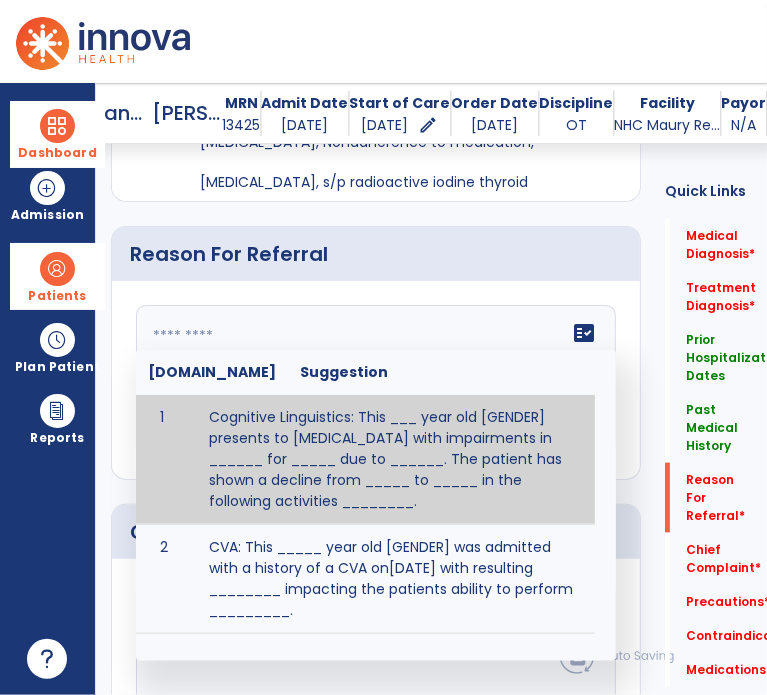 click on "fact_check  [DOMAIN_NAME] Suggestion 1 Cognitive Linguistics: This ___ year old [GENDER] presents to [MEDICAL_DATA] with impairments in ______ for _____ due to ______.  The patient has shown a decline from _____ to _____ in the following activities ________. 2 CVA: This _____ year old [GENDER] was admitted with a history of a CVA on[DATE] with resulting ________ impacting the patients ability to perform _________. 3 Fall: This _____ year old [GENDER] presents to therapy due to a fall on [DATE] as a result of _______ resulting in _______.  Patient has complaints of _________ with resulting impairments in _________. 4 5 Fall at Home: This _____ year old [GENDER] fell at home, resulting  in ________.  This has impacted this patient's _______.  As a result of these noted limitations in functional activities, this patient is unable to safely return to home.  This patient requires skilled therapy in order to improve safety and function. 6 7 8 9 10 11" 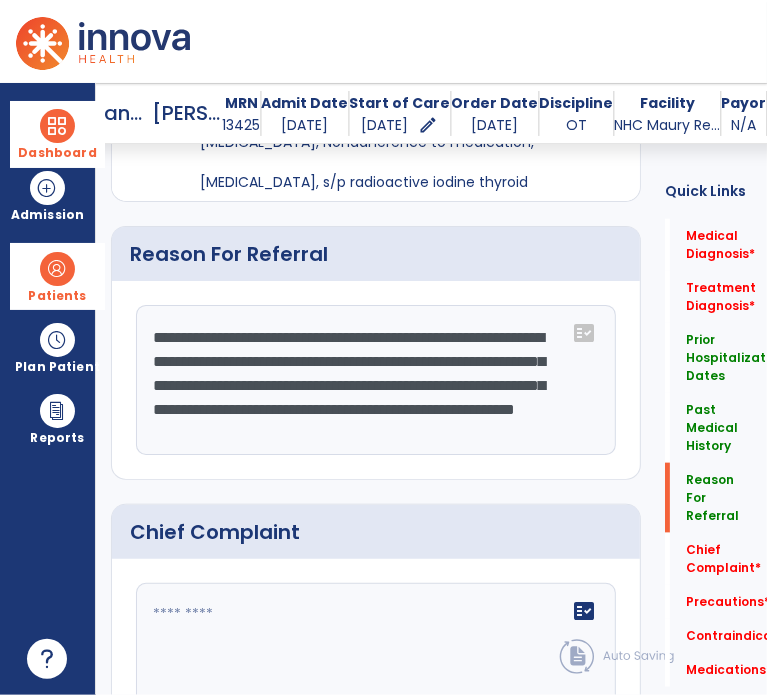 scroll, scrollTop: 16, scrollLeft: 0, axis: vertical 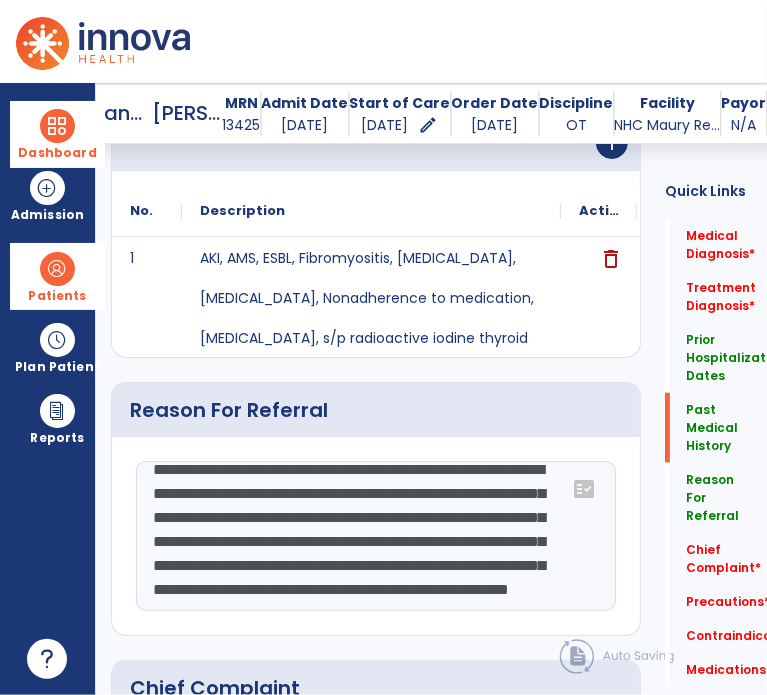 click on "**********" 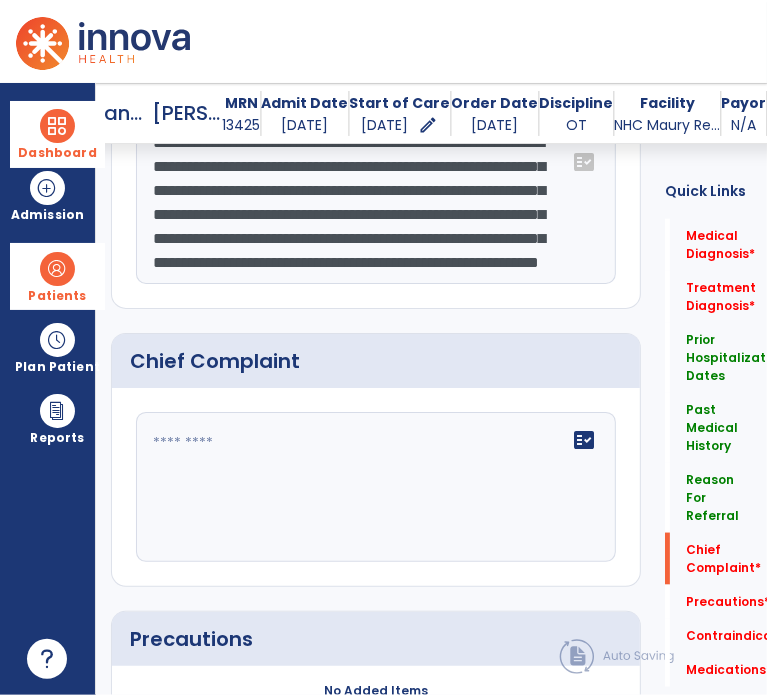 scroll, scrollTop: 1612, scrollLeft: 0, axis: vertical 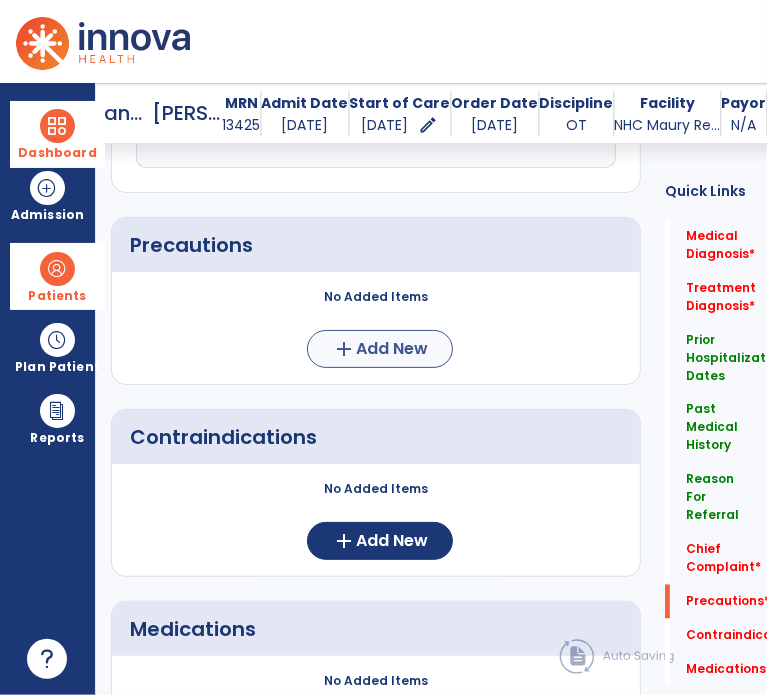 type on "**********" 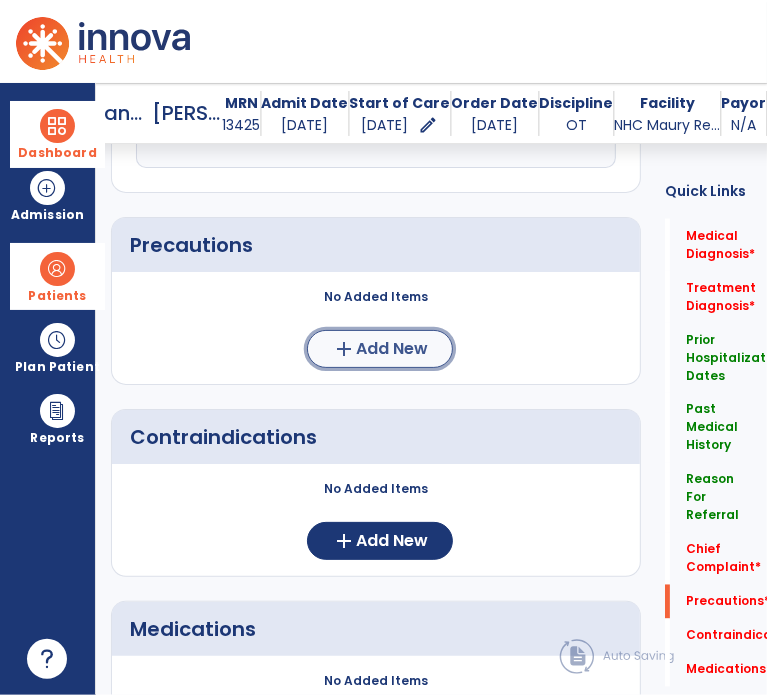 click on "add  Add New" 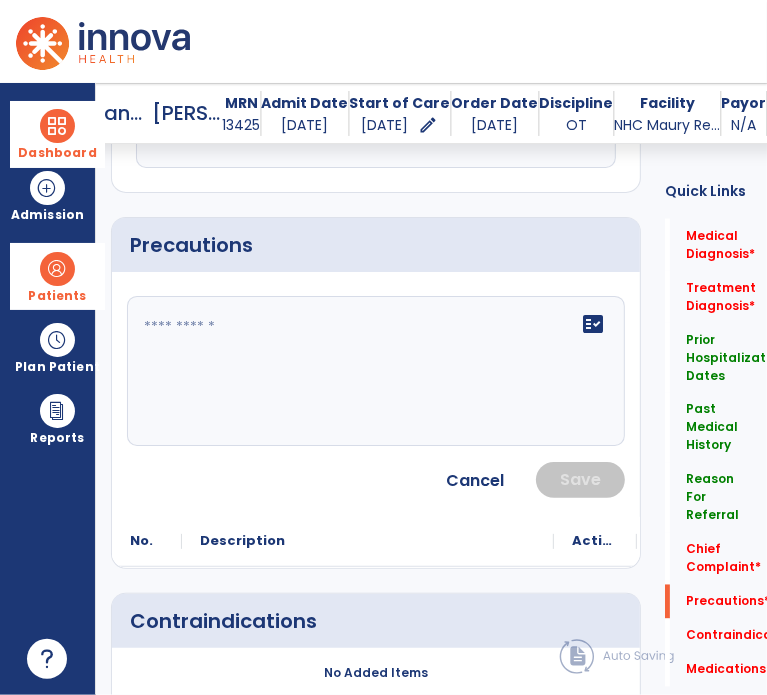 click 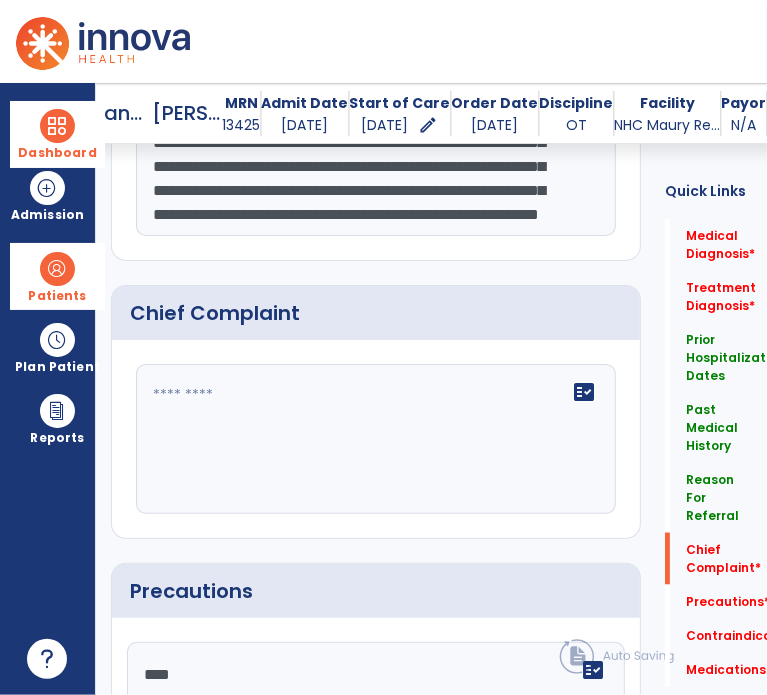 scroll, scrollTop: 1264, scrollLeft: 0, axis: vertical 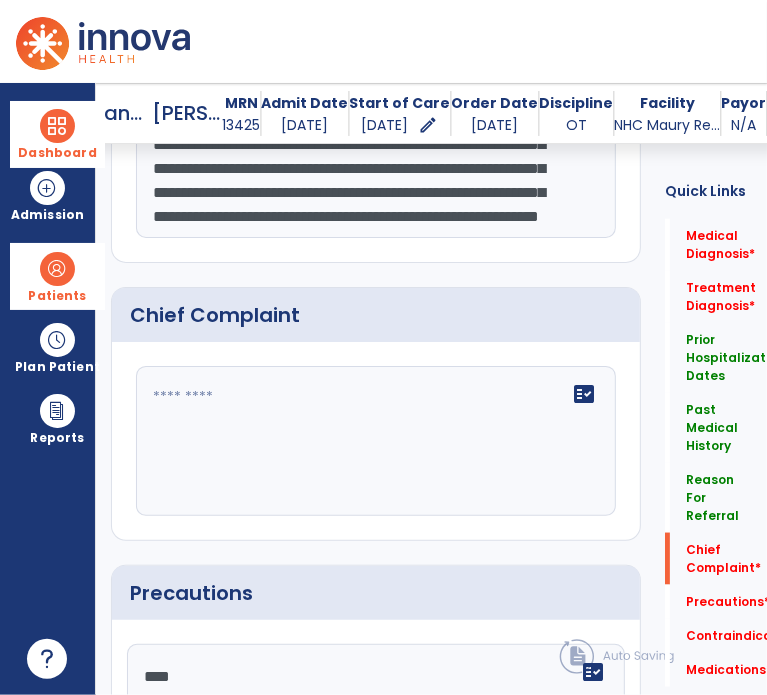 drag, startPoint x: 216, startPoint y: 218, endPoint x: 647, endPoint y: 243, distance: 431.72446 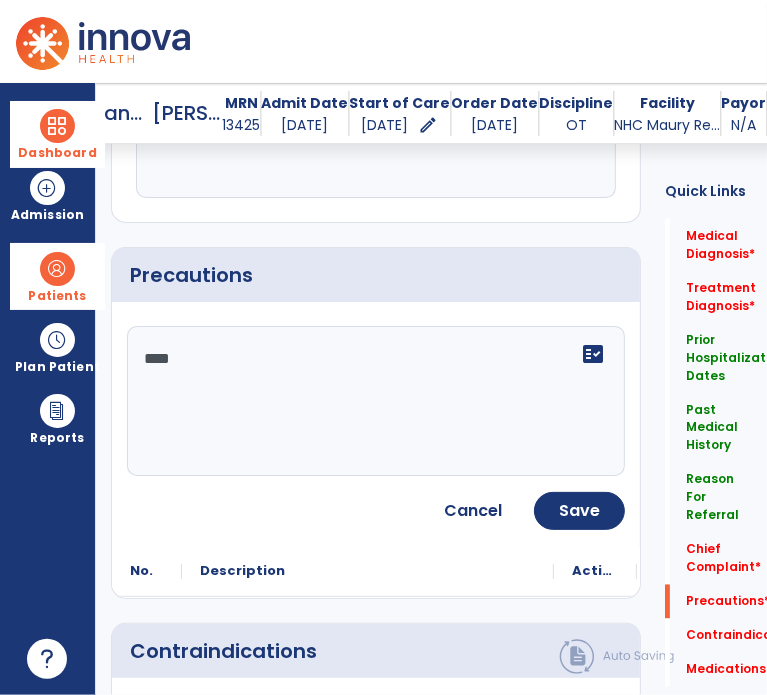 scroll, scrollTop: 1636, scrollLeft: 0, axis: vertical 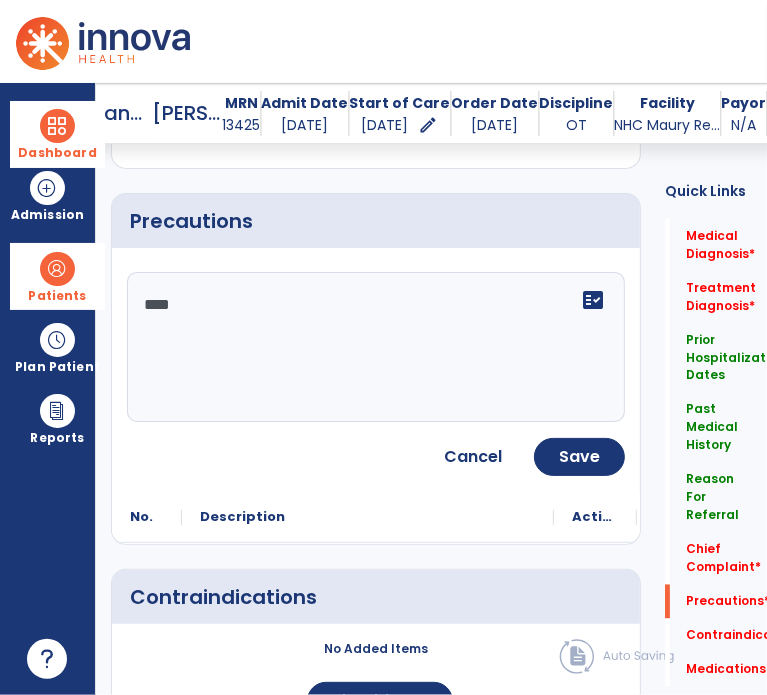 click on "***" 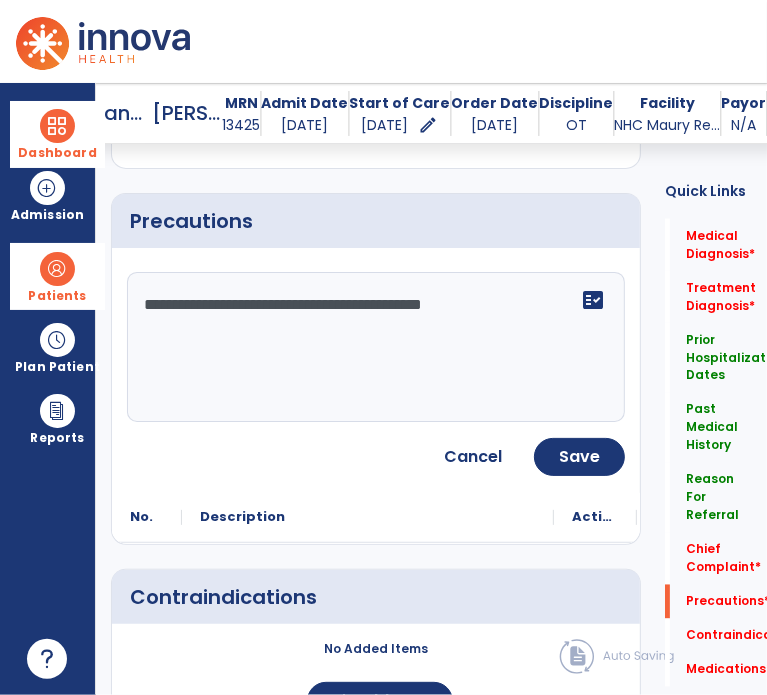 scroll, scrollTop: 1636, scrollLeft: 0, axis: vertical 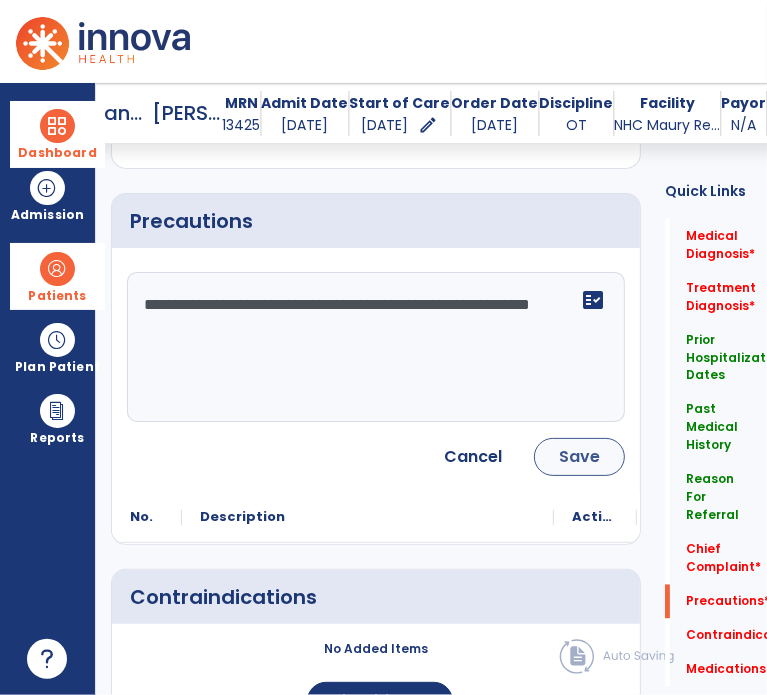 type on "**********" 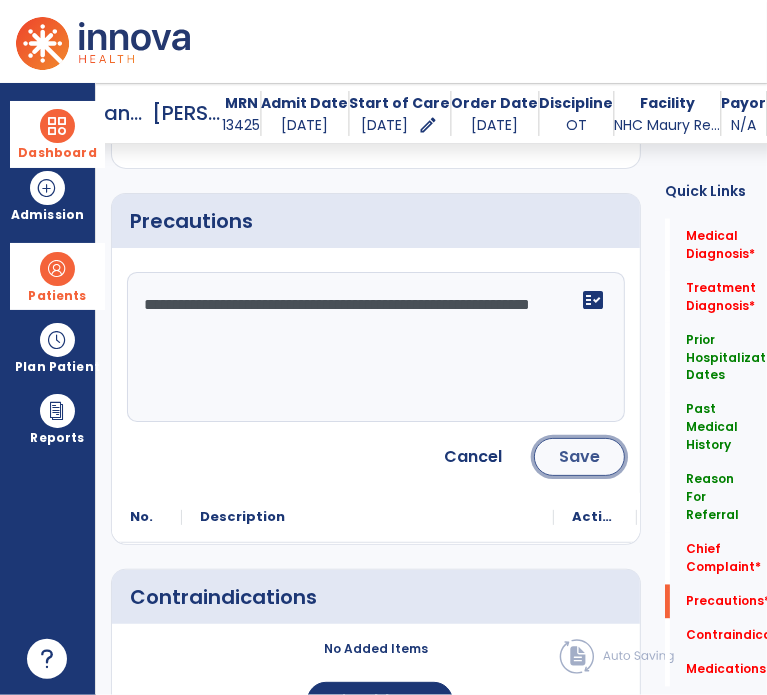 click on "Save" 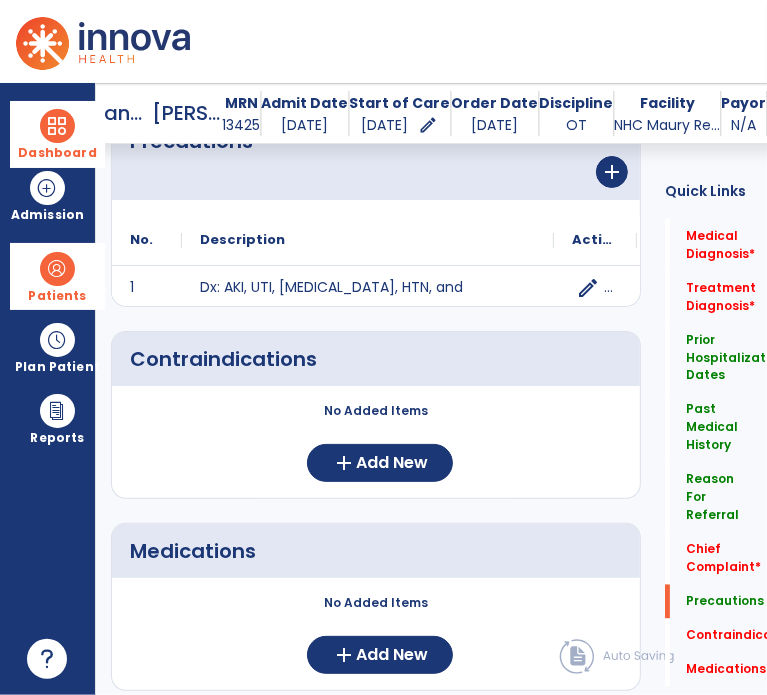 scroll, scrollTop: 1636, scrollLeft: 0, axis: vertical 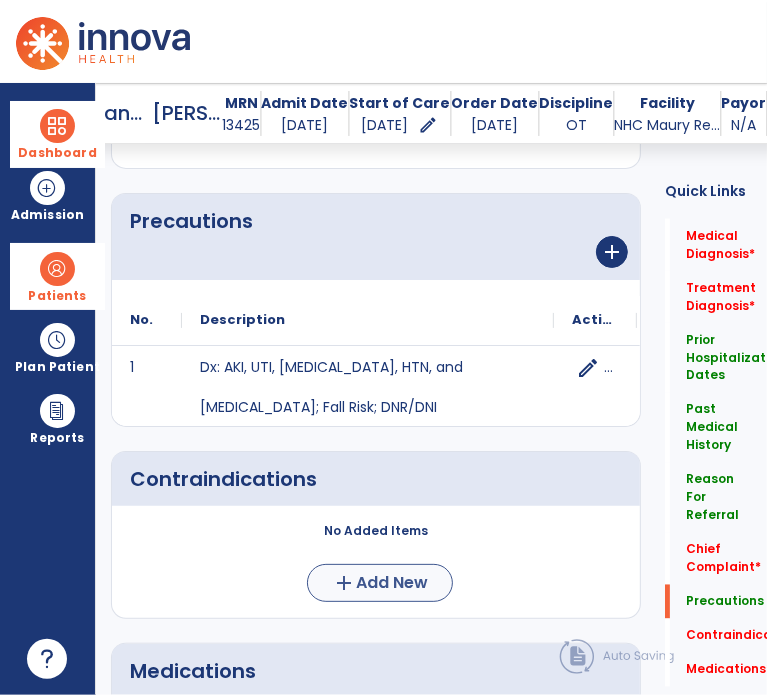 drag, startPoint x: 362, startPoint y: 635, endPoint x: 353, endPoint y: 568, distance: 67.601776 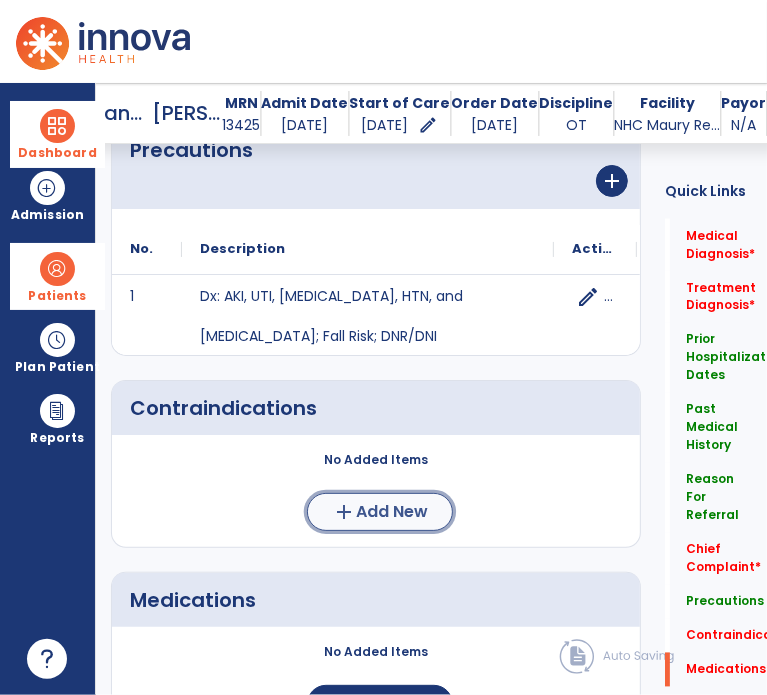 click on "Add New" 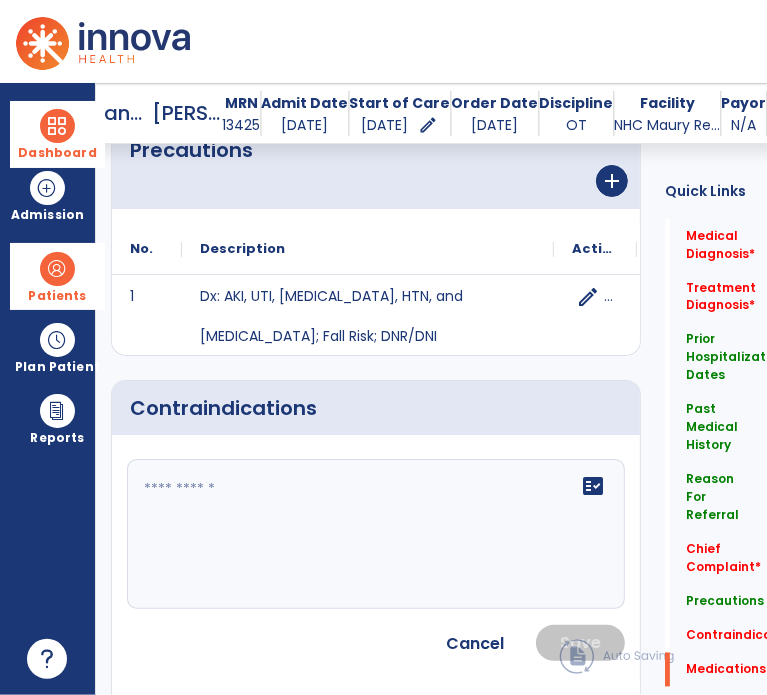 click on "fact_check" 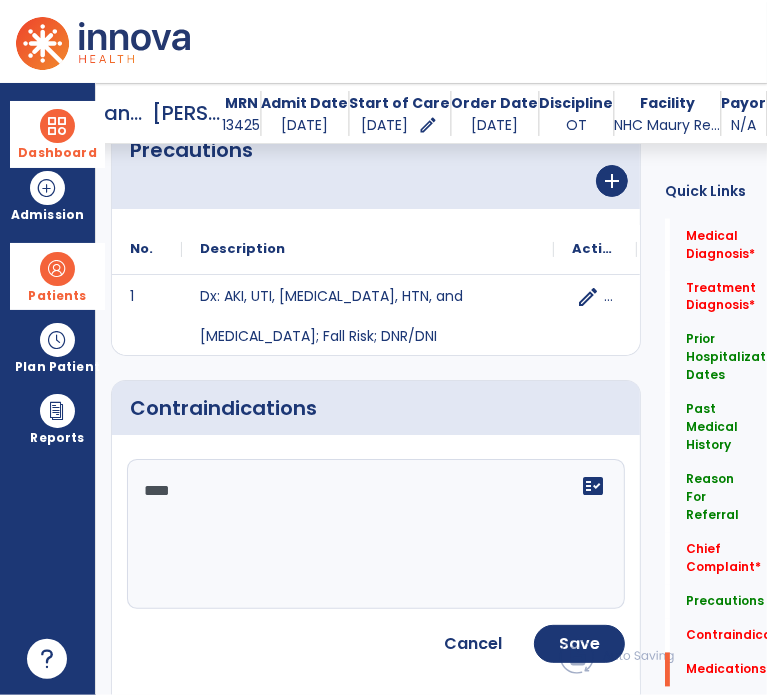 scroll, scrollTop: 1895, scrollLeft: 0, axis: vertical 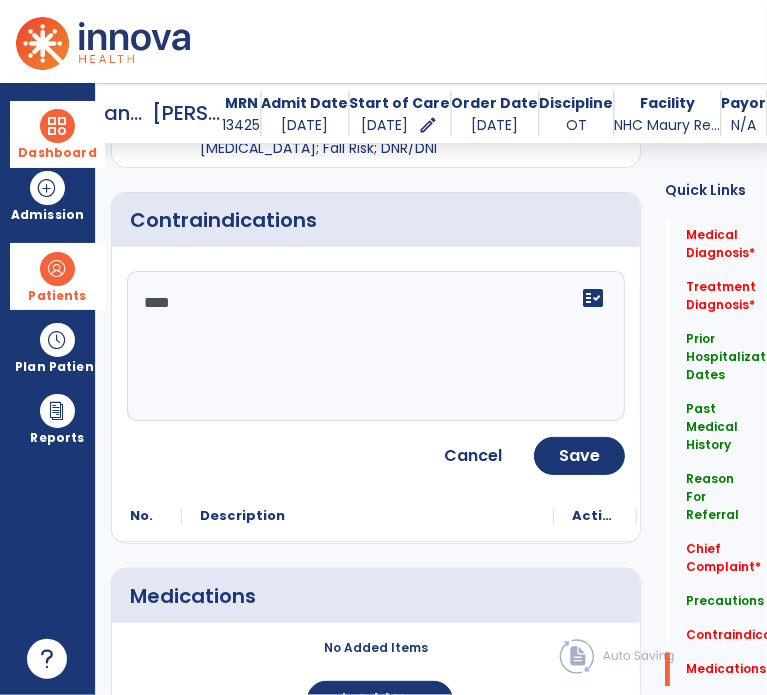 type on "****" 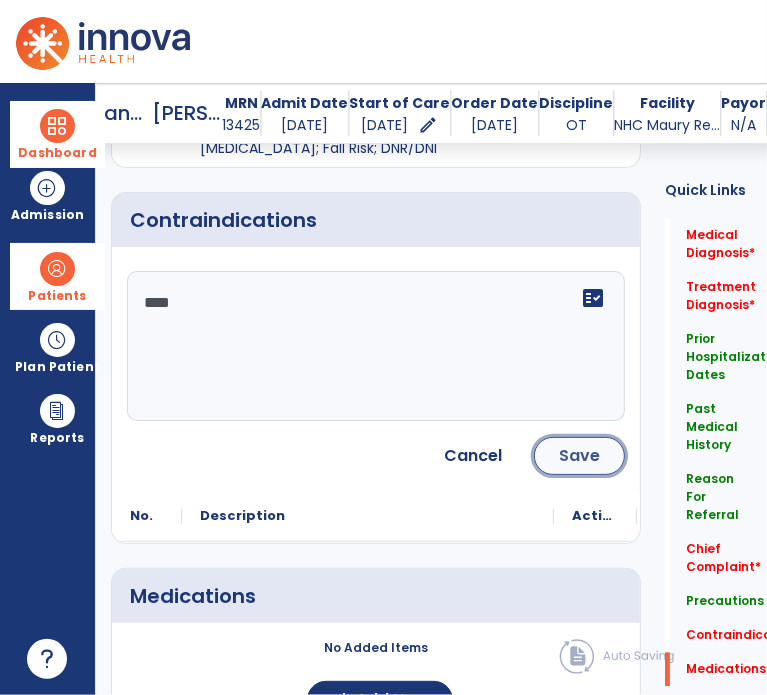 click on "Save" 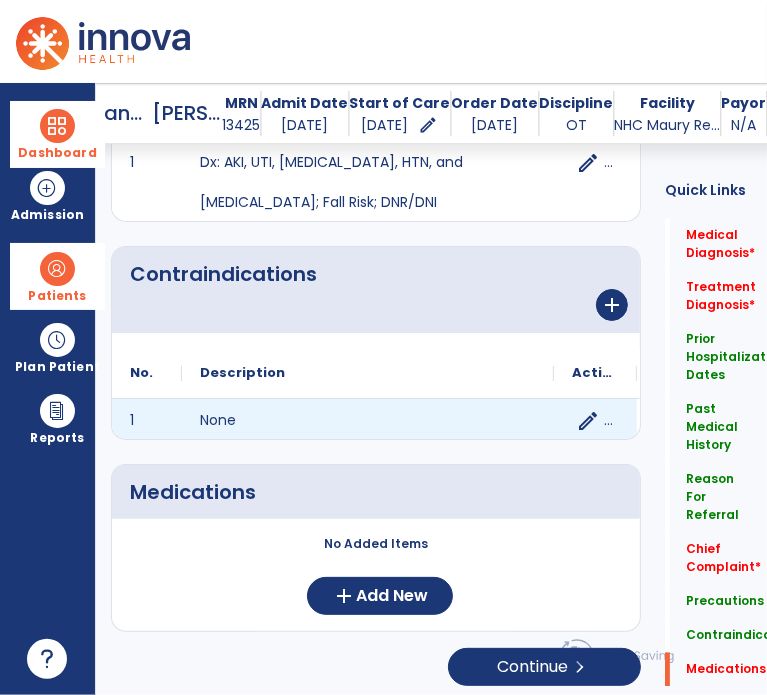 scroll, scrollTop: 1836, scrollLeft: 0, axis: vertical 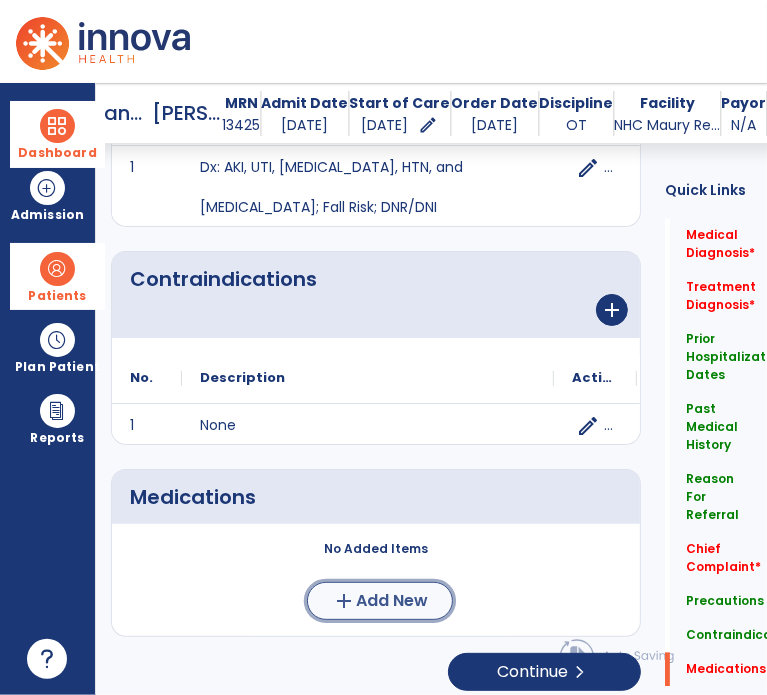 click on "Add New" 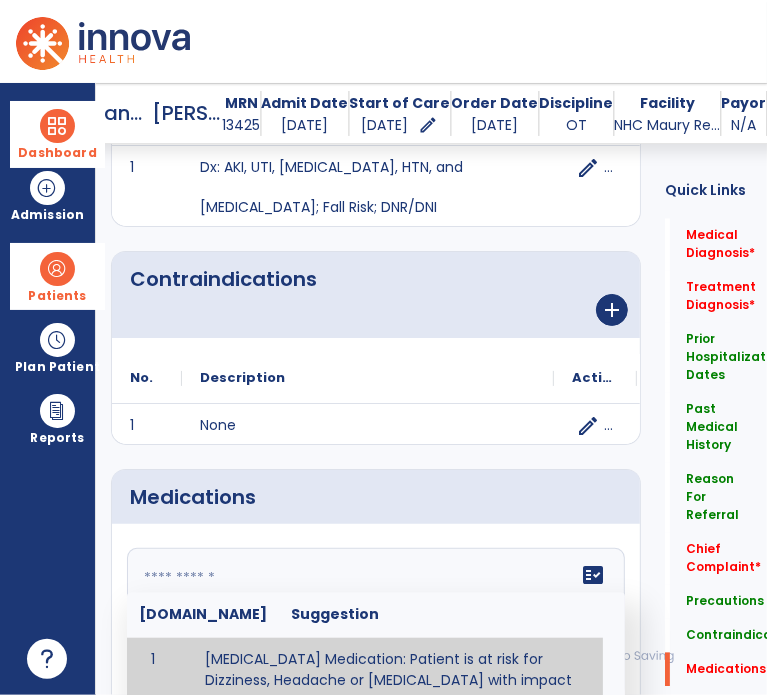 click on "fact_check  [DOMAIN_NAME] Suggestion 1 [MEDICAL_DATA] Medication: Patient is at risk for Dizziness, Headache or [MEDICAL_DATA] with impact on Therapy POC of _______________. 2 Anti-Anxiety Medication: at risk for Abnormal thinking, Anxiety, Arrhythmias, Clumsiness, Dizziness, Drowsiness, Dry mouth, GI disturbances, Headache, Increased appetite, Loss of appetite, [MEDICAL_DATA], Sedation, Seizures, [MEDICAL_DATA], Unsteadiness, Weakness or Weight gain with impact on Therapy POC of _____________. 3 Anti-Arrhythmic Agents: at risk for Arrhythmias, Confusion, EKG changes, Hallucinations, [MEDICAL_DATA], Increased blood pressure, Increased heart rate, [MEDICAL_DATA] or Toxicity with impact on Therapy POC of 4 Anti-Coagulant medications: with potential risk for hemorrhage (including [MEDICAL_DATA] and coughing up blood), and [MEDICAL_DATA] syndrome). Potential impact on therapy progress includes _________. 5 6 7 8 [MEDICAL_DATA] for ______________. 9 10 11 12 13 14 15 16 17 18 19 20 21 22 23 24" 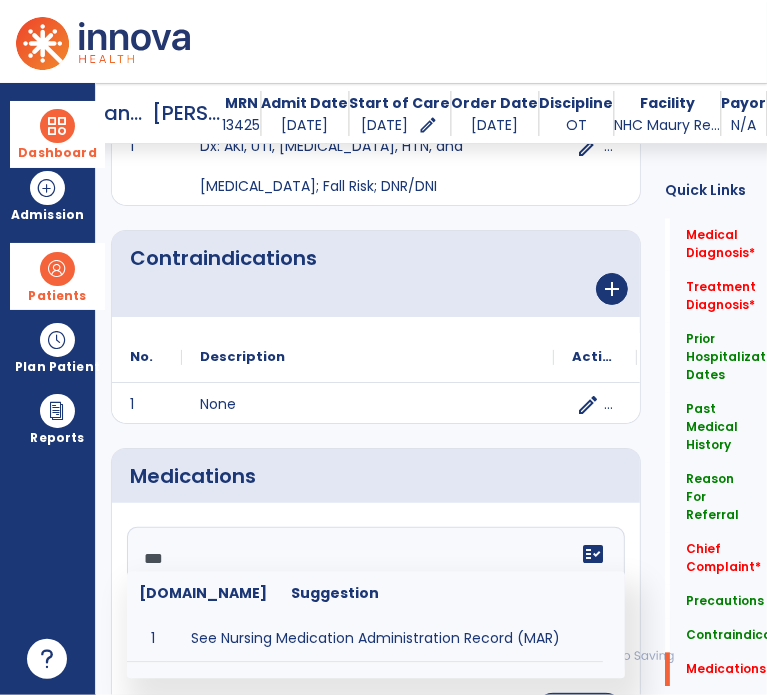 scroll, scrollTop: 1856, scrollLeft: 0, axis: vertical 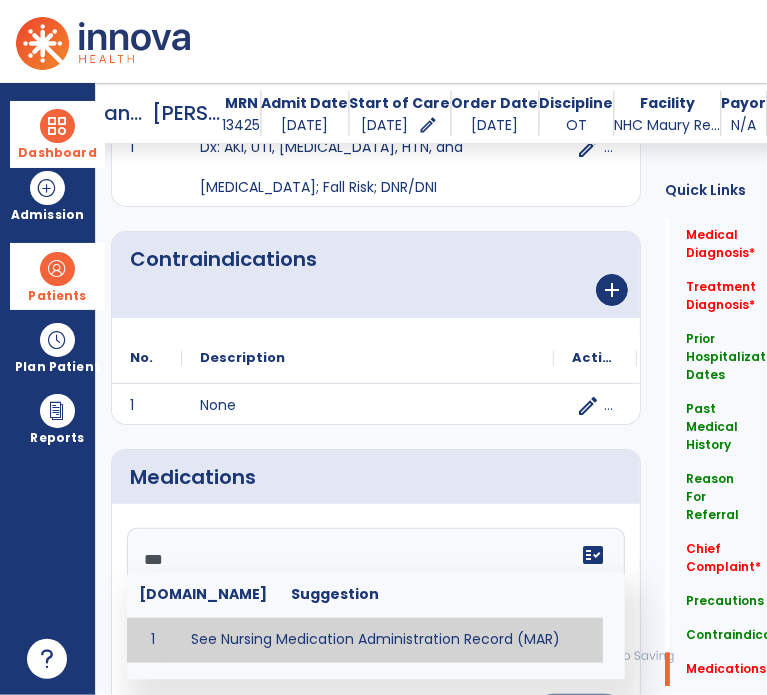 type on "**********" 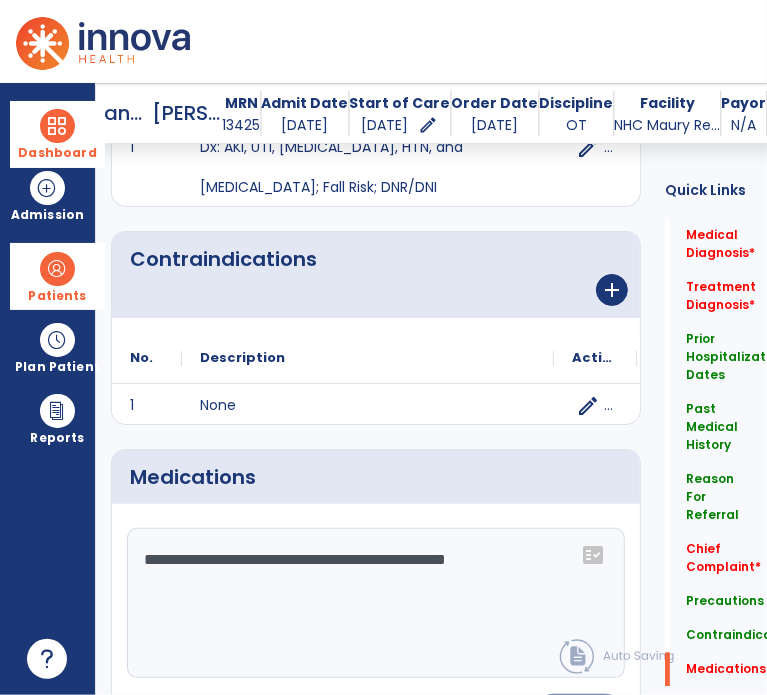scroll, scrollTop: 2025, scrollLeft: 0, axis: vertical 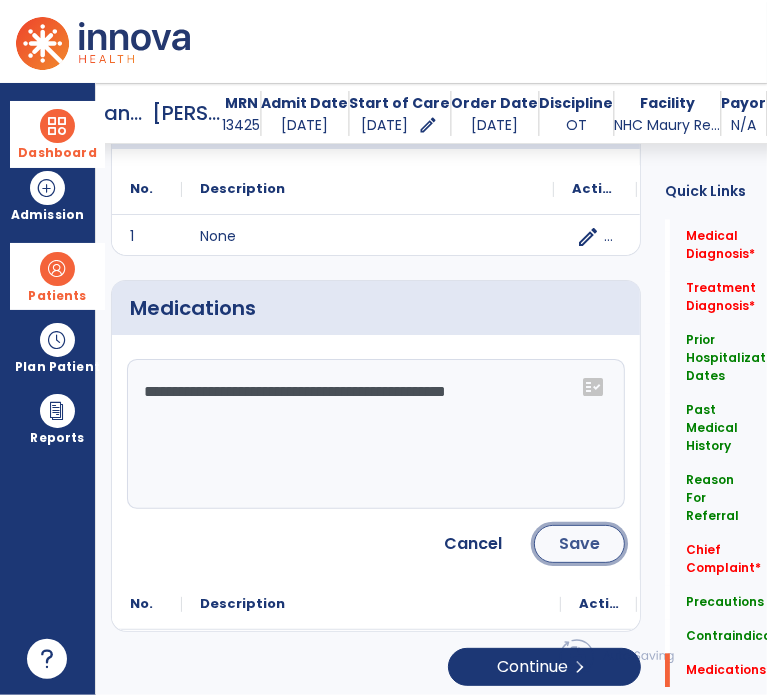 click on "Save" 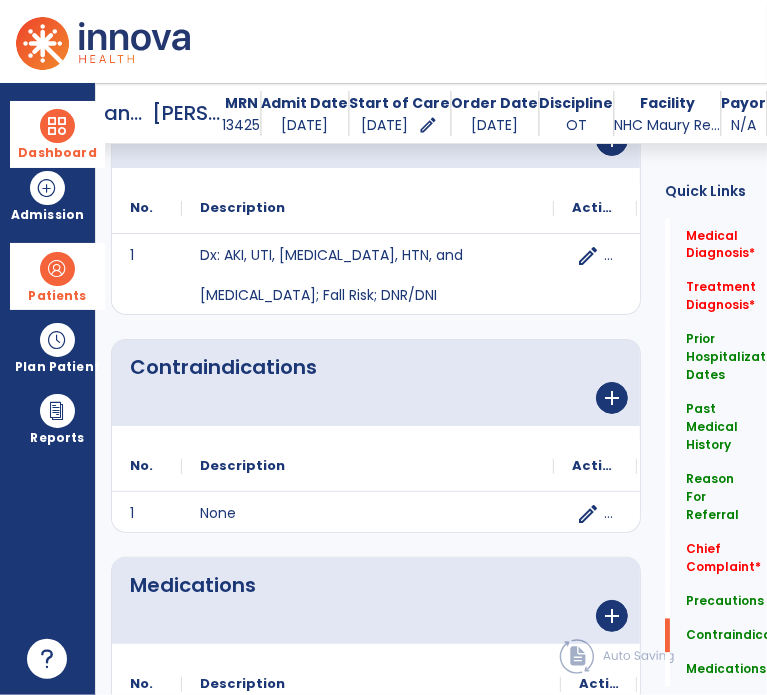 scroll, scrollTop: 1908, scrollLeft: 0, axis: vertical 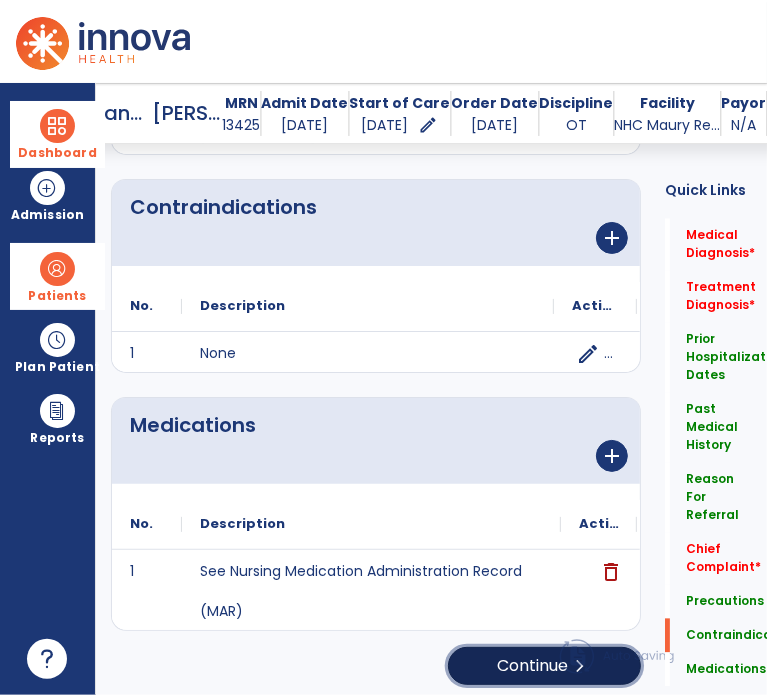 click on "Continue  chevron_right" 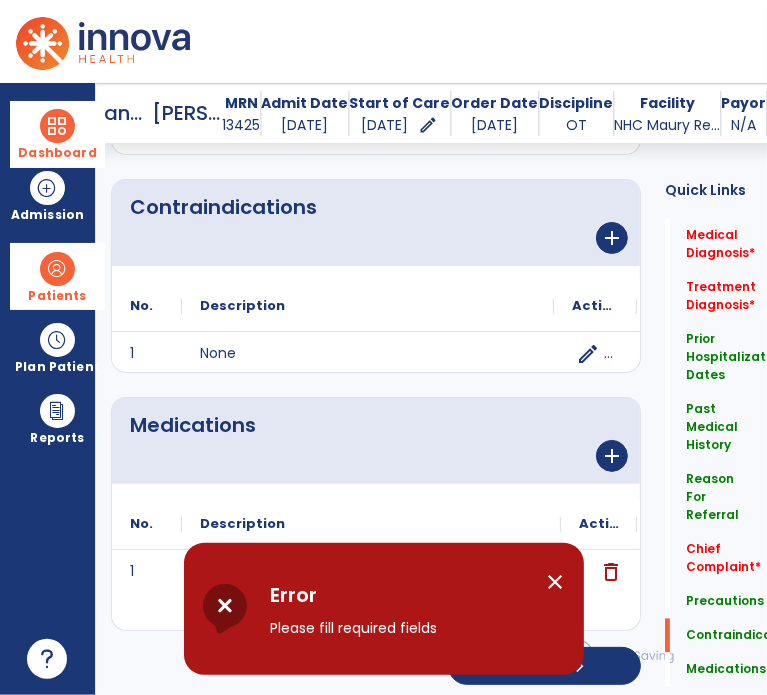 click on "close" at bounding box center [556, 582] 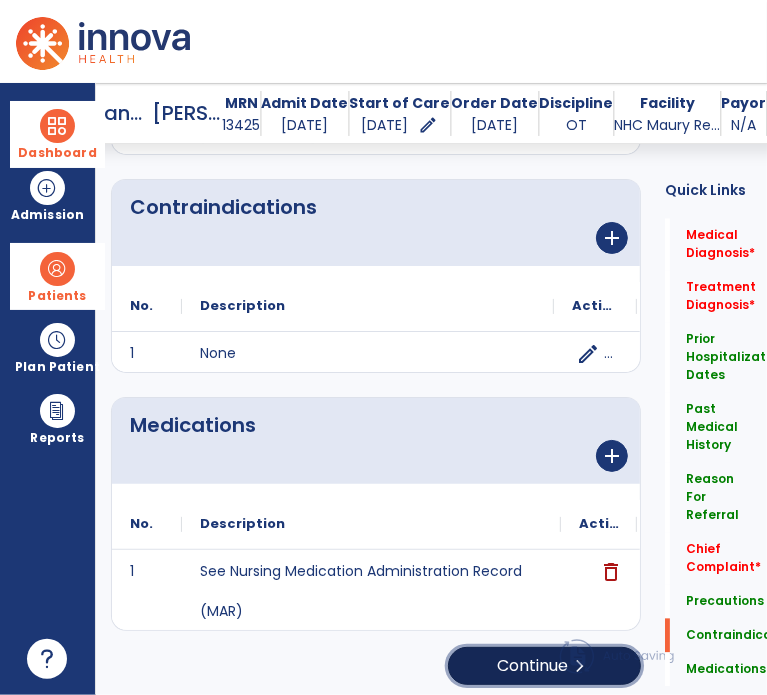 click on "Continue  chevron_right" 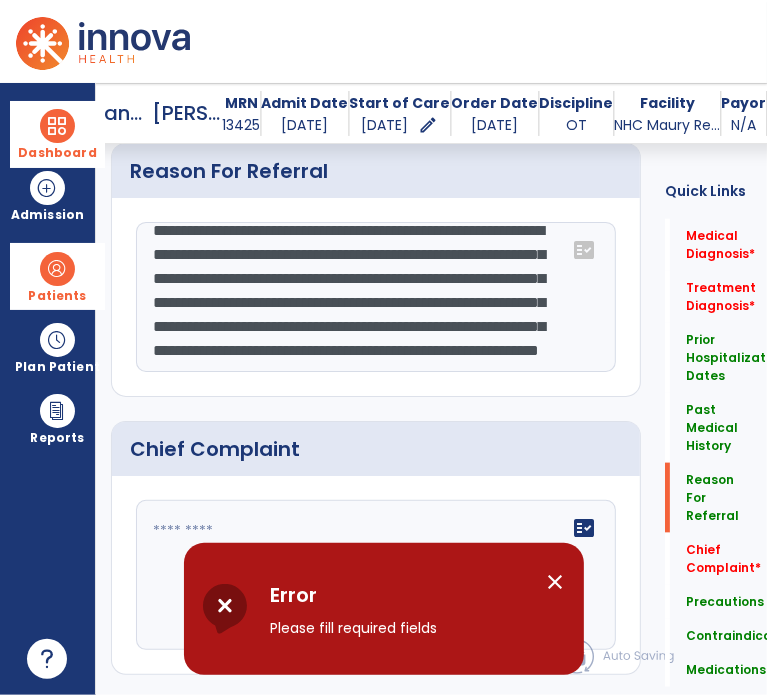 scroll, scrollTop: 1031, scrollLeft: 0, axis: vertical 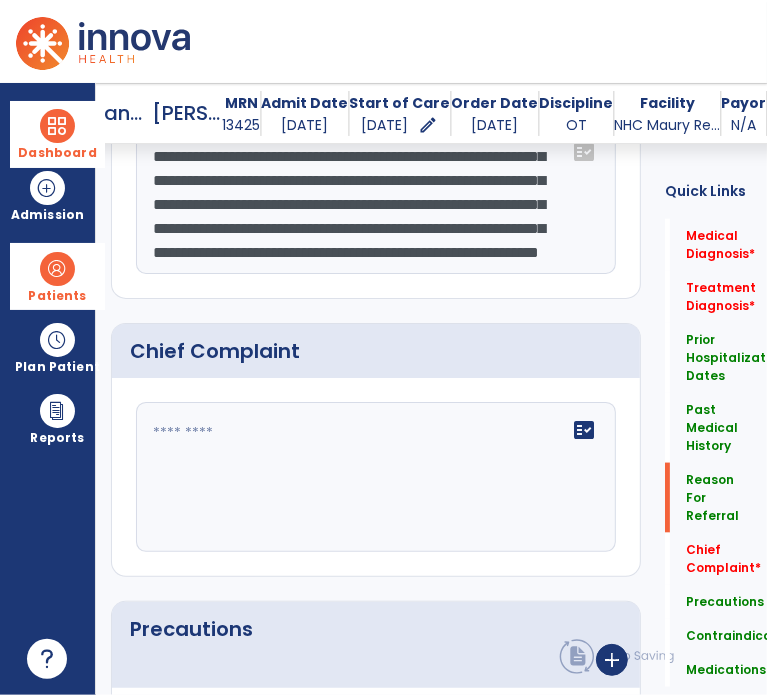 click on "**********" 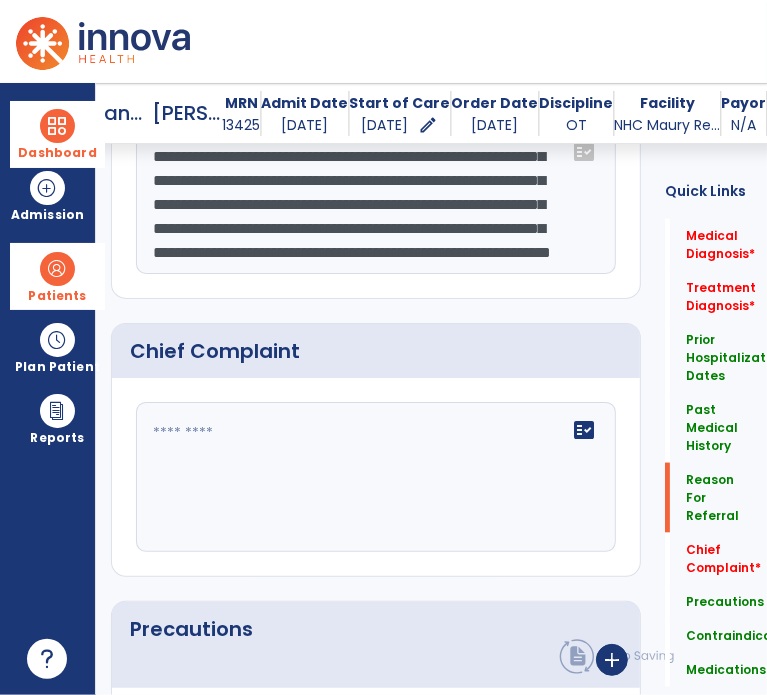 scroll, scrollTop: 88, scrollLeft: 0, axis: vertical 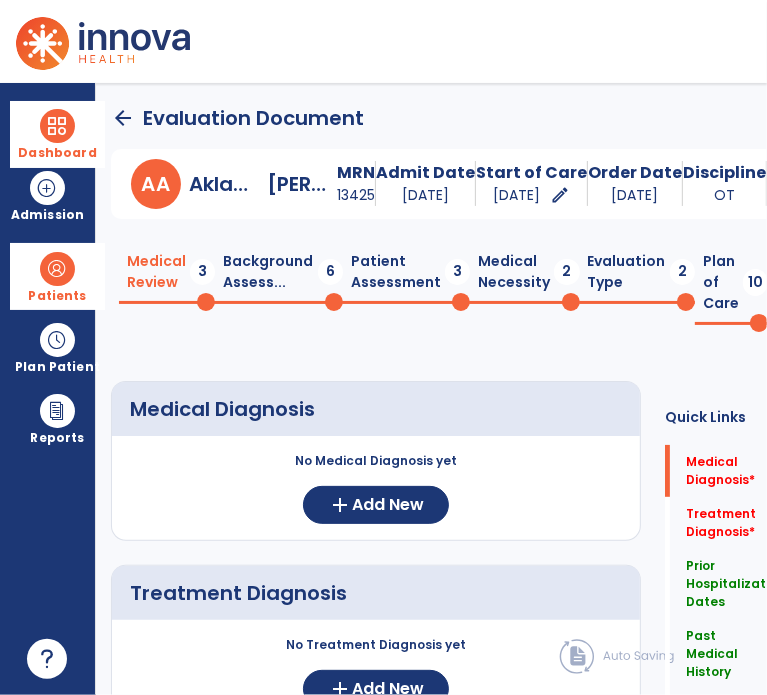 type on "**********" 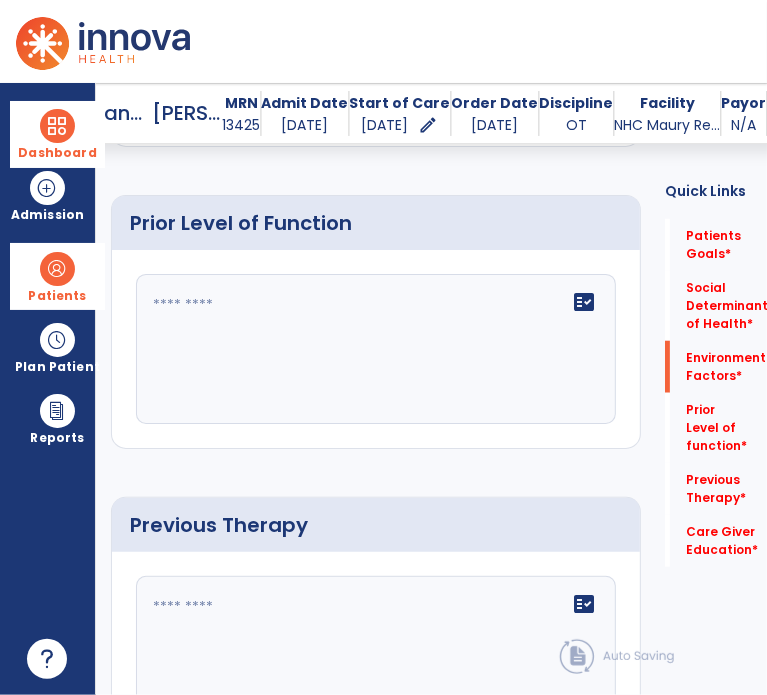 scroll, scrollTop: 816, scrollLeft: 0, axis: vertical 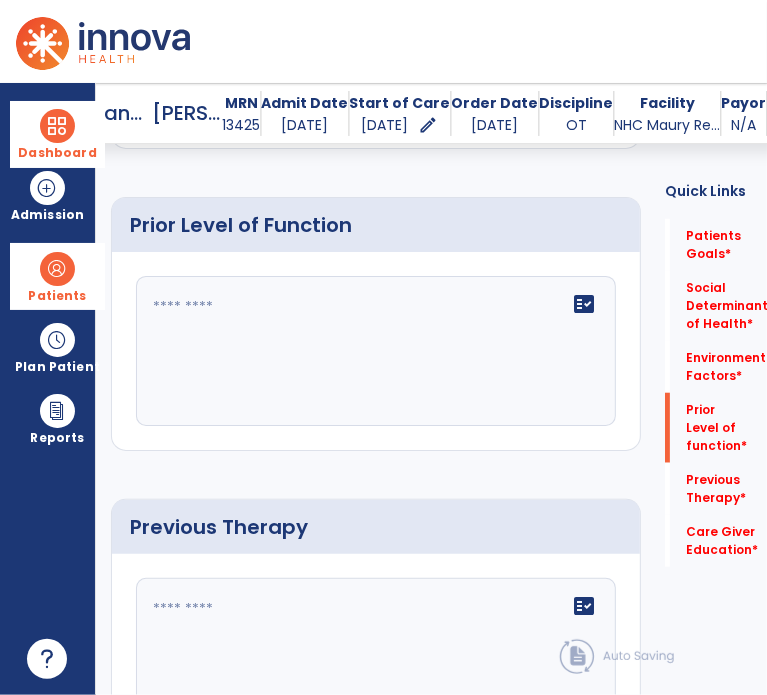 click 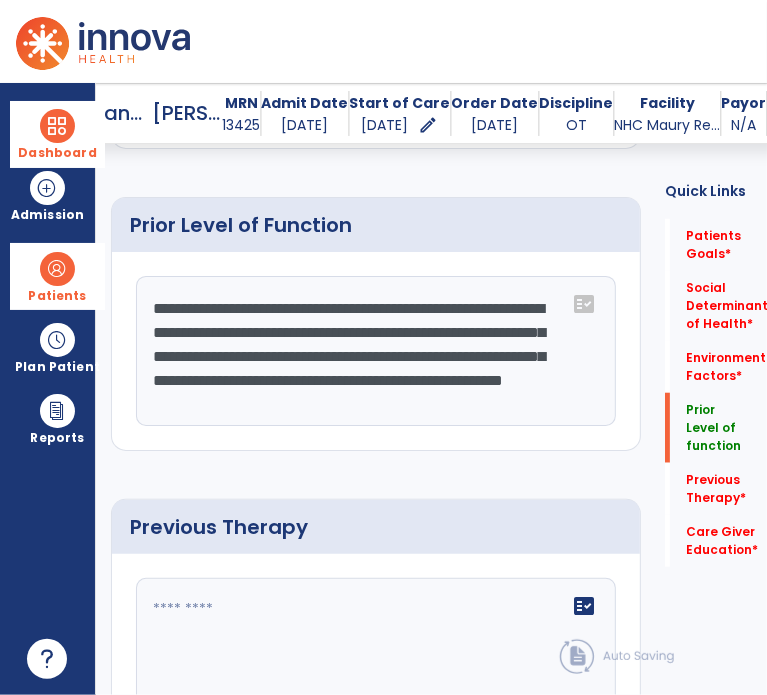 scroll, scrollTop: 16, scrollLeft: 0, axis: vertical 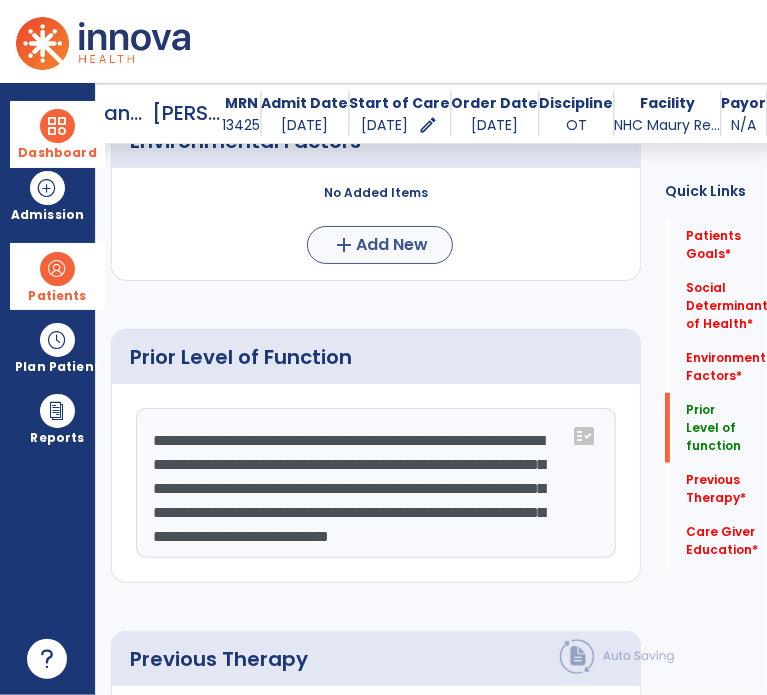 type on "**********" 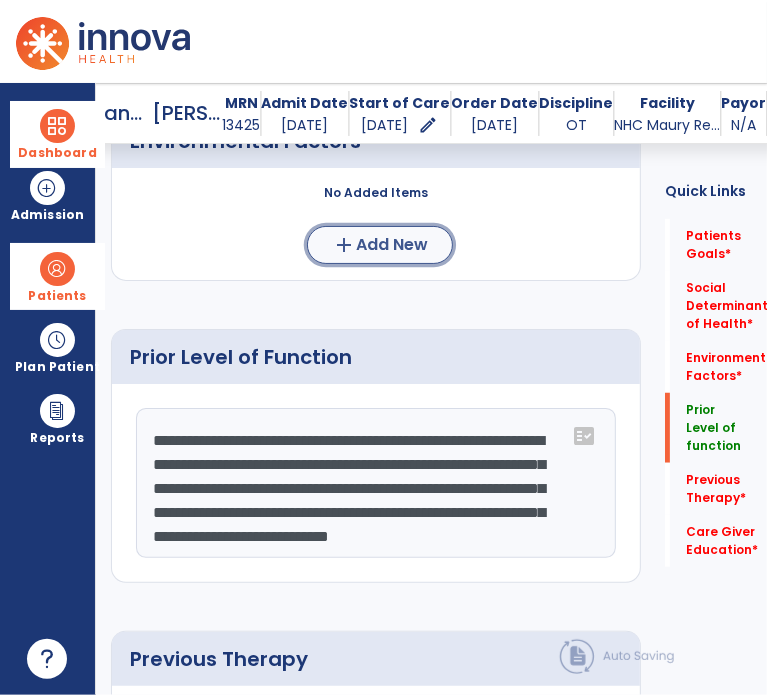 click on "Add New" 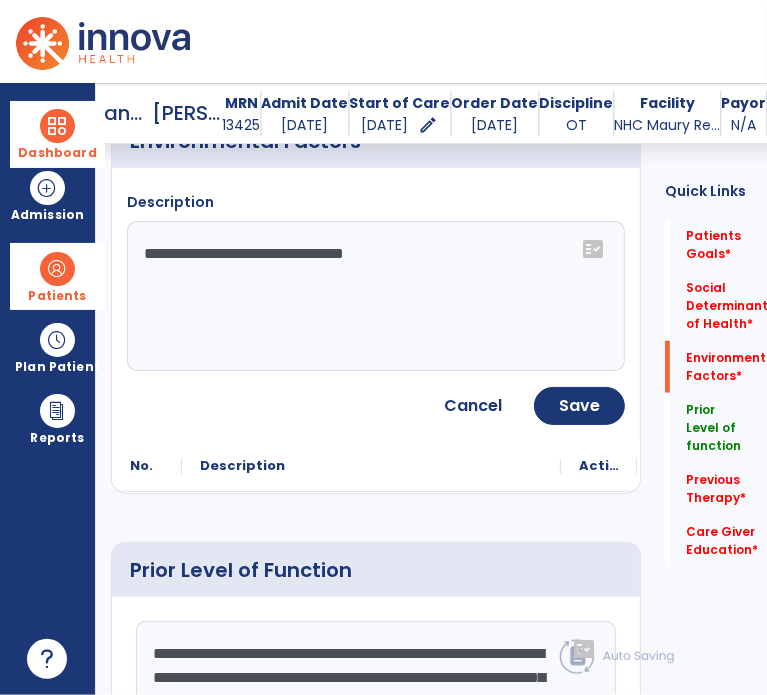 click on "**********" 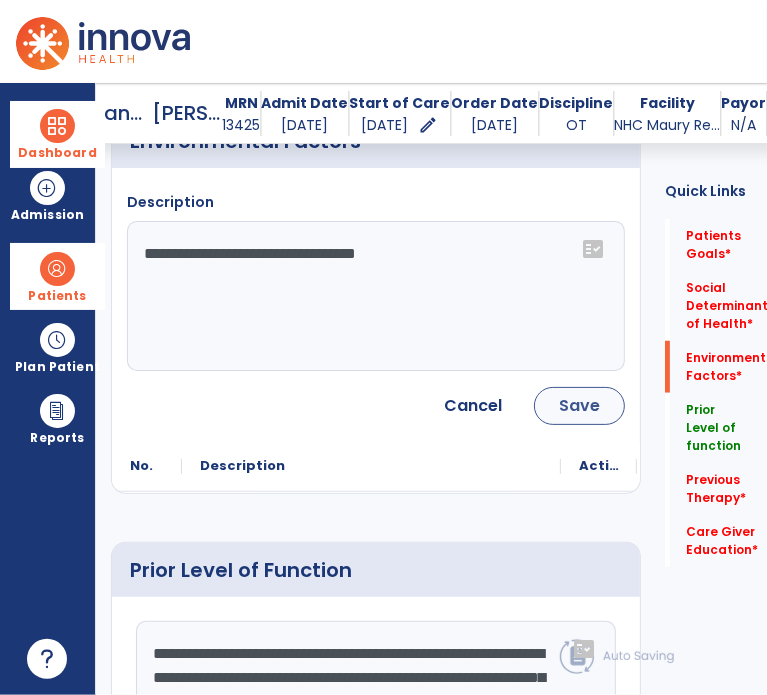 type on "**********" 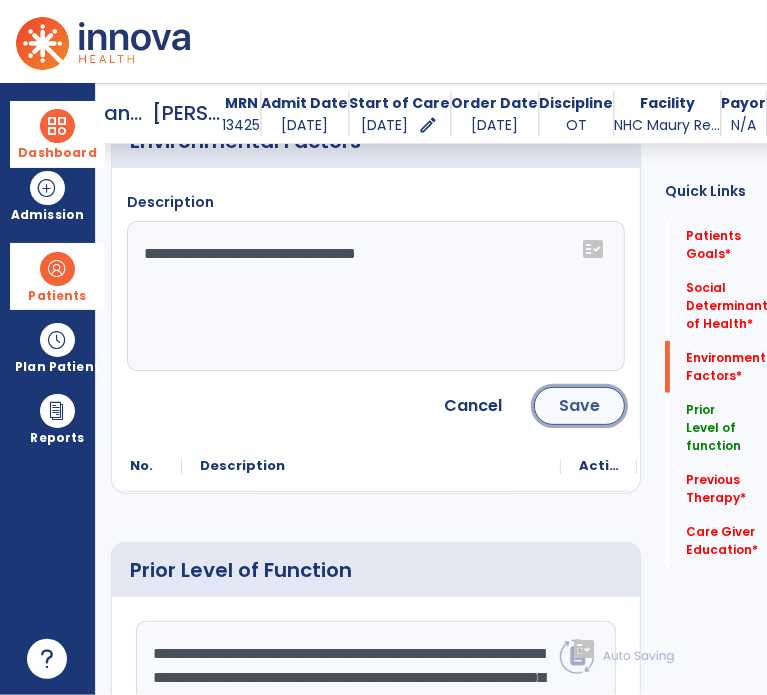 click on "Save" 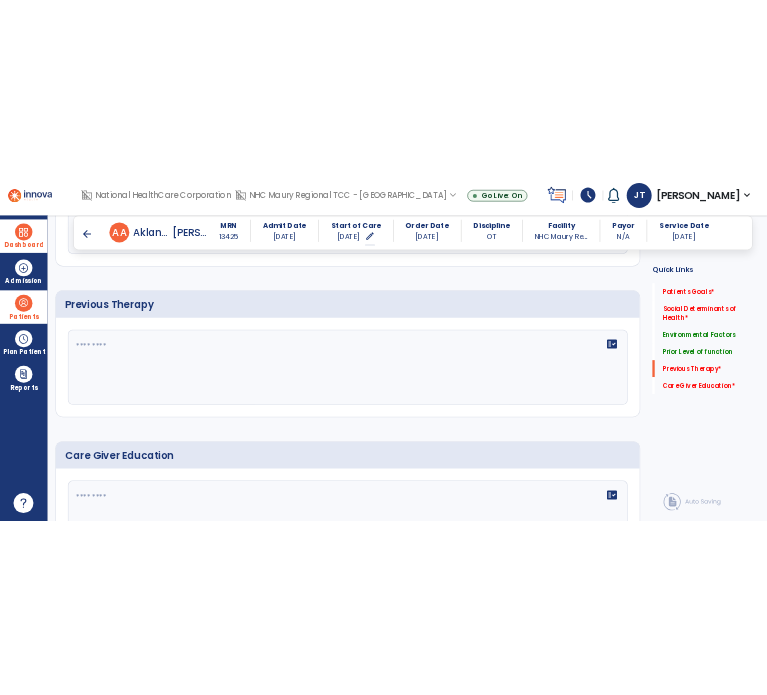 scroll, scrollTop: 1062, scrollLeft: 0, axis: vertical 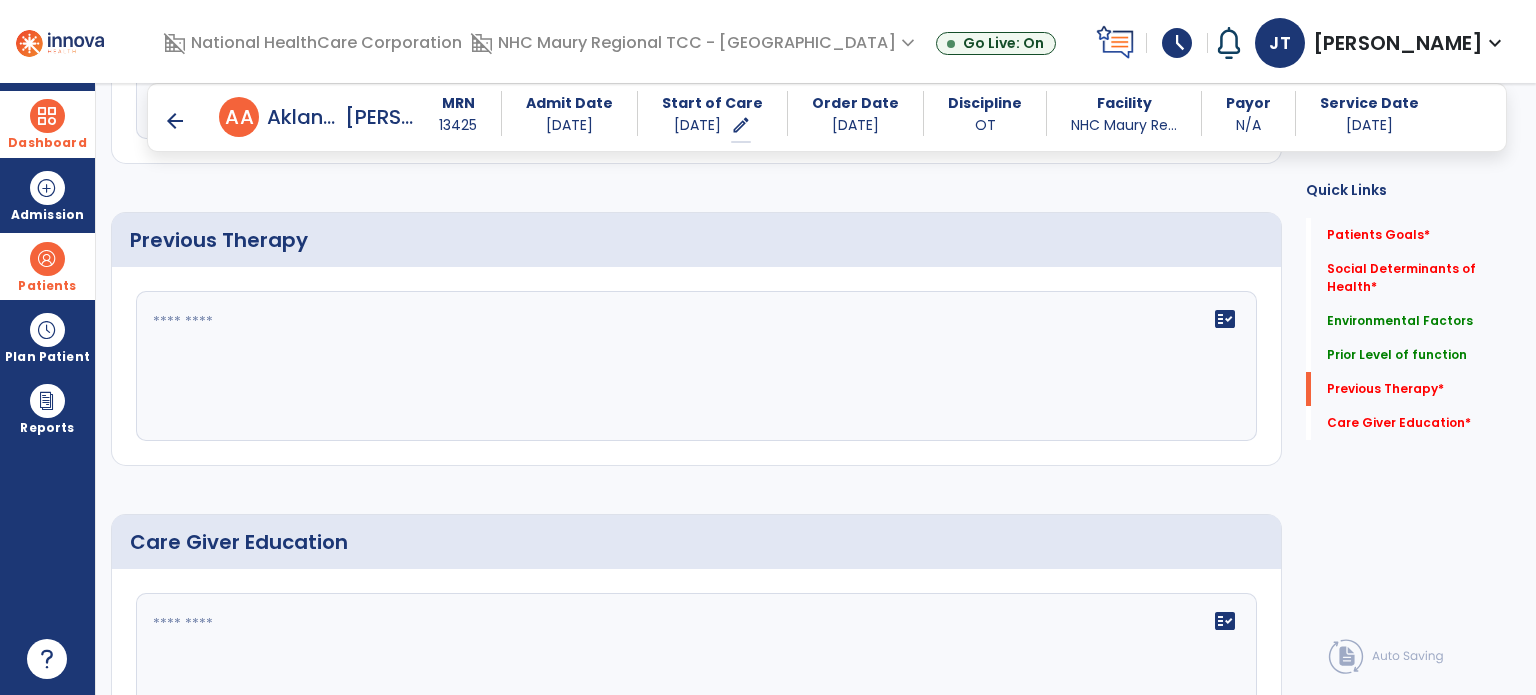 click 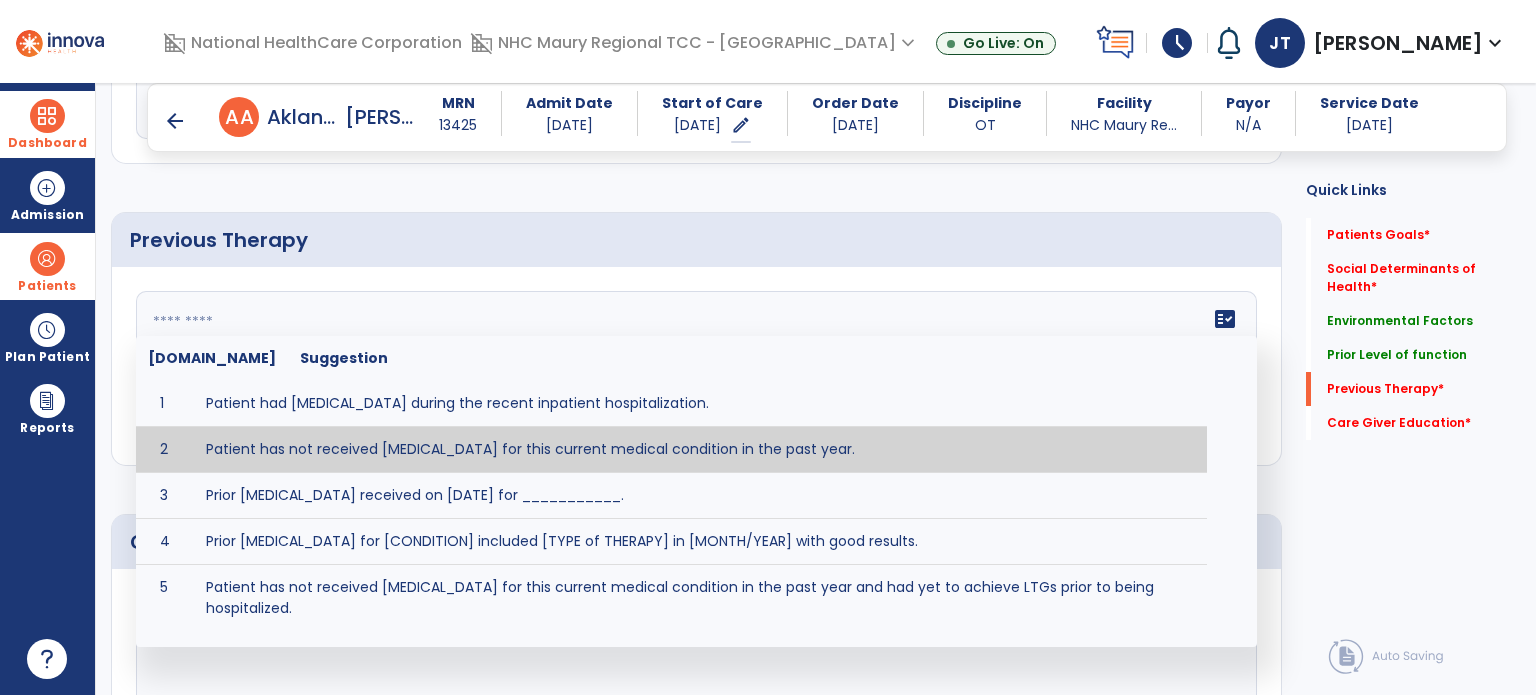 type on "**********" 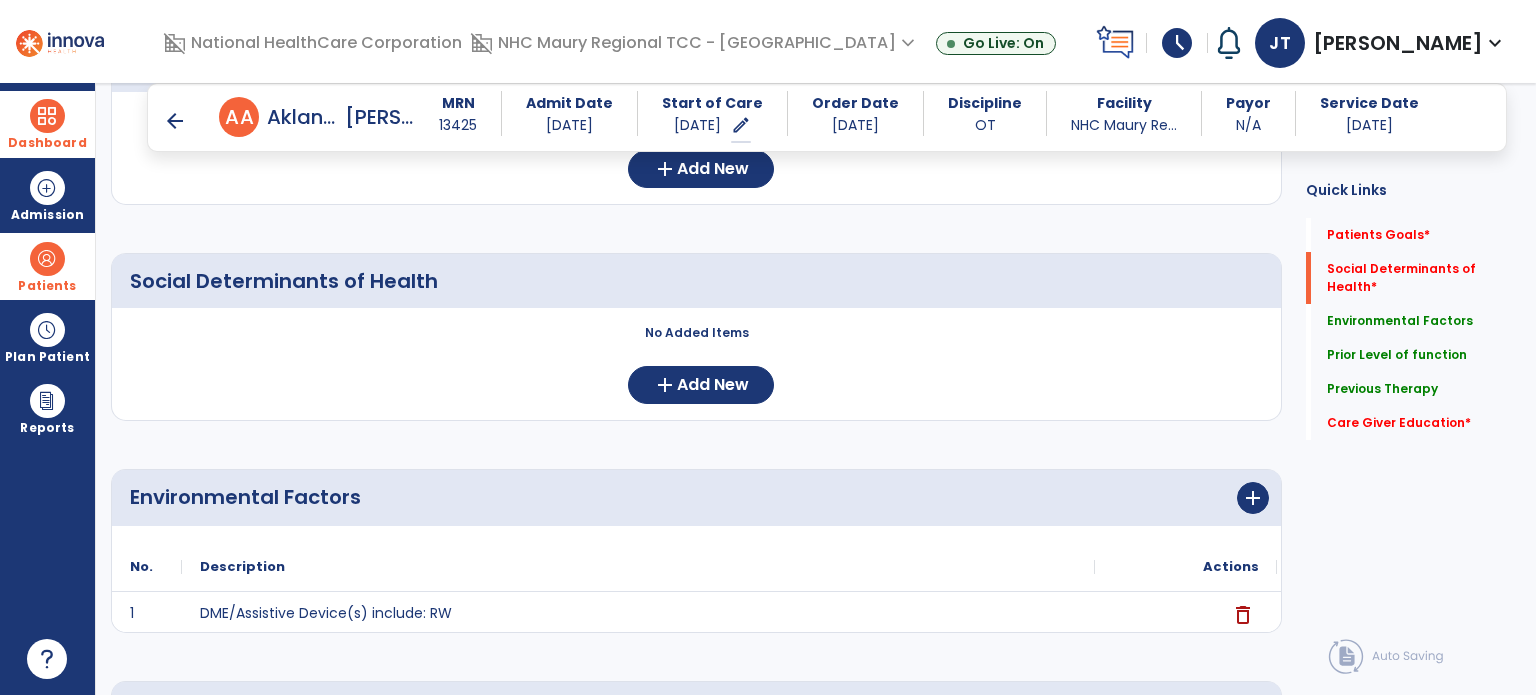 scroll, scrollTop: 285, scrollLeft: 0, axis: vertical 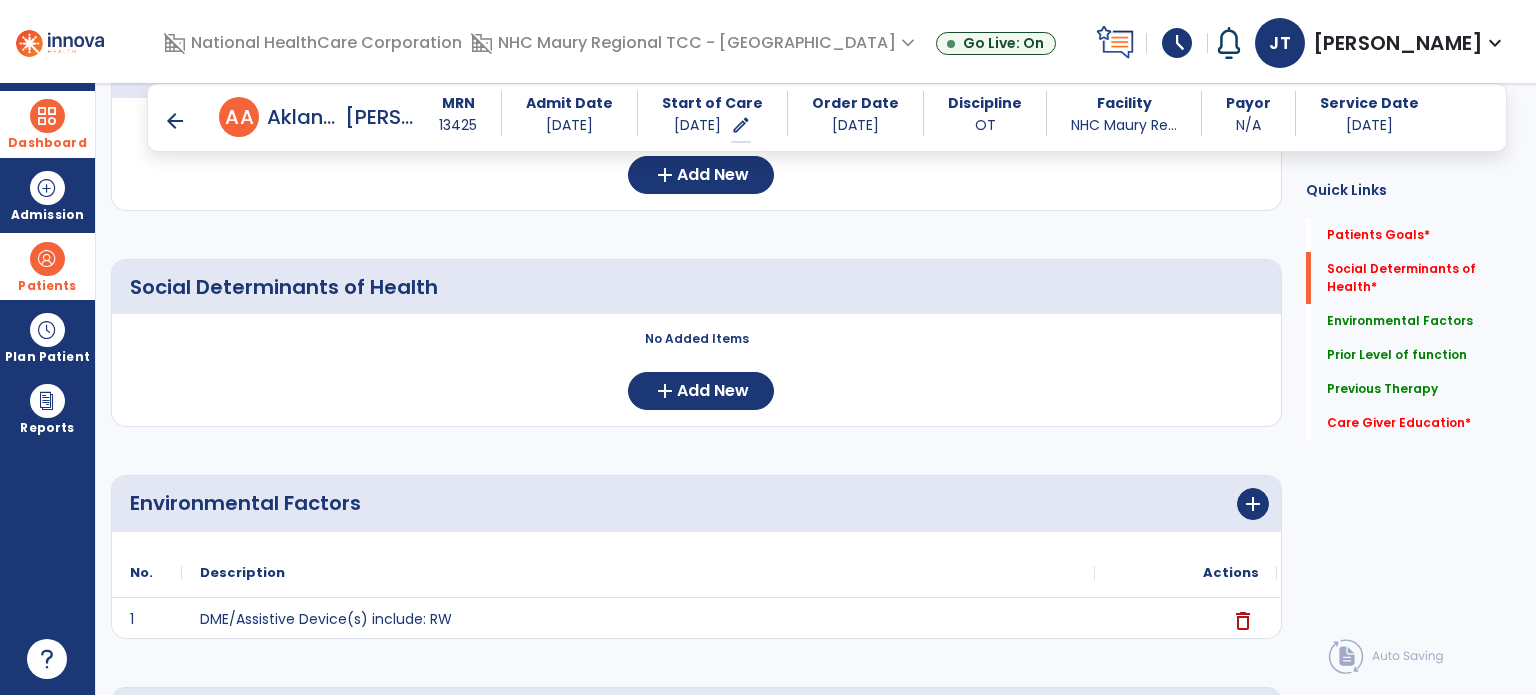 click on "No Added Items  add  Add New" 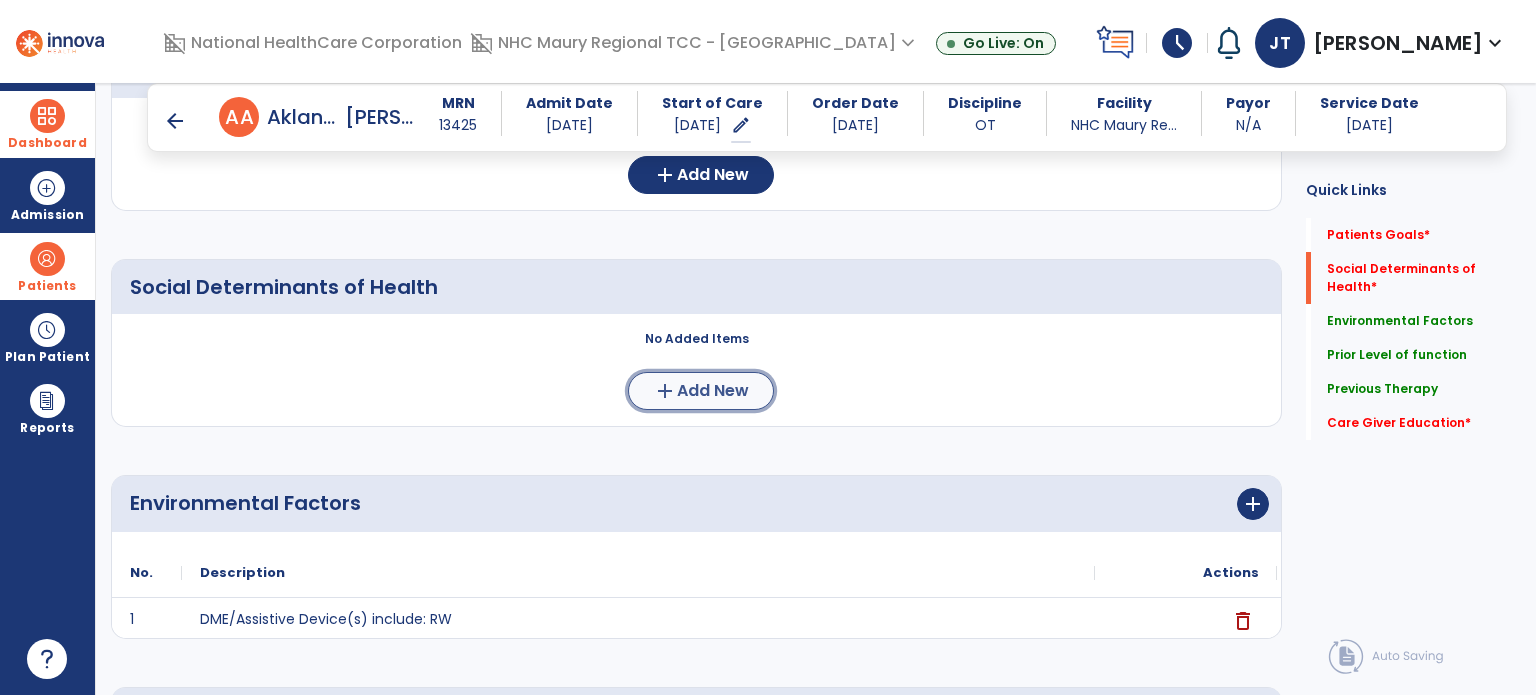 click on "Add New" 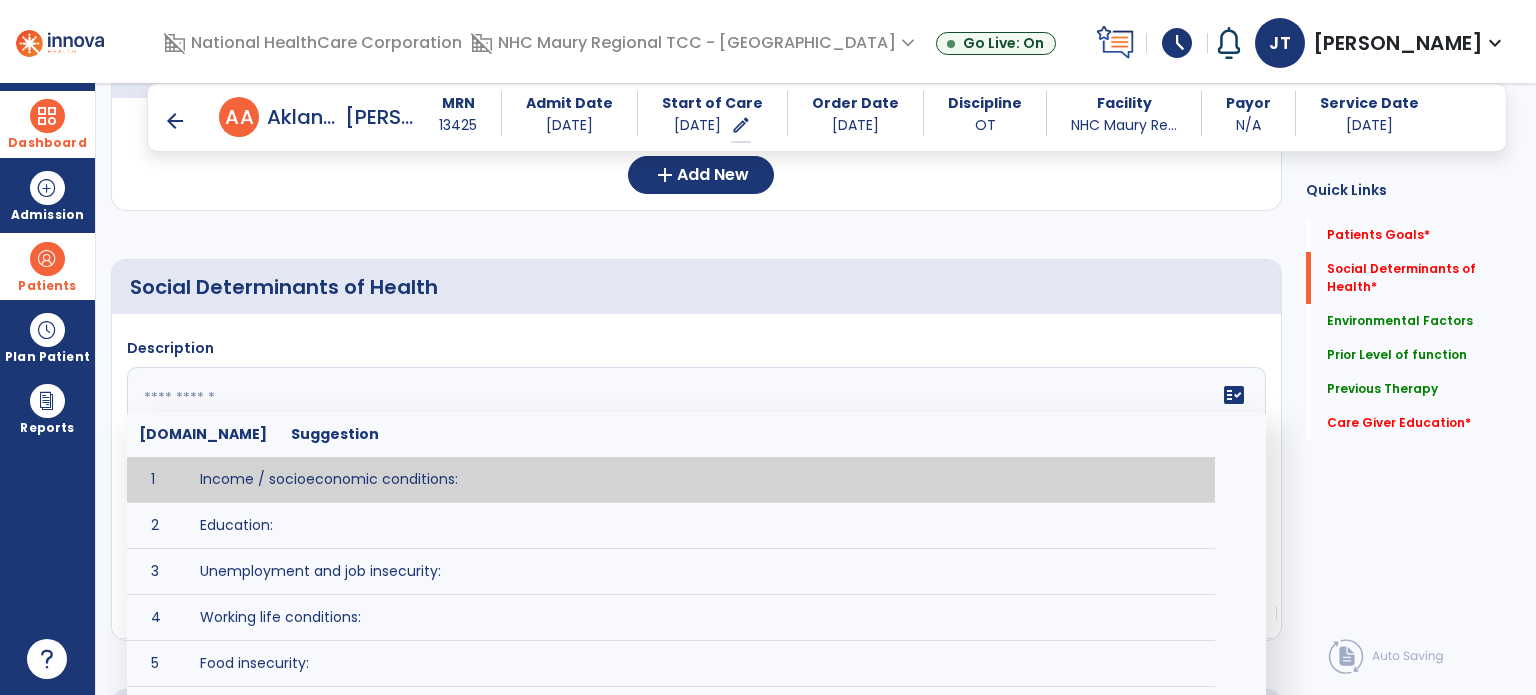 click 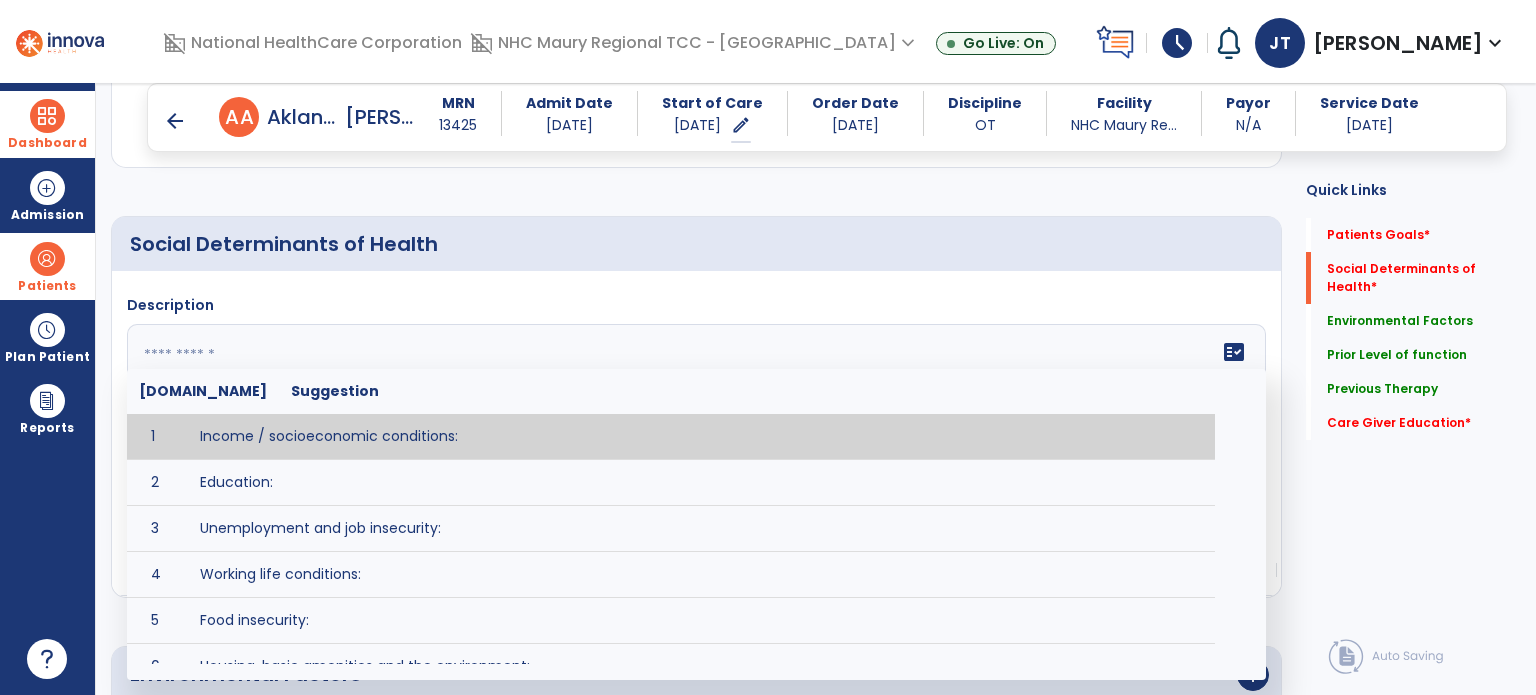 scroll, scrollTop: 329, scrollLeft: 0, axis: vertical 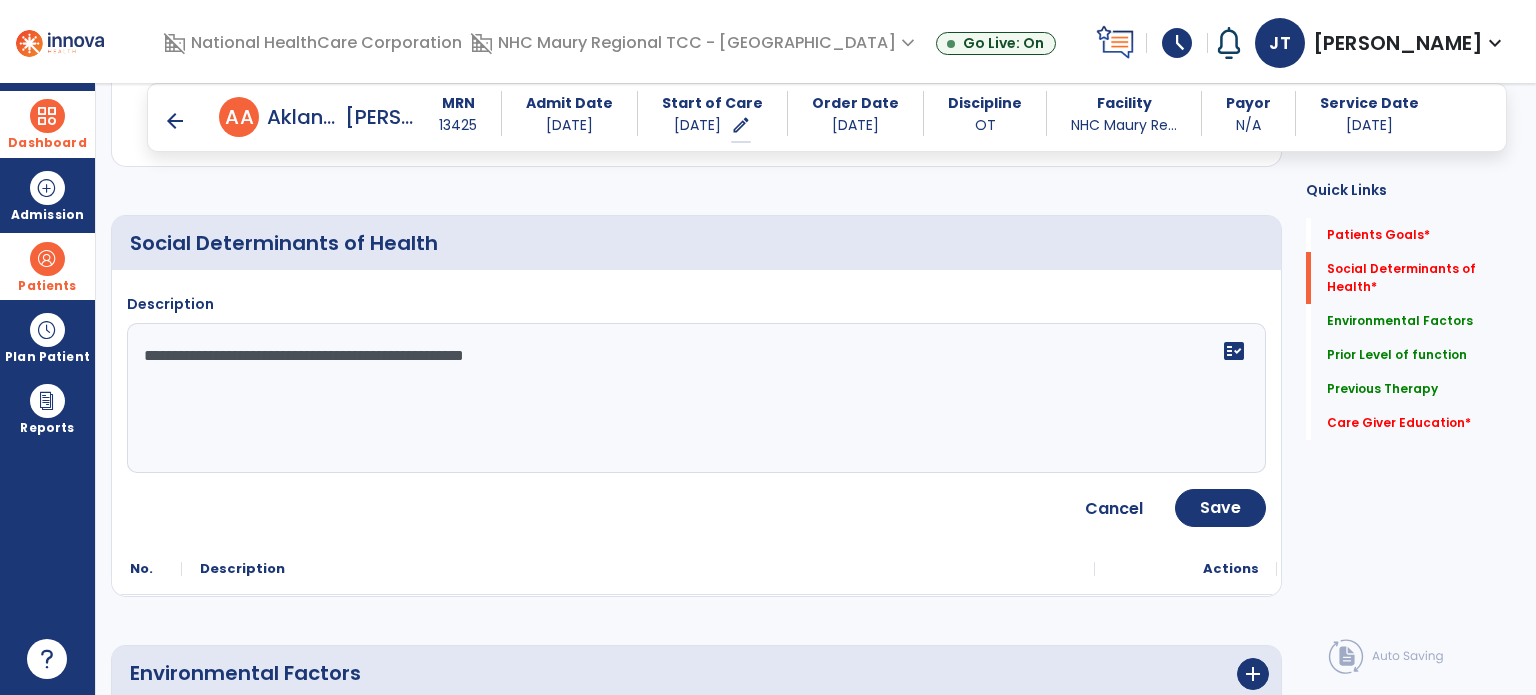 click on "**********" 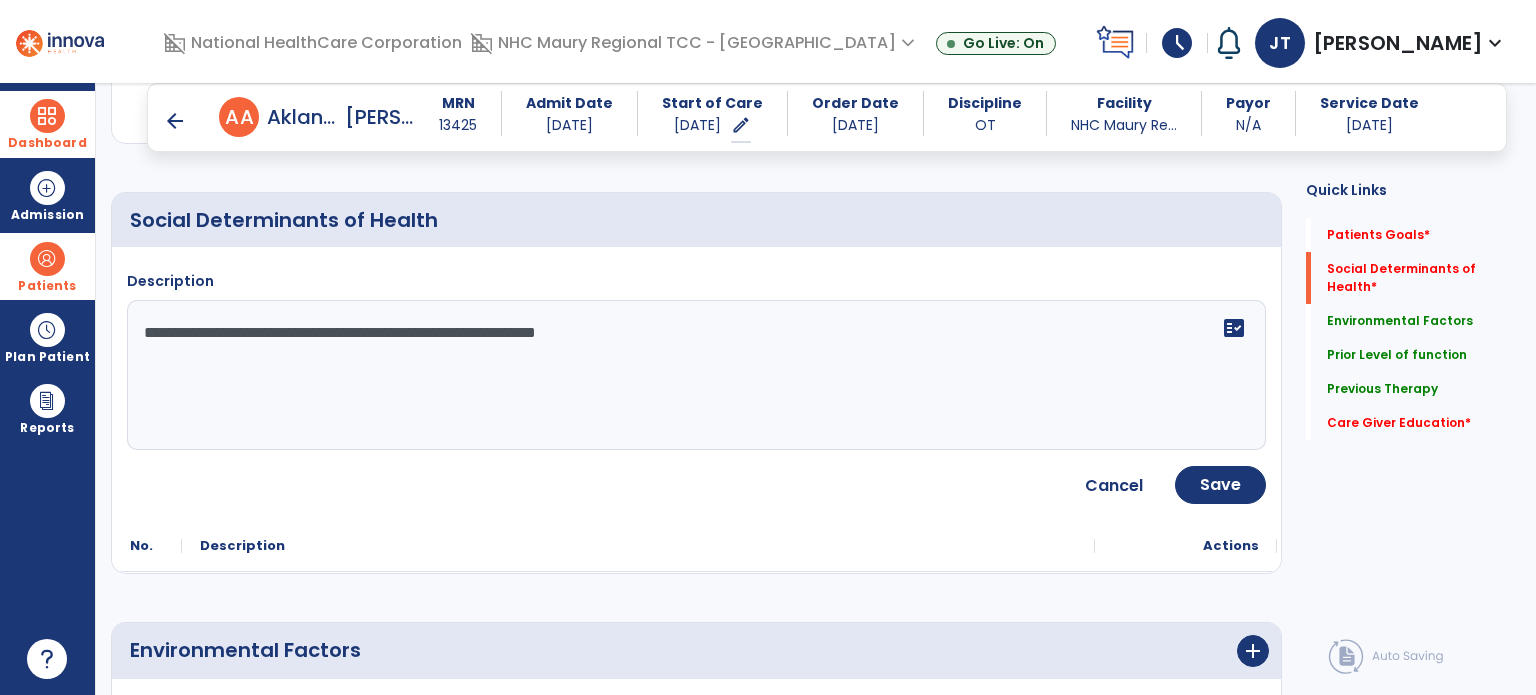 scroll, scrollTop: 356, scrollLeft: 0, axis: vertical 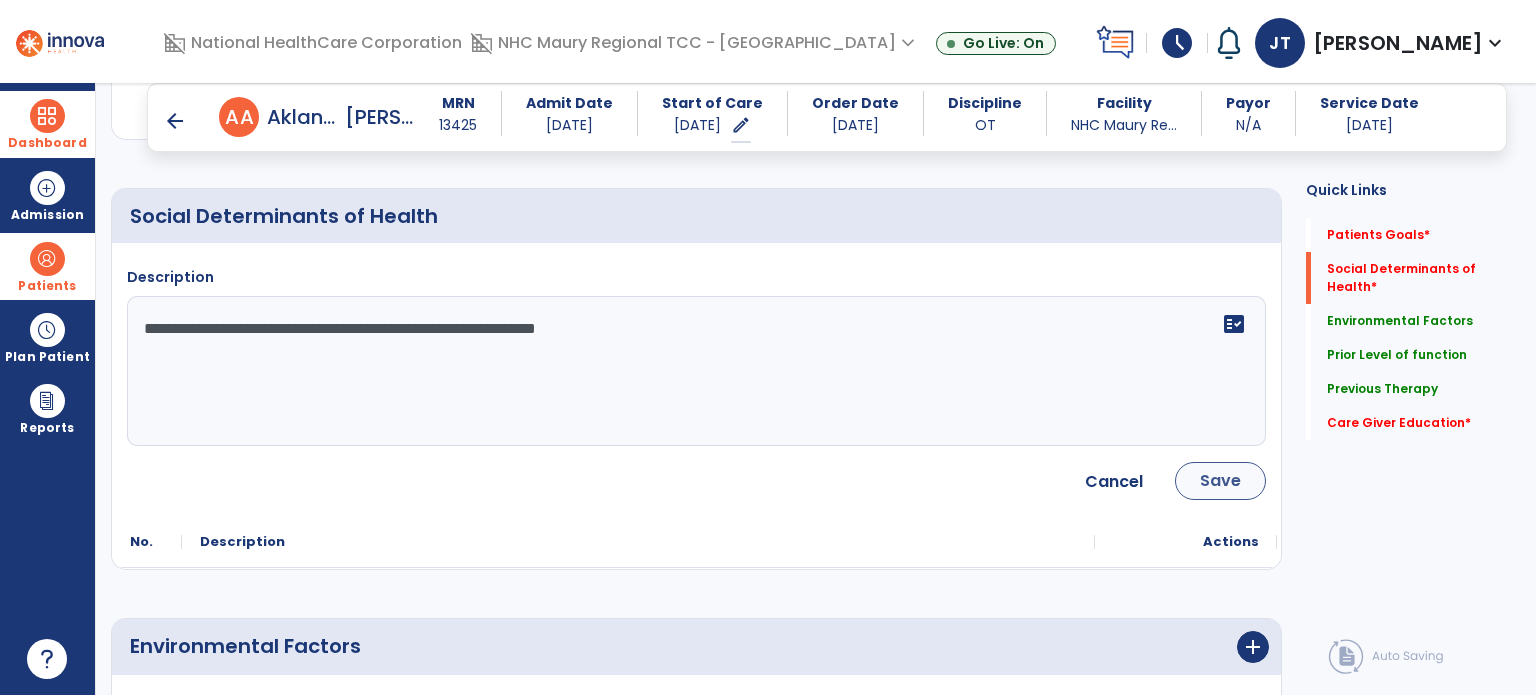 type on "**********" 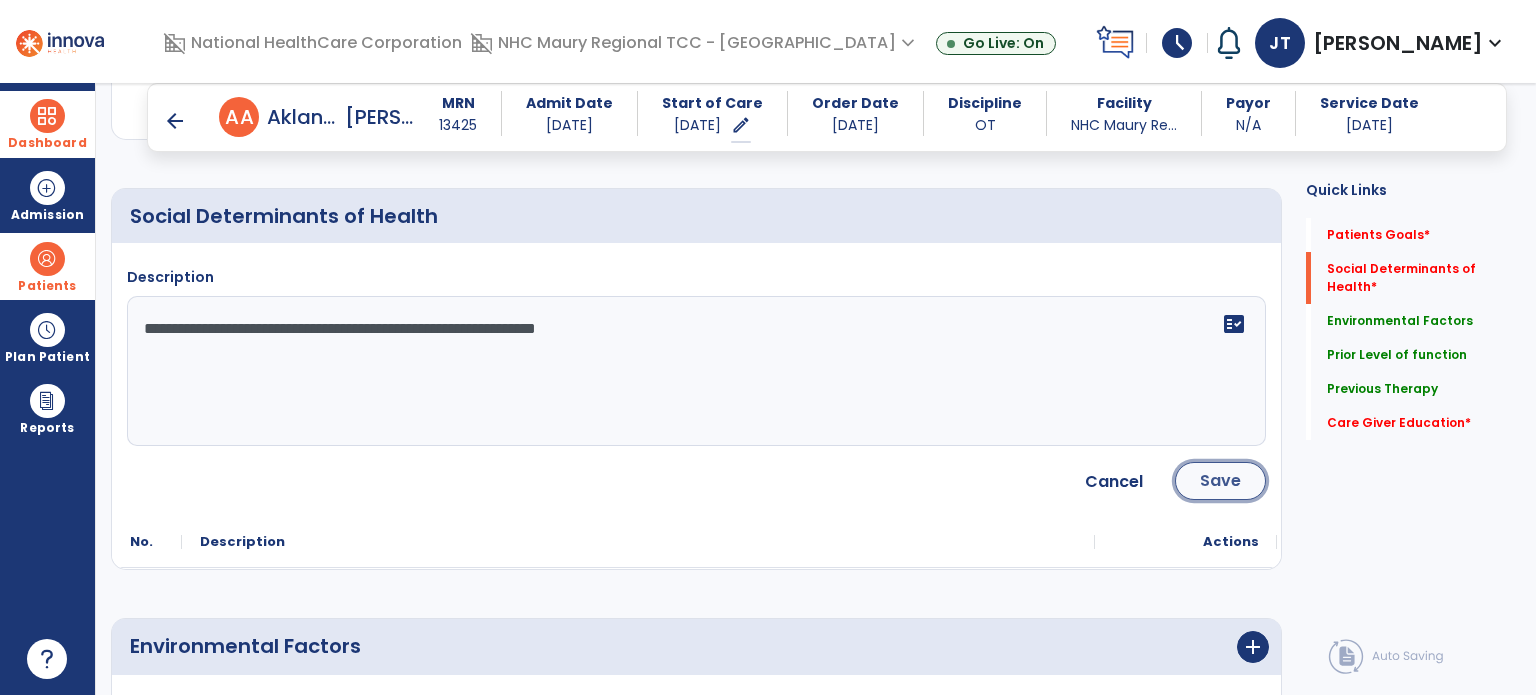 click on "Save" 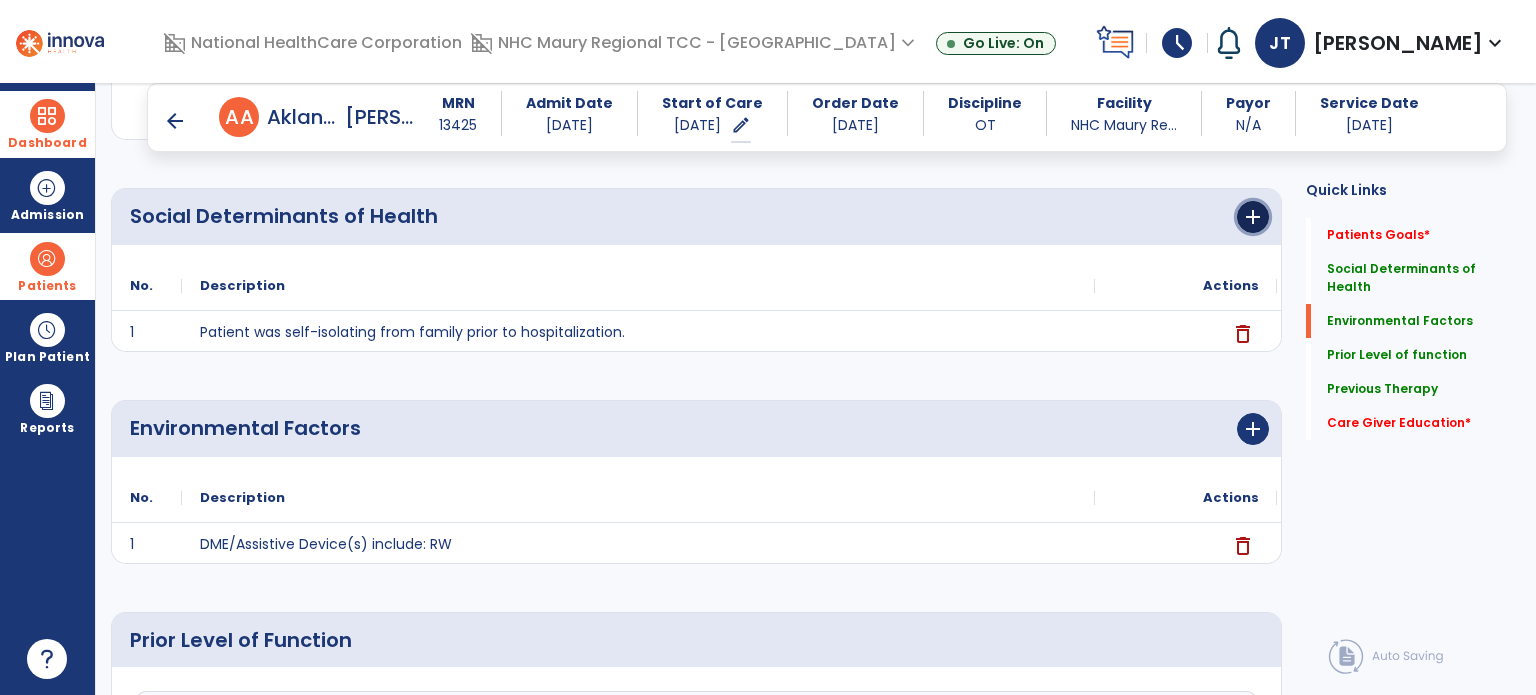 click on "add" 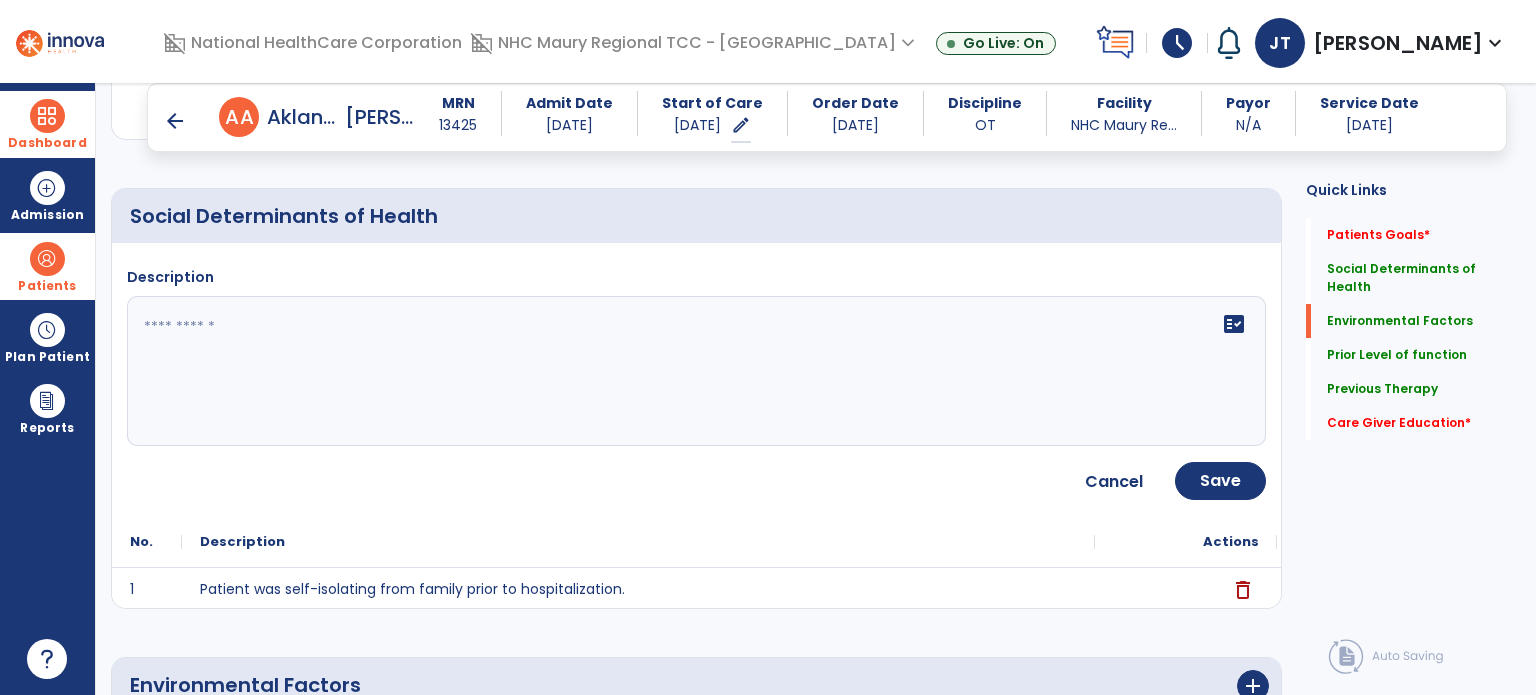 click on "Description   fact_check" 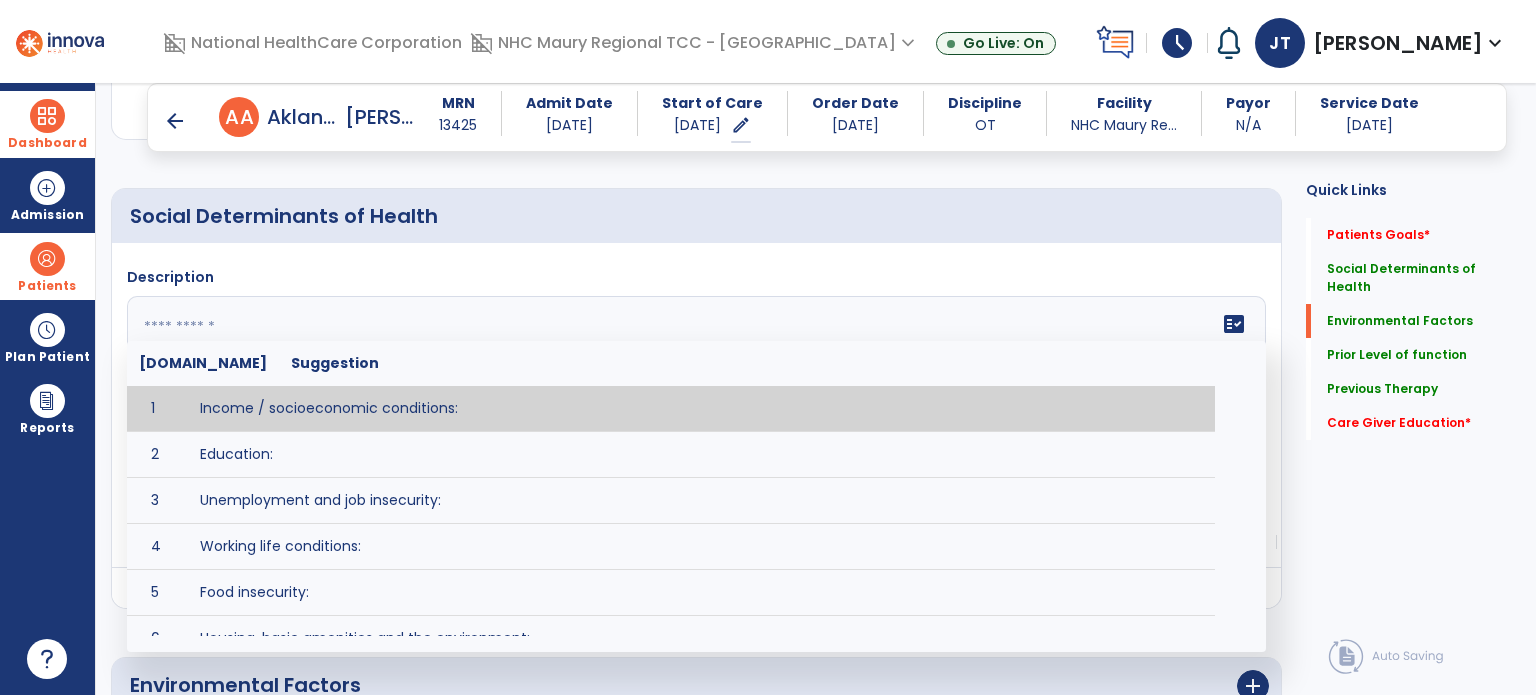 click on "fact_check  [DOMAIN_NAME] Suggestion 1 Income / socioeconomic conditions:  2 Education:  3 Unemployment and job insecurity:  4 Working life conditions:  5 Food insecurity:  6 Housing, basic amenities and the environment:  7 Early childhood development:  8 Social inclusion and non-discrimination: 9 Structural conflict: 10 Access to affordable health services of decent quality:" 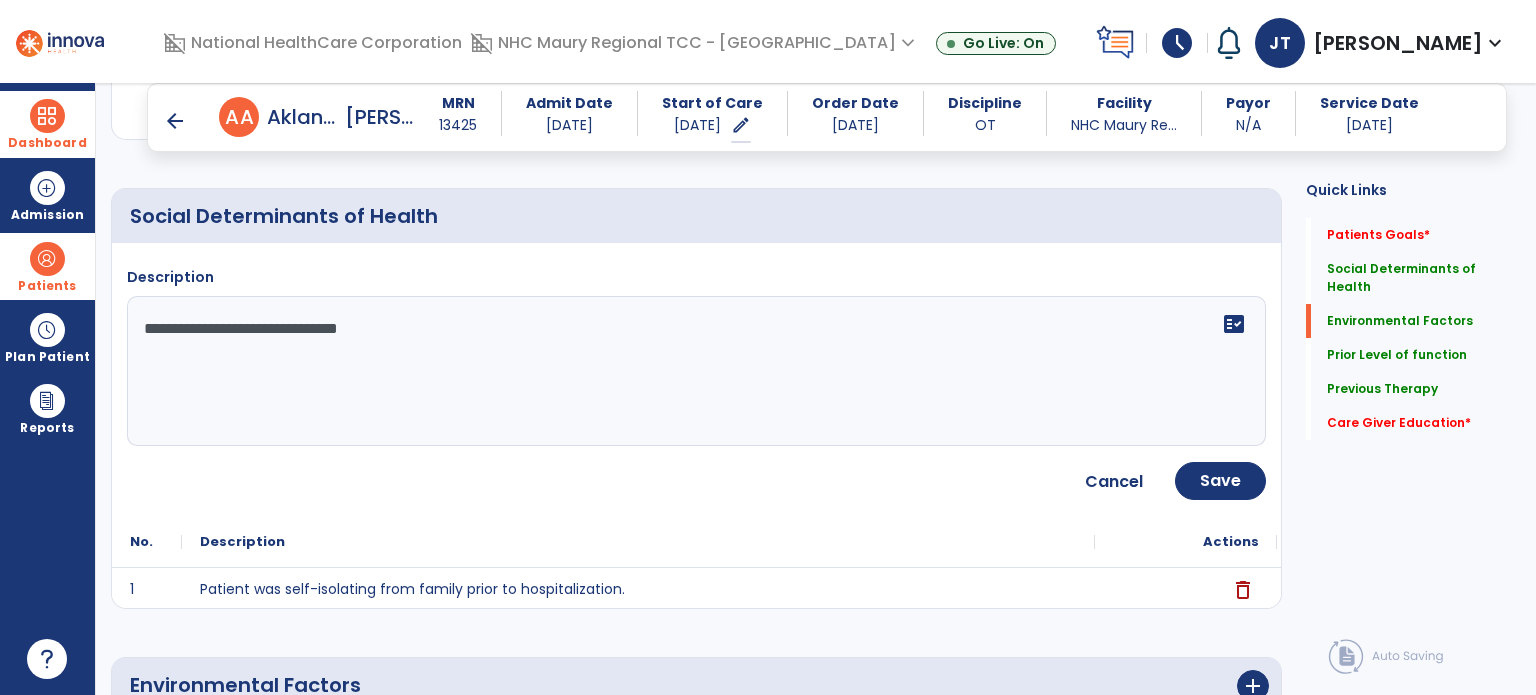 type on "**********" 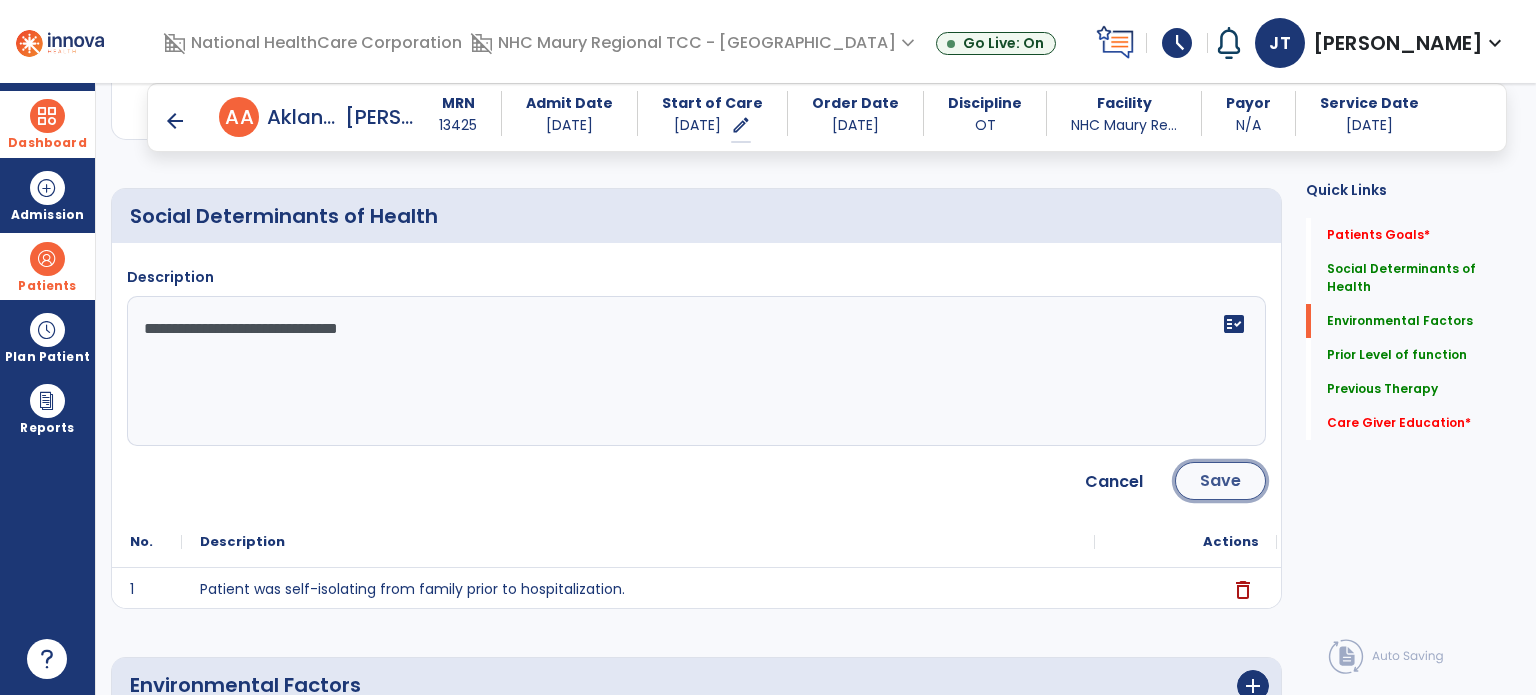 click on "Save" 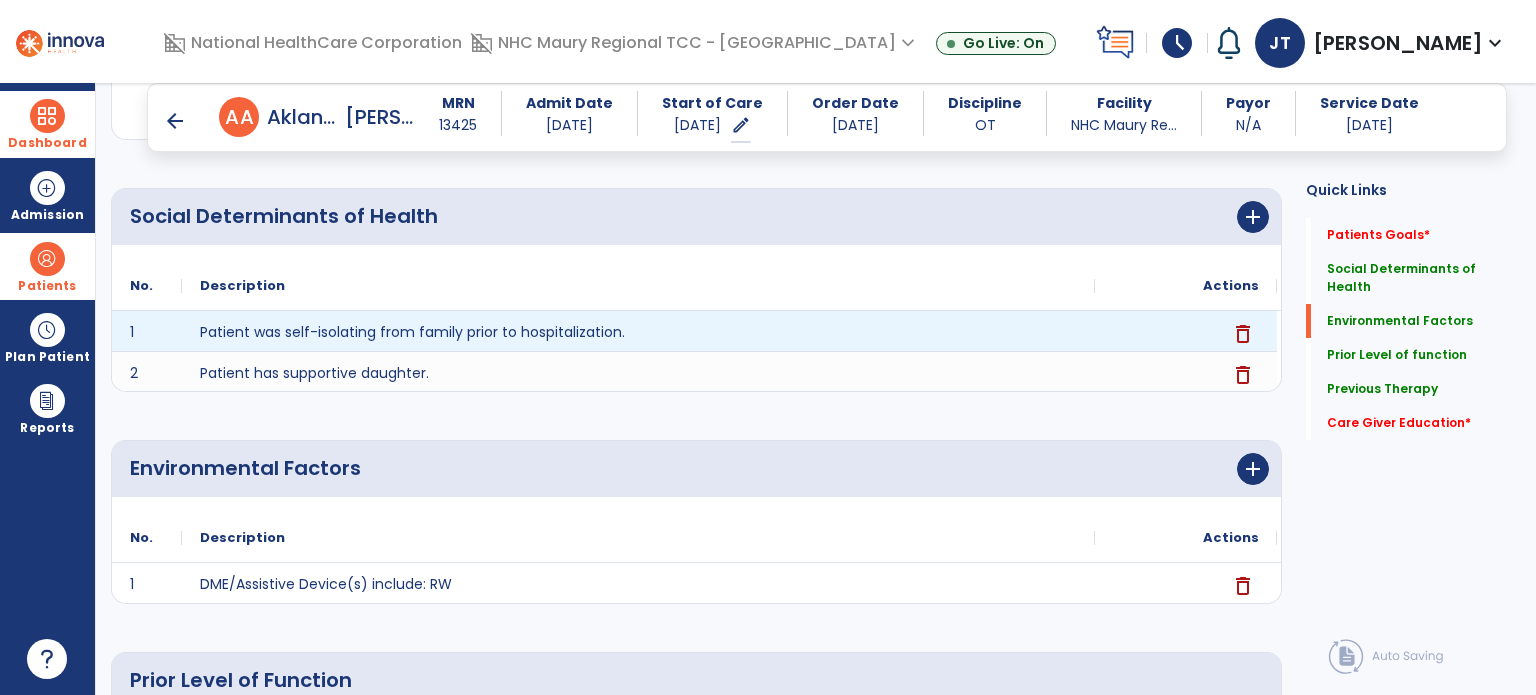 scroll, scrollTop: 0, scrollLeft: 0, axis: both 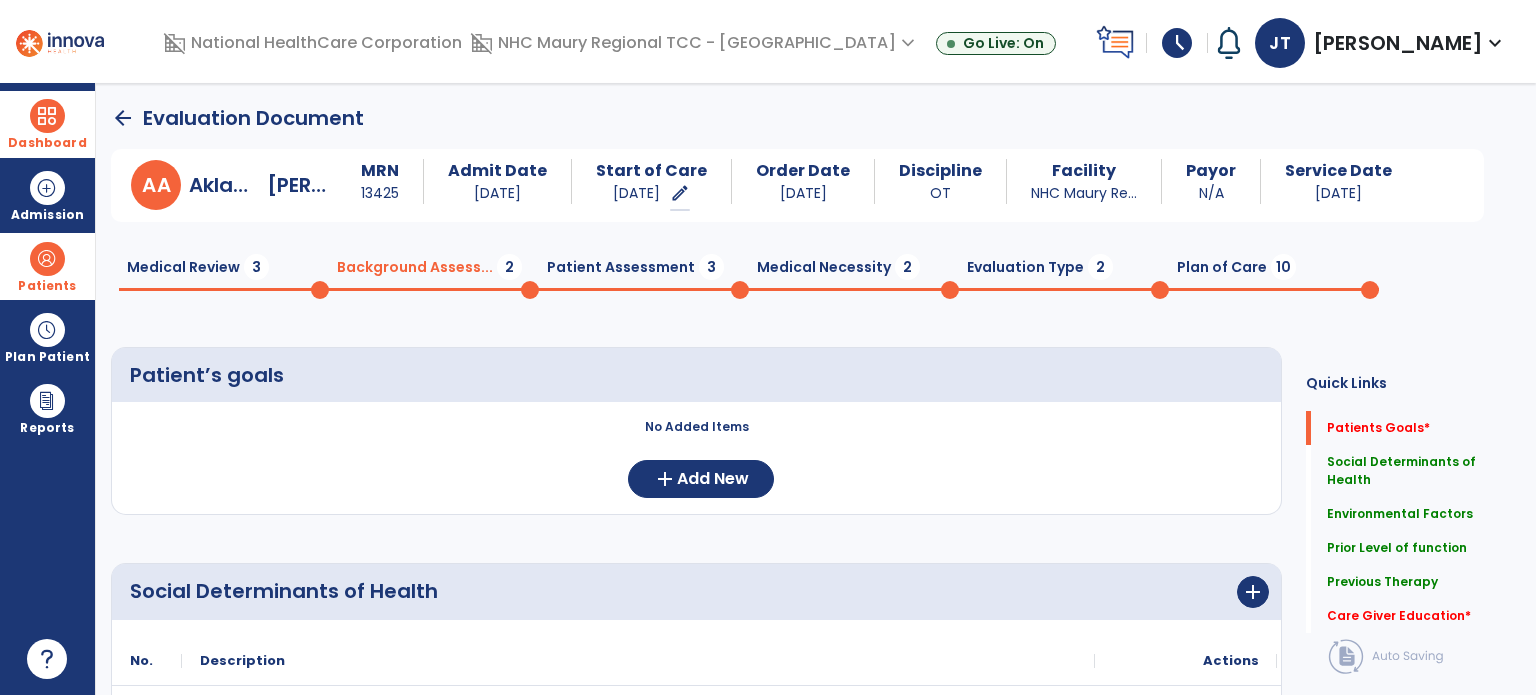 click on "Medical Review  3" 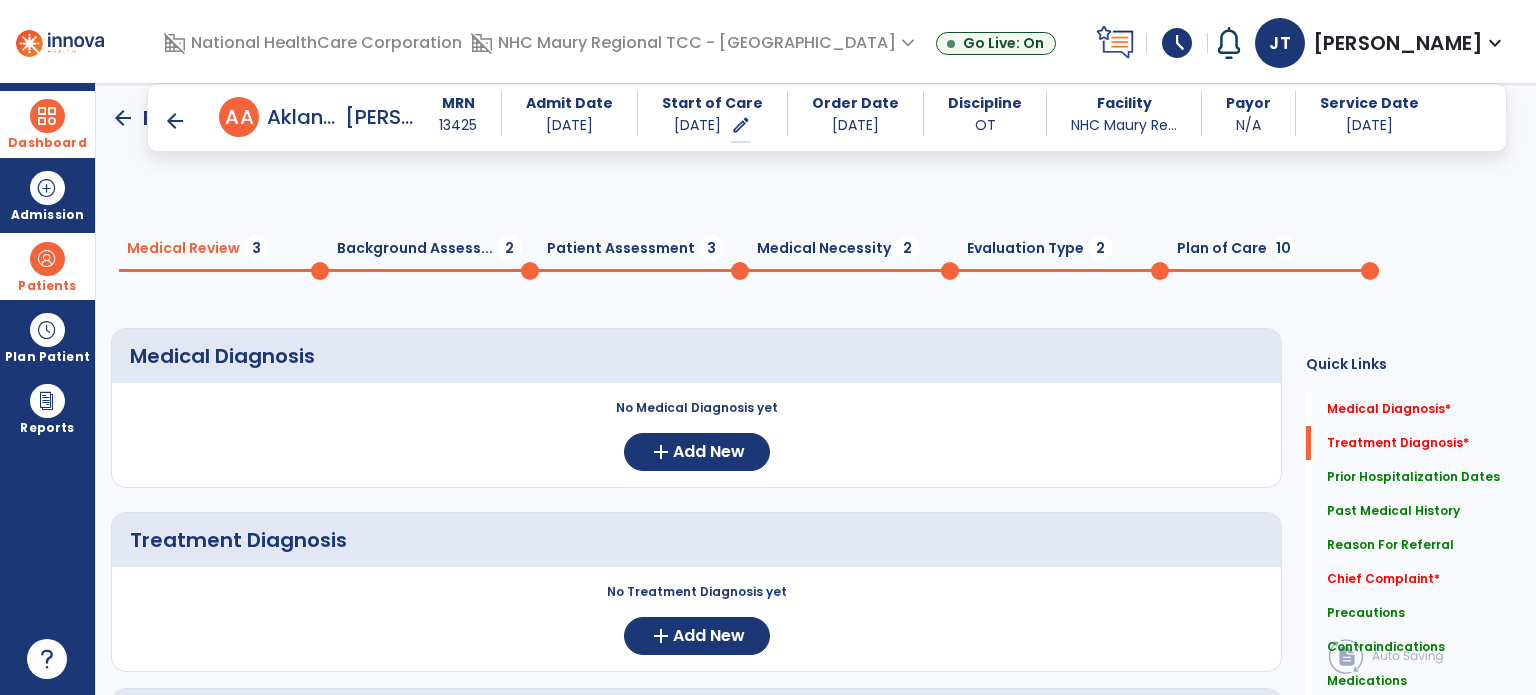 scroll, scrollTop: 232, scrollLeft: 0, axis: vertical 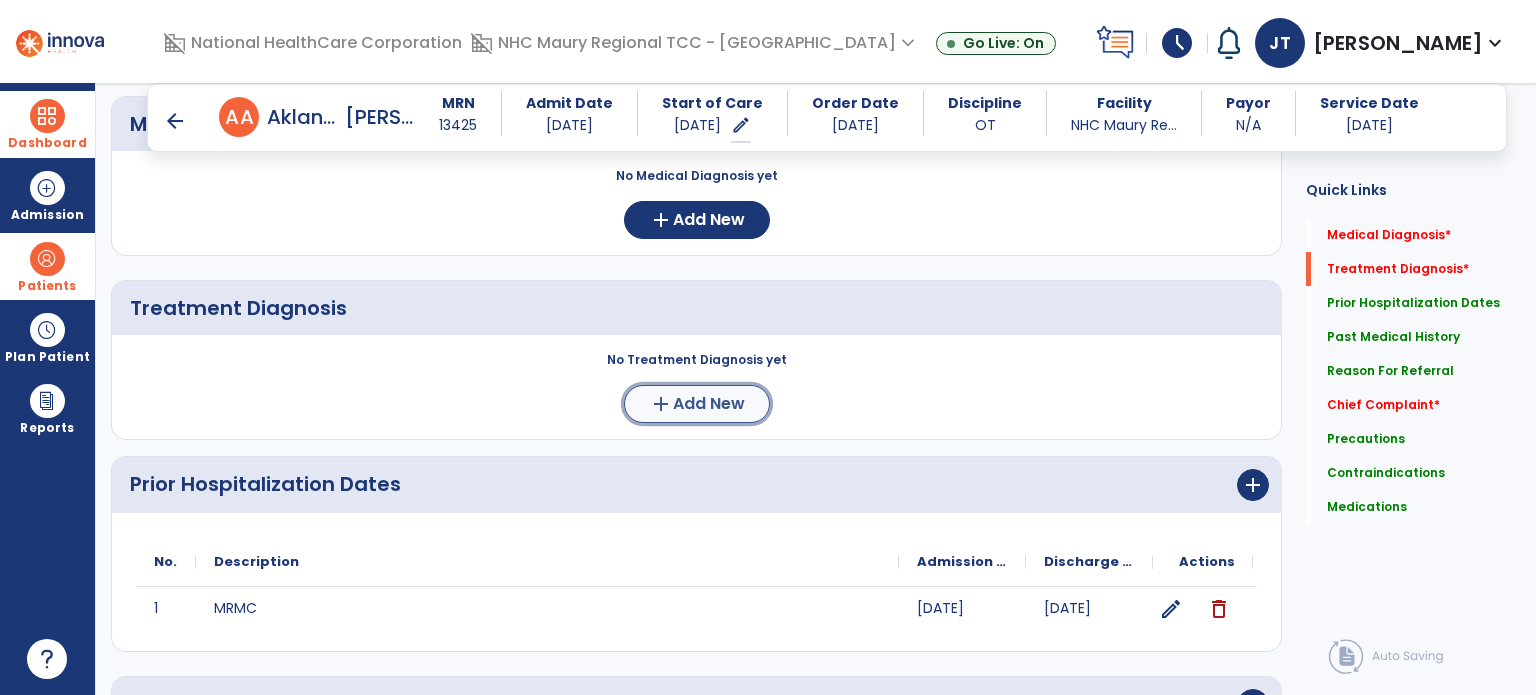 click on "Add New" 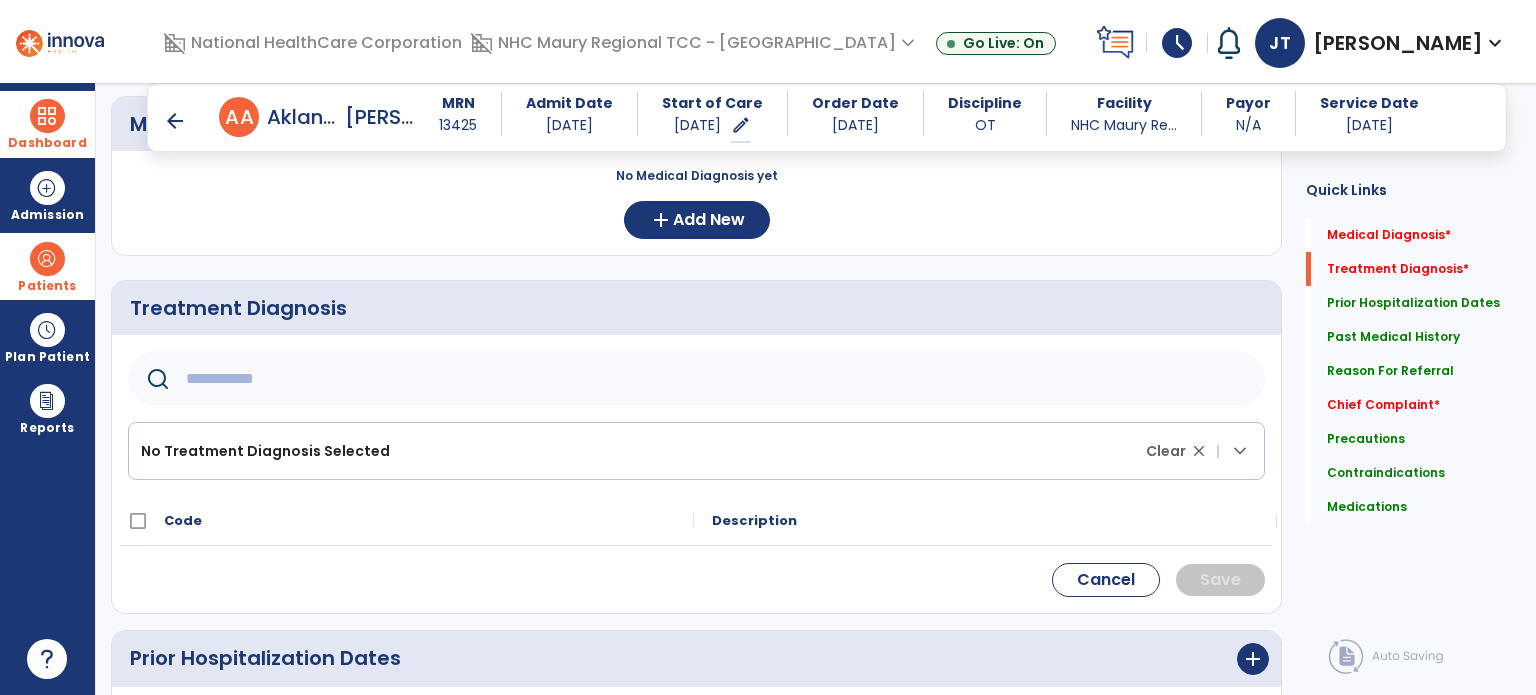 click on "No Treatment Diagnosis Selected Clear close |  keyboard_arrow_down" 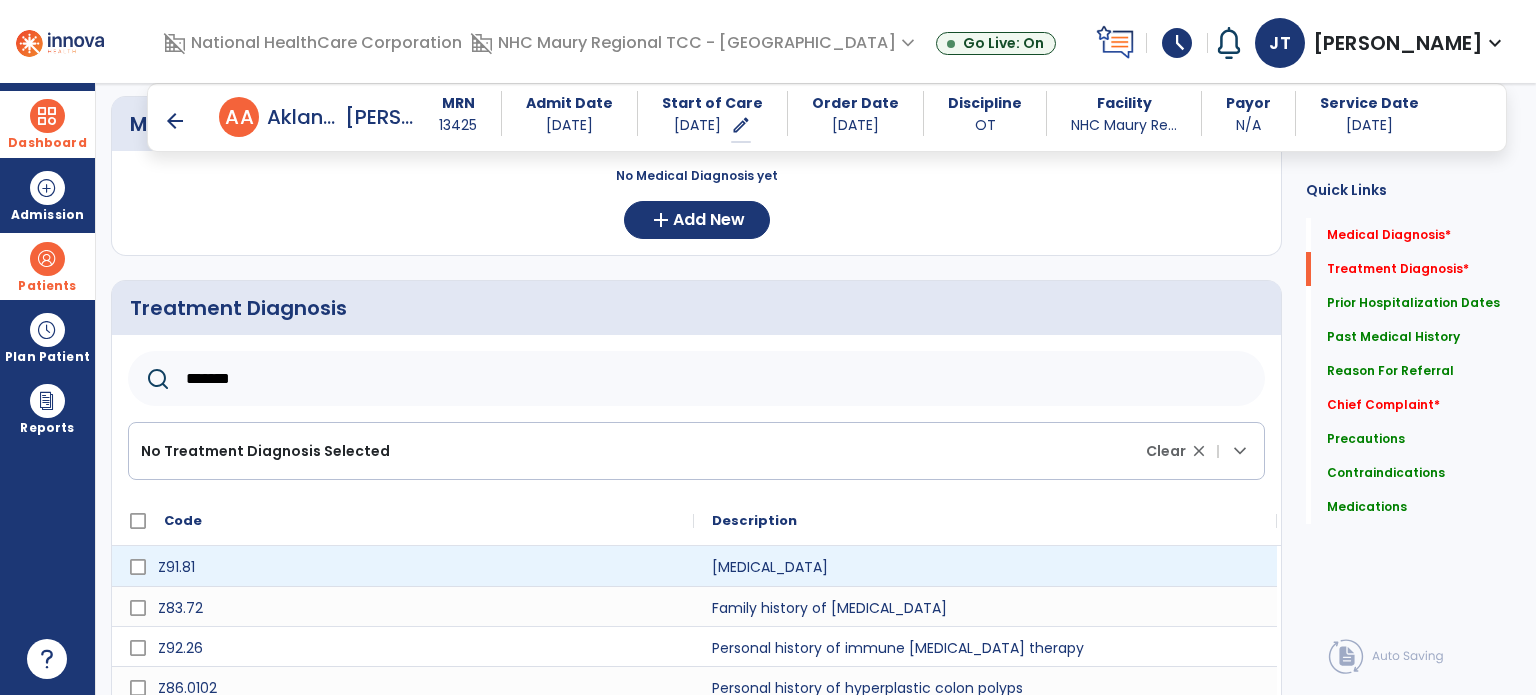 type on "*******" 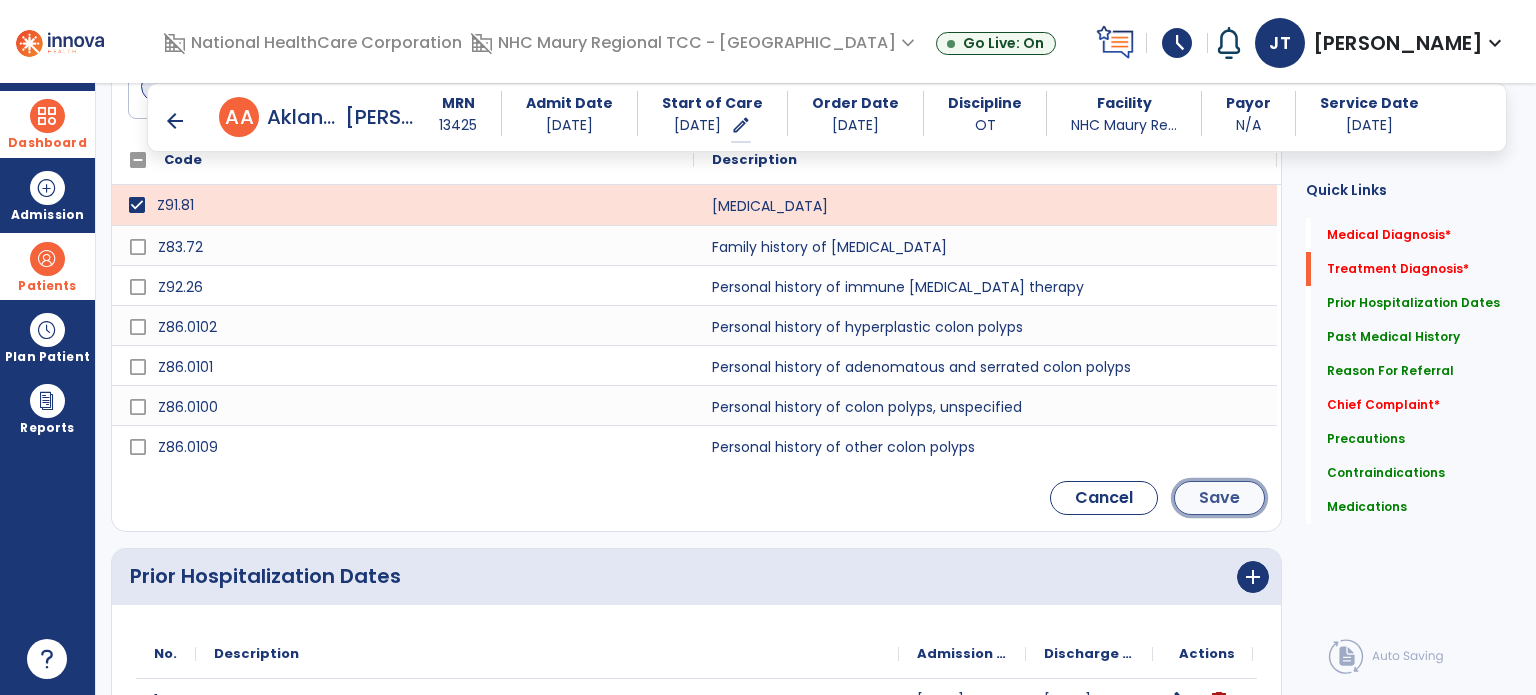 click on "Save" 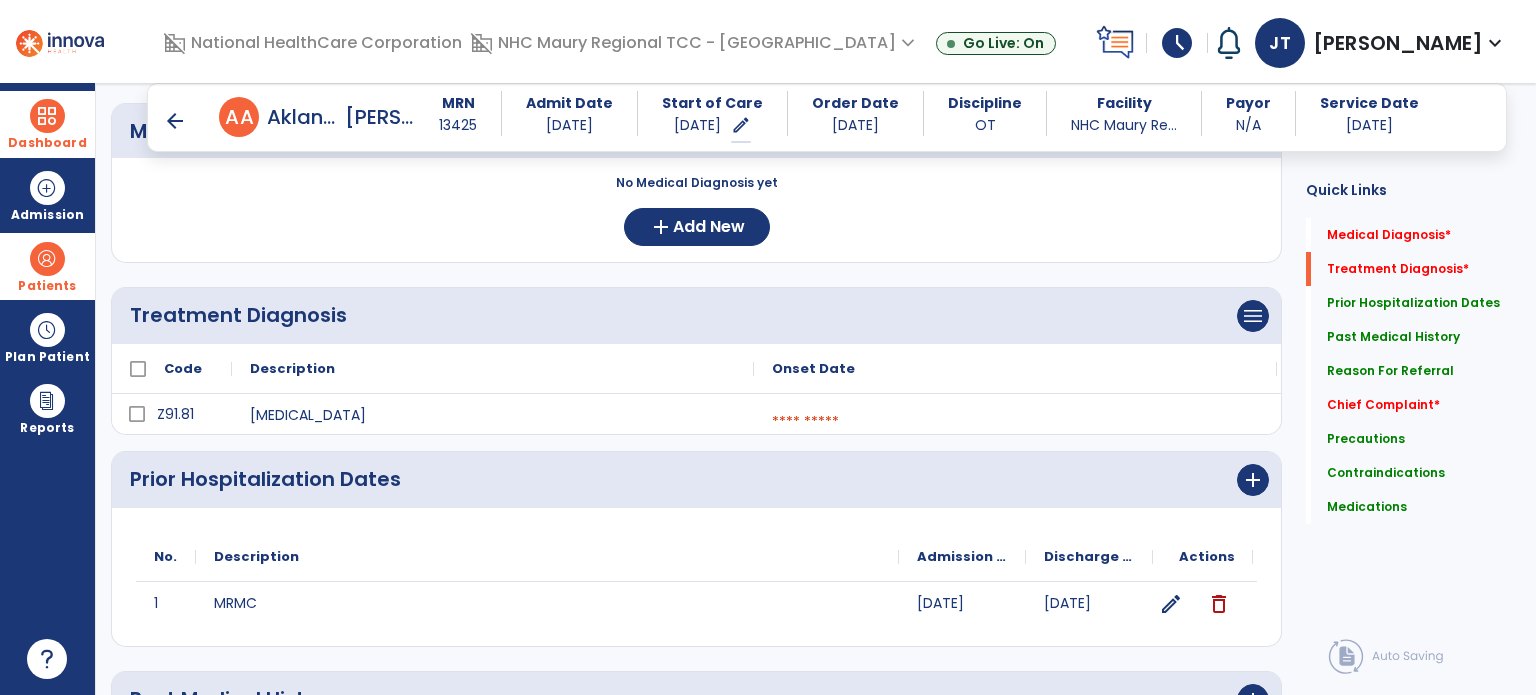 scroll, scrollTop: 224, scrollLeft: 0, axis: vertical 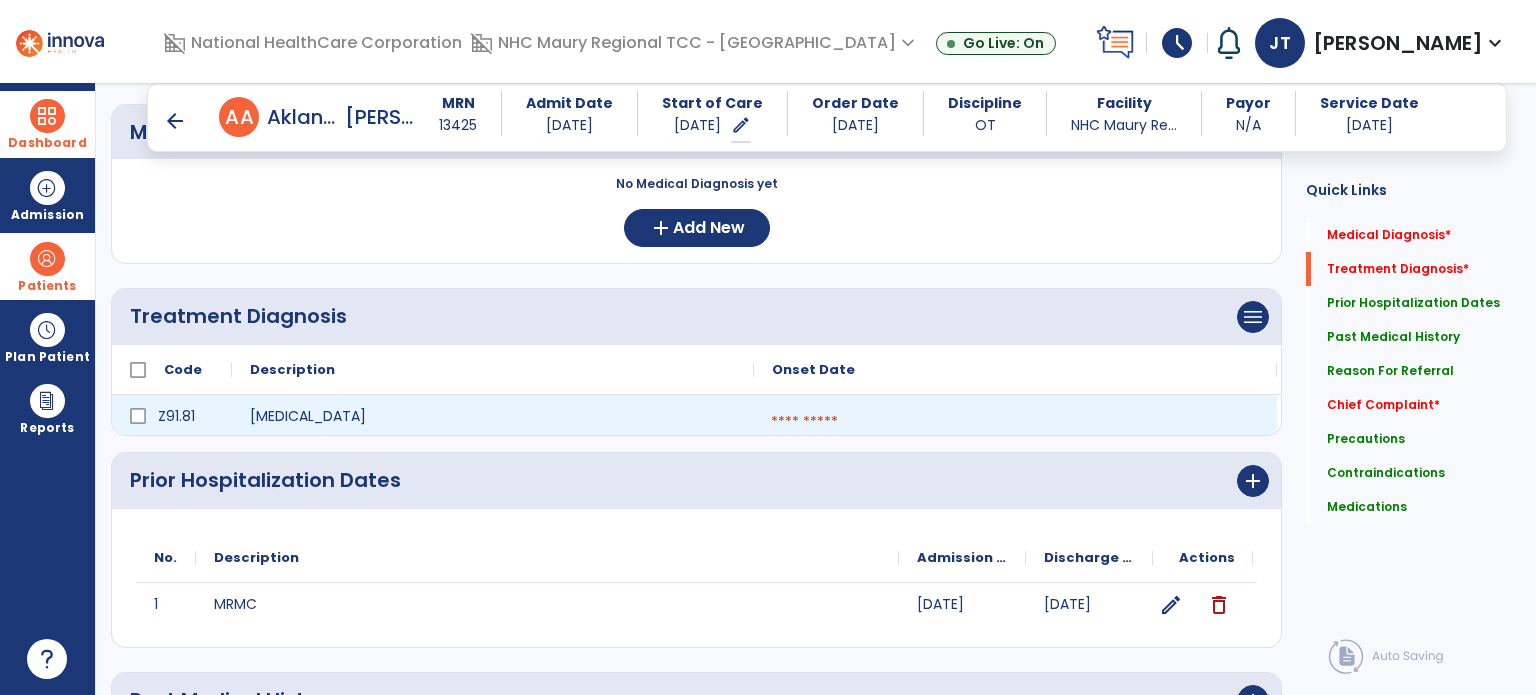 click at bounding box center [1015, 422] 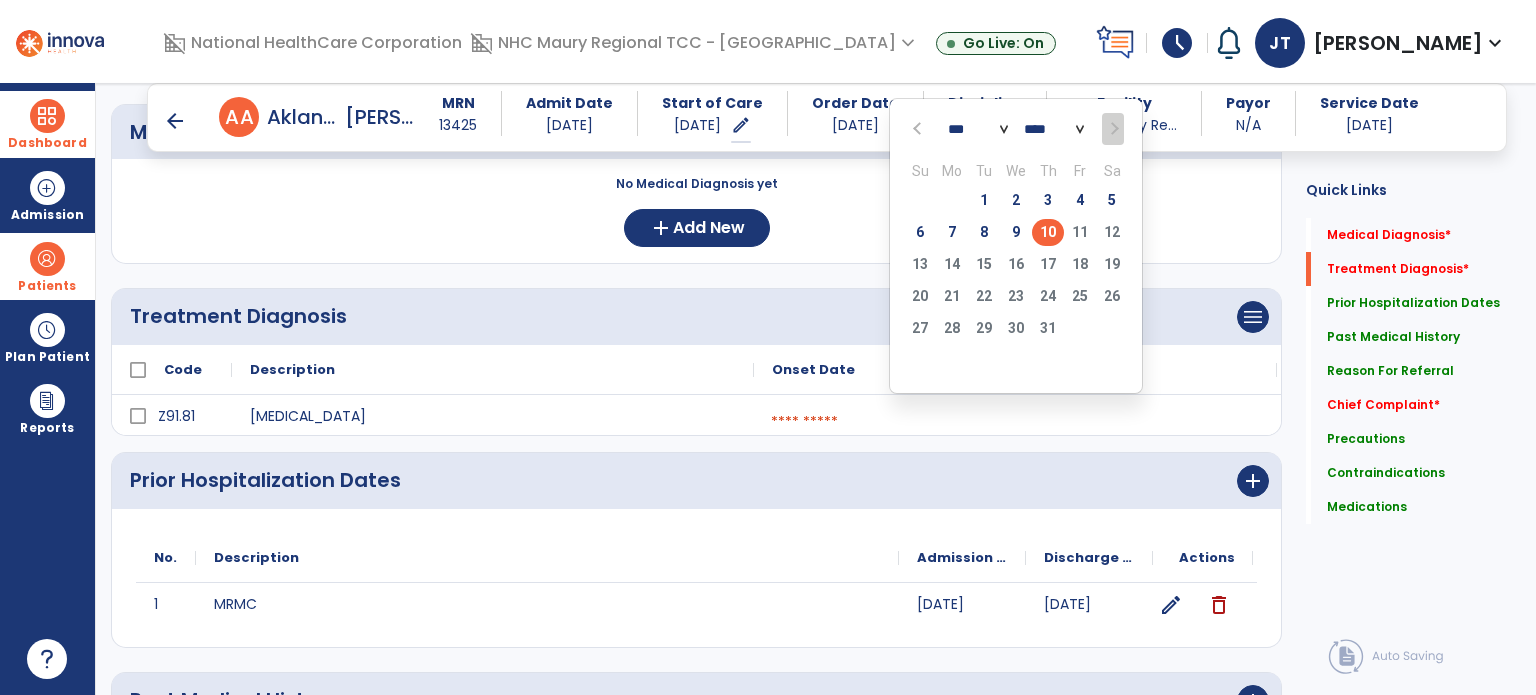 click on "10" 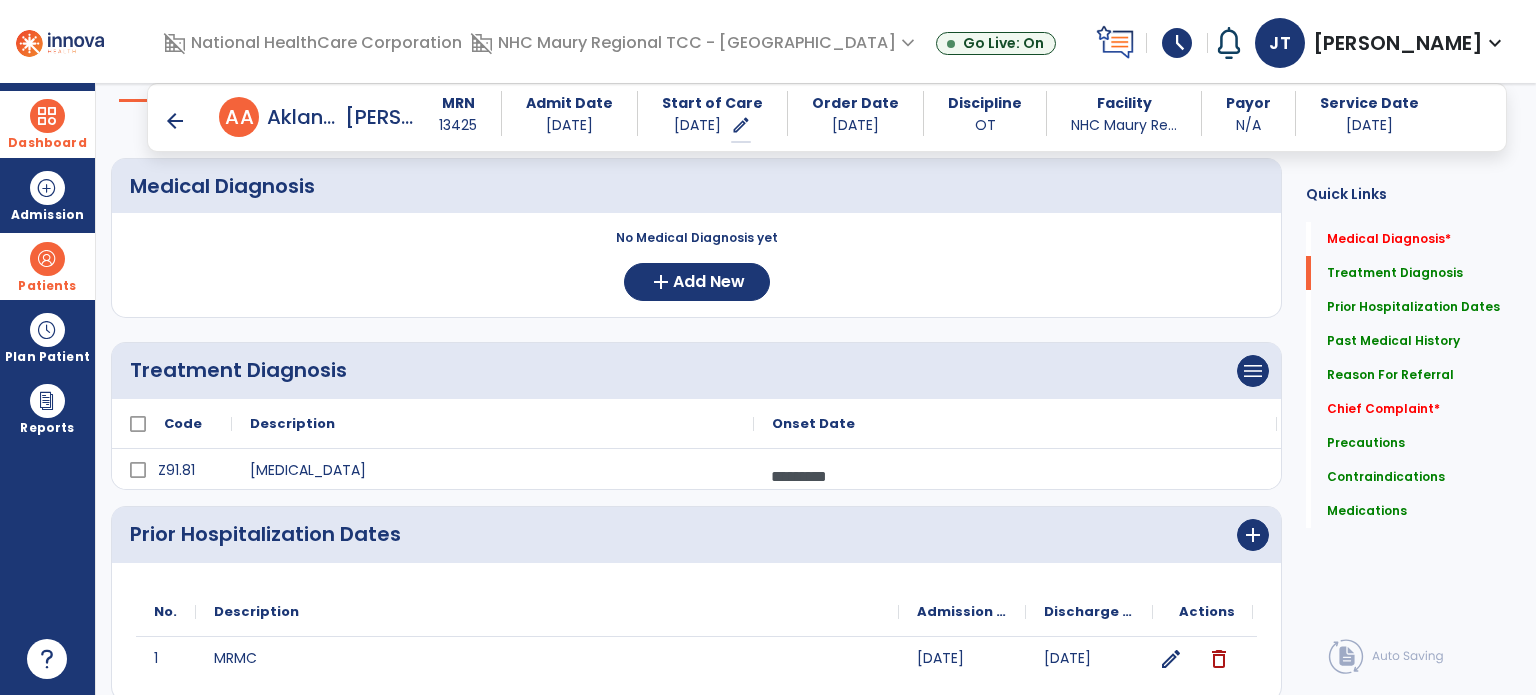 scroll, scrollTop: 150, scrollLeft: 0, axis: vertical 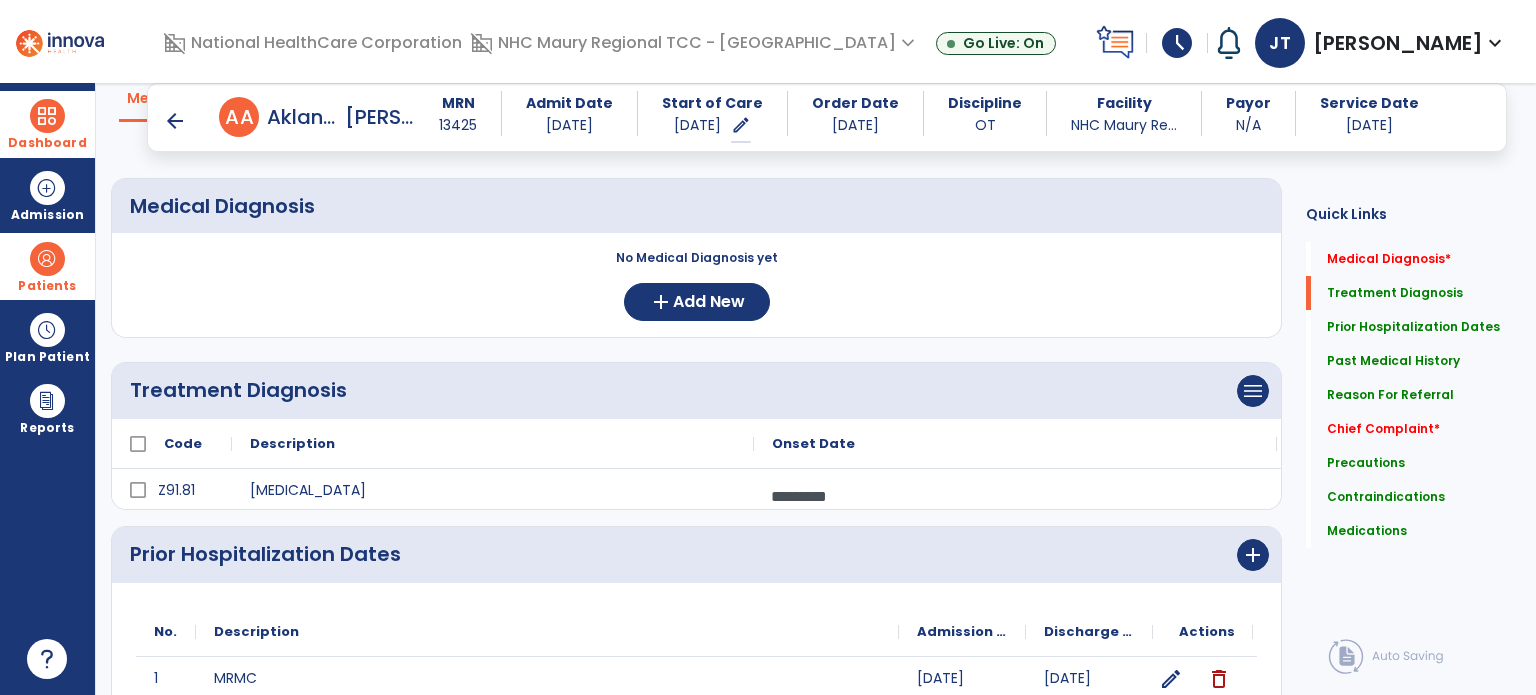 click on "arrow_back" at bounding box center (175, 121) 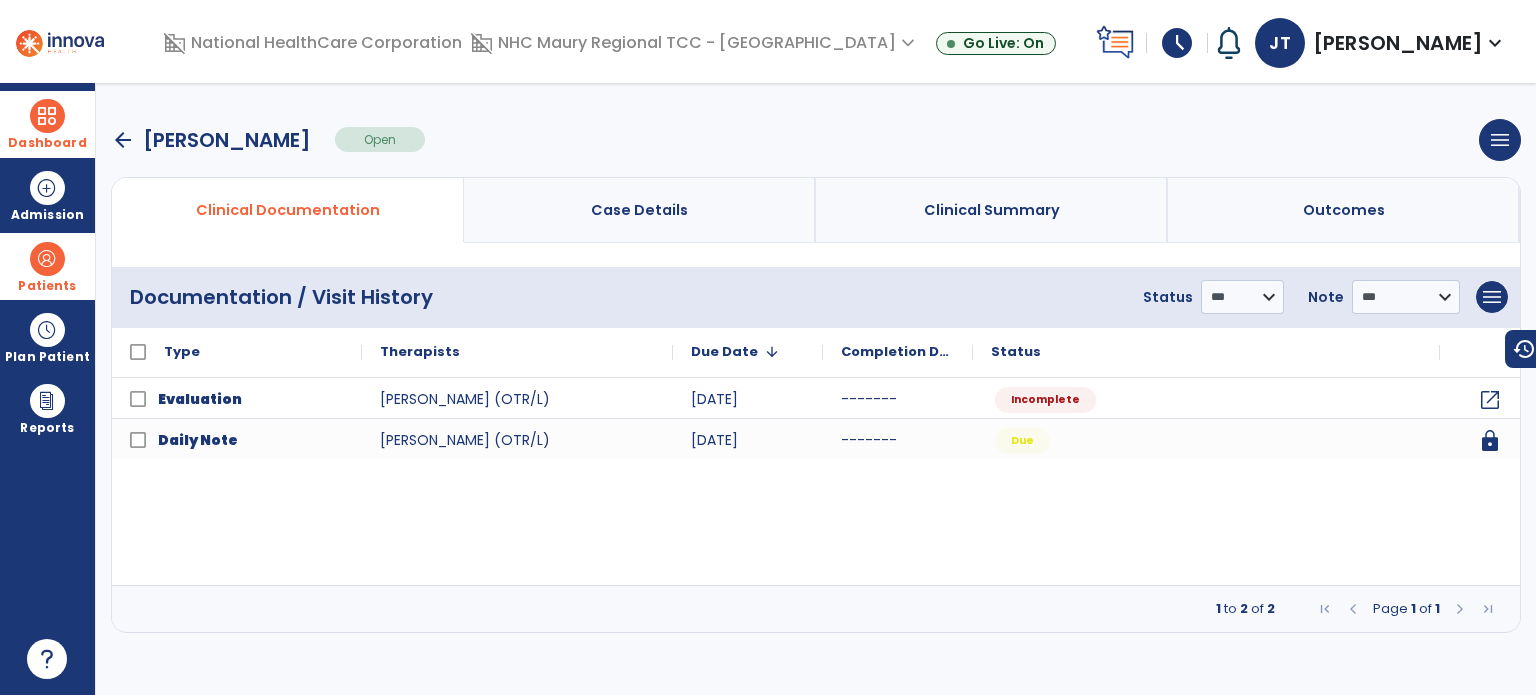 scroll, scrollTop: 0, scrollLeft: 0, axis: both 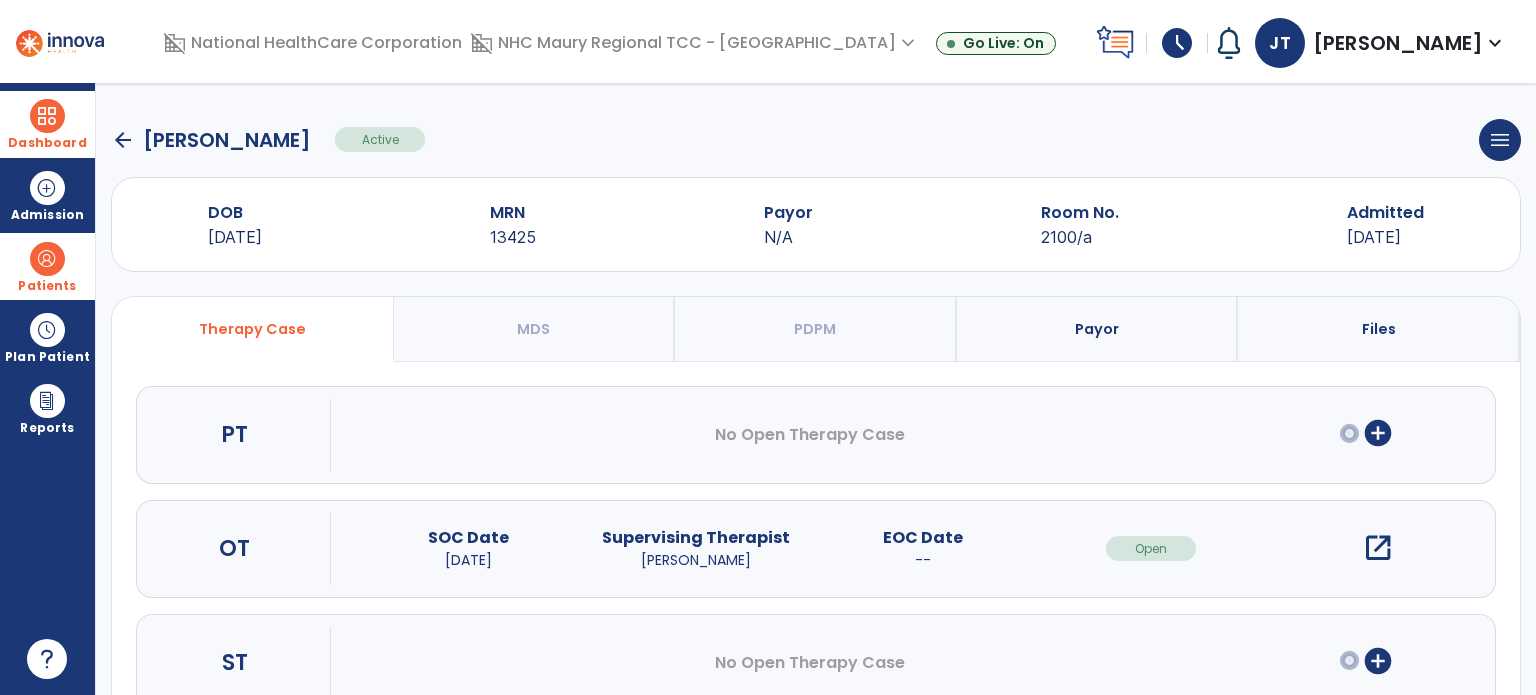 click on "arrow_back" 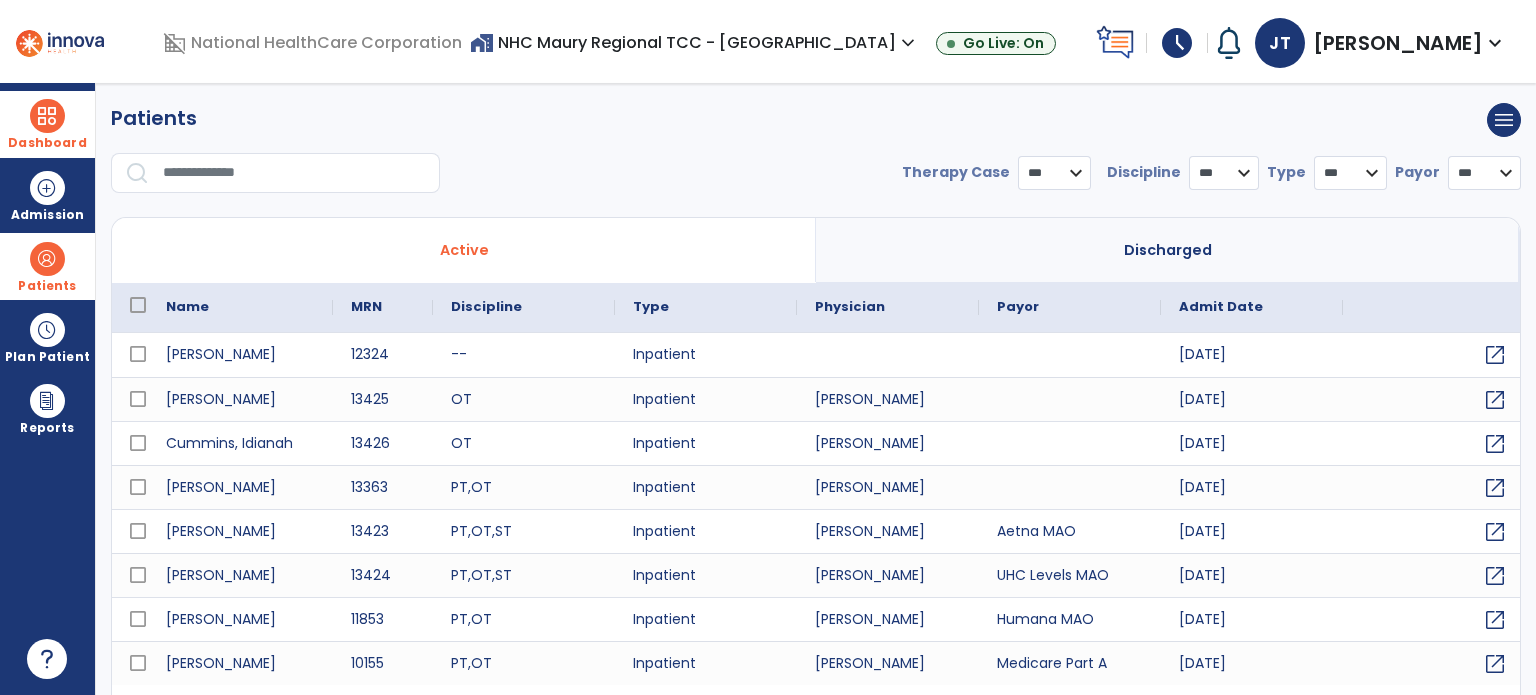 select on "***" 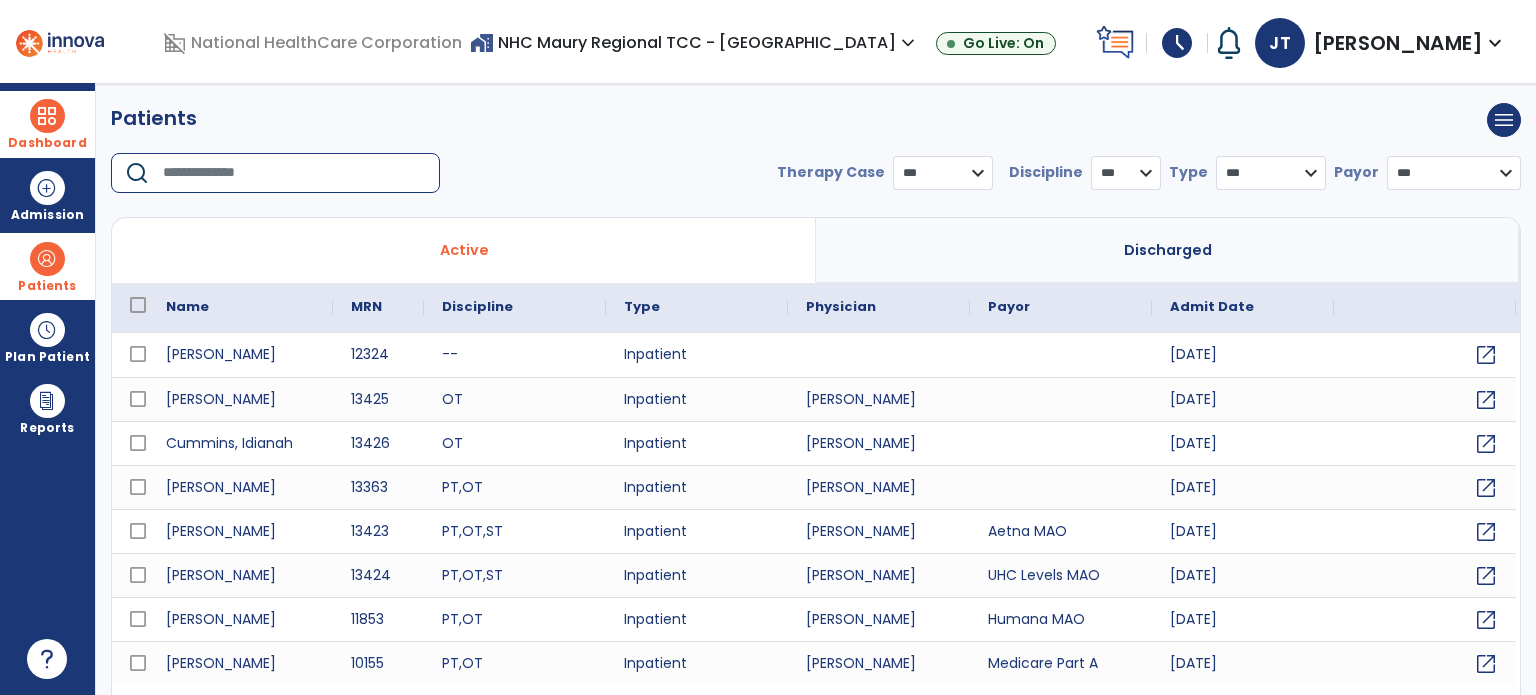click at bounding box center (294, 173) 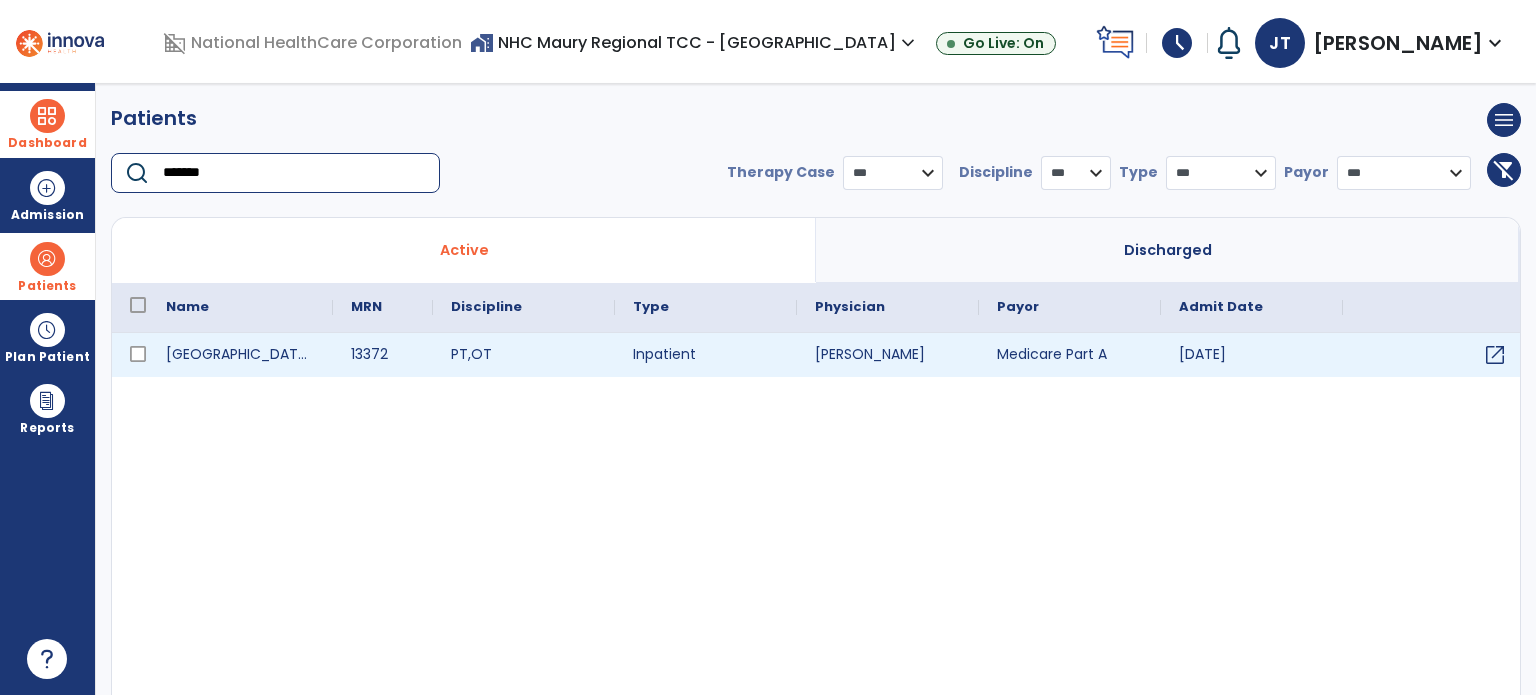 type on "*******" 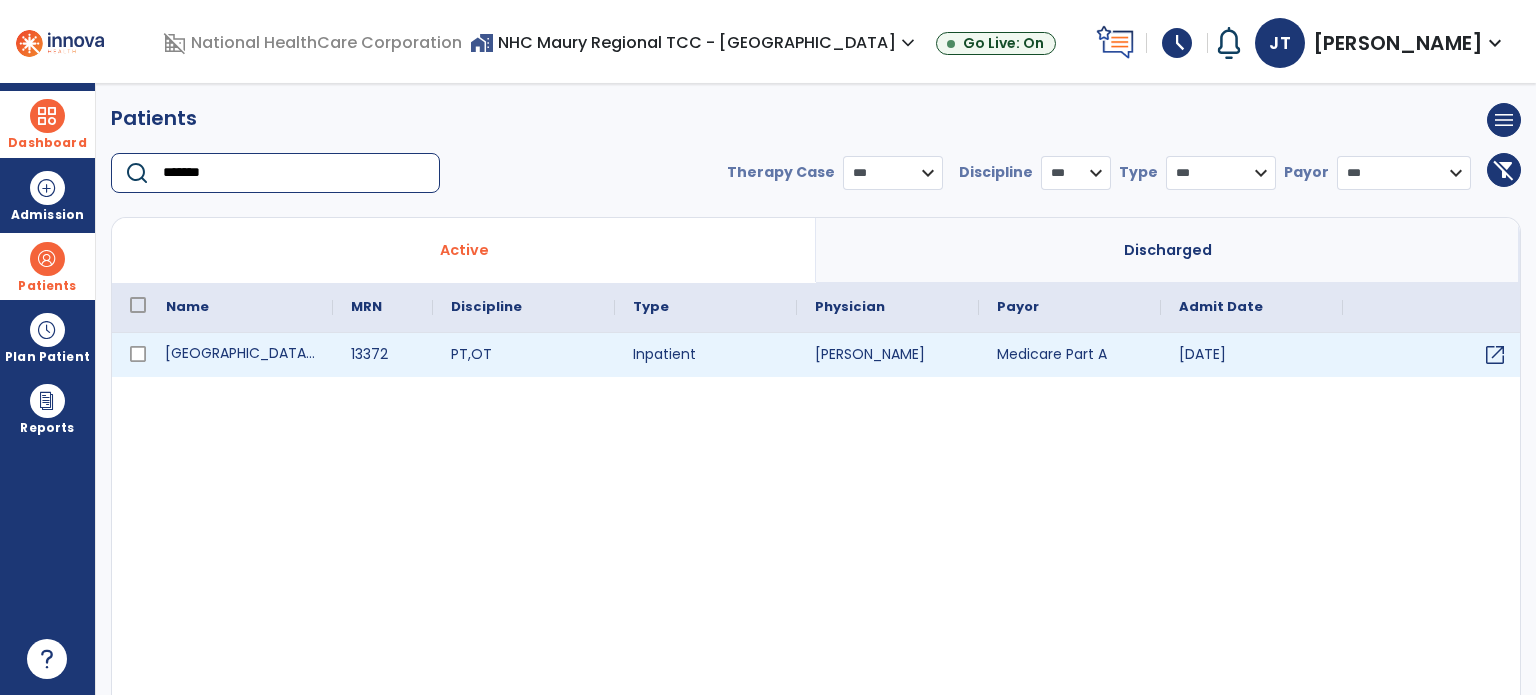 click on "[GEOGRAPHIC_DATA][PERSON_NAME][GEOGRAPHIC_DATA]" at bounding box center [240, 355] 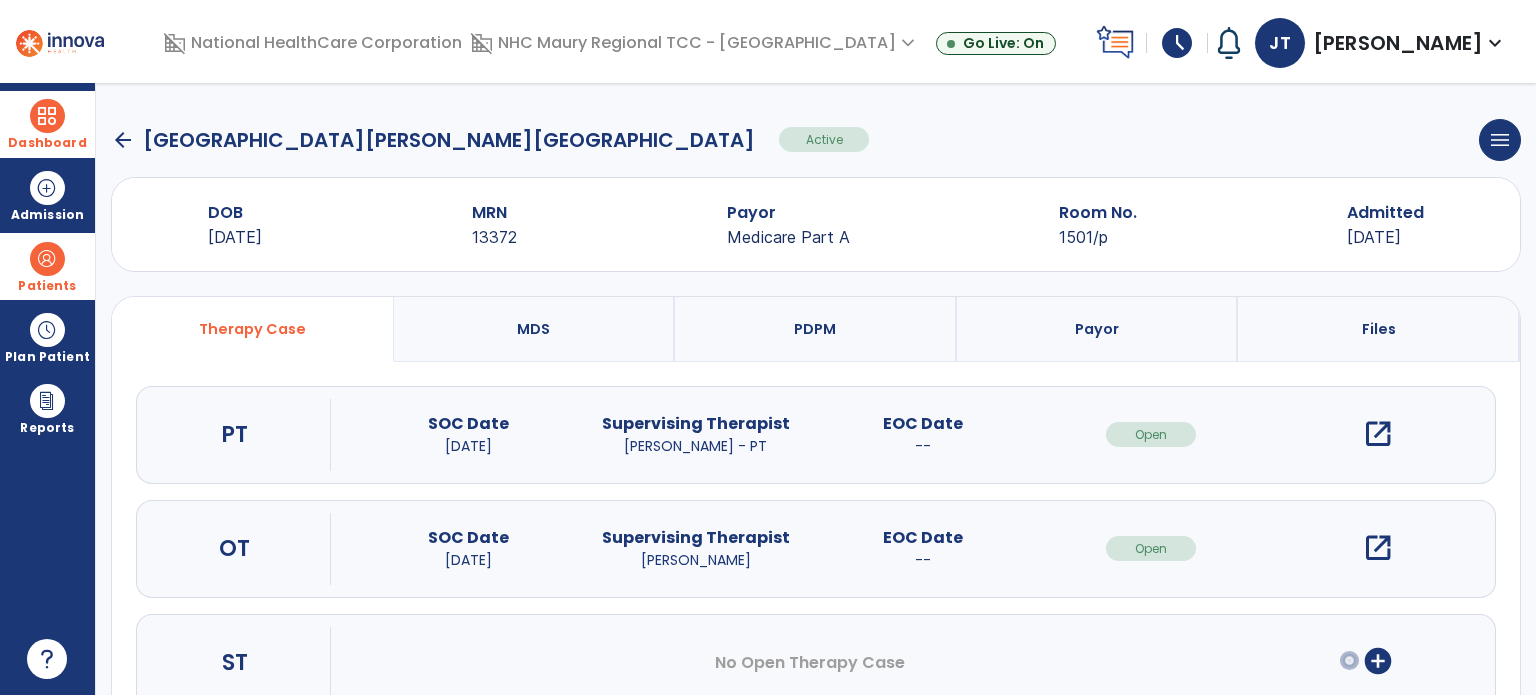 click on "open_in_new" at bounding box center (1378, 548) 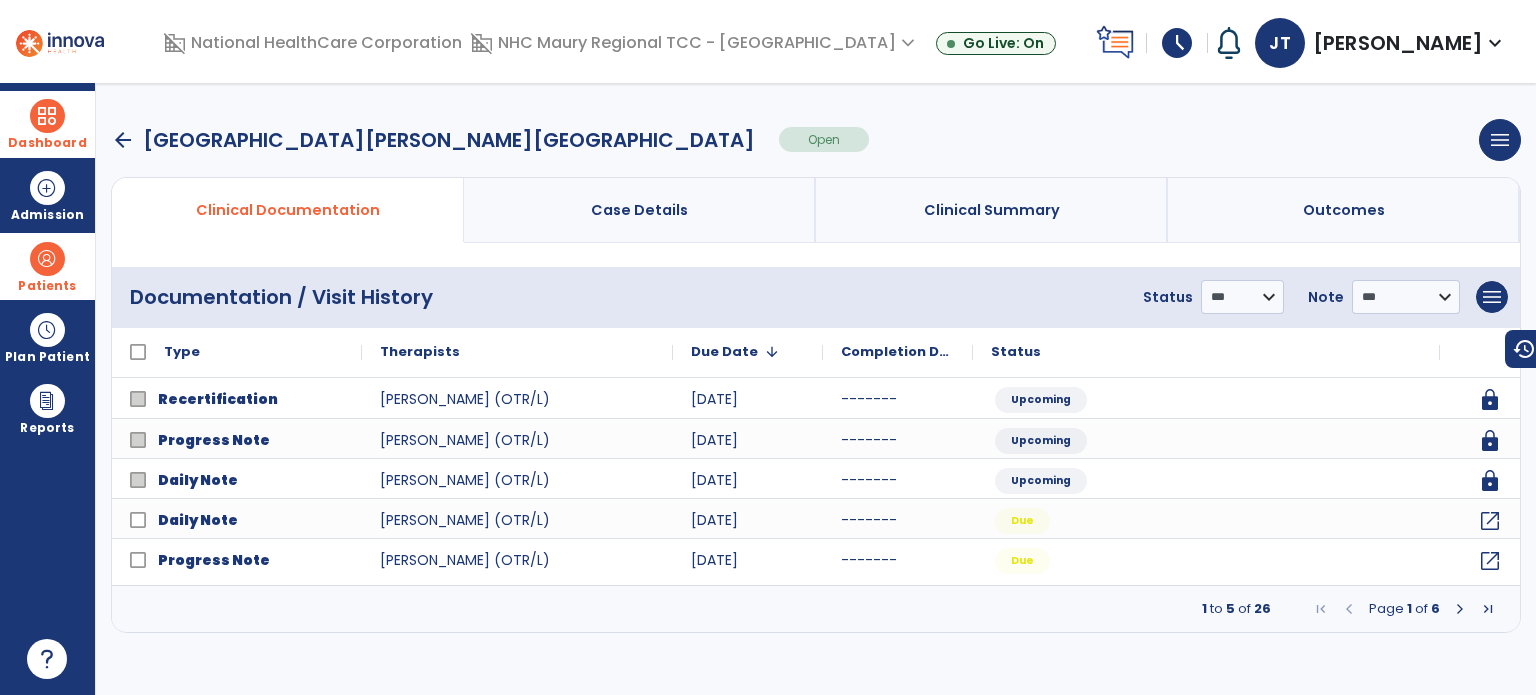 click at bounding box center [1460, 609] 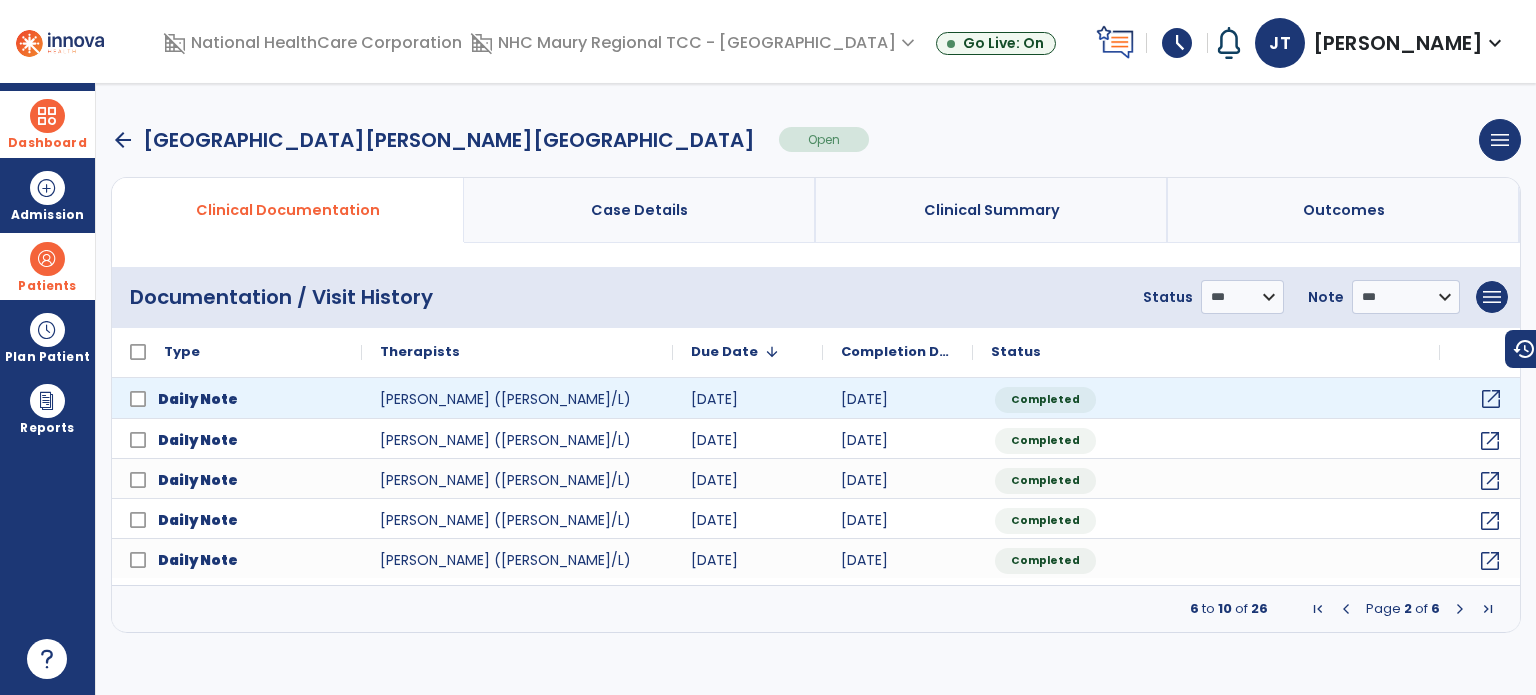 click on "open_in_new" 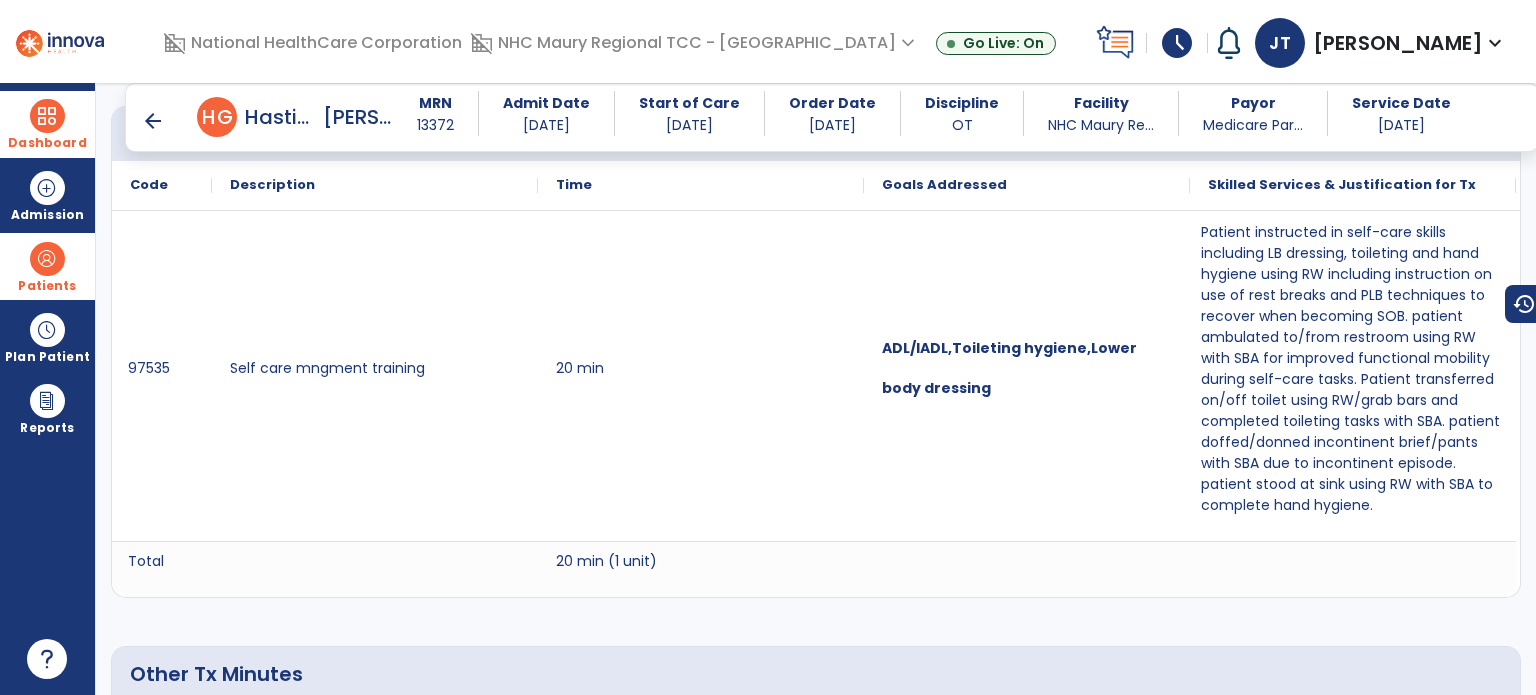 scroll, scrollTop: 1484, scrollLeft: 0, axis: vertical 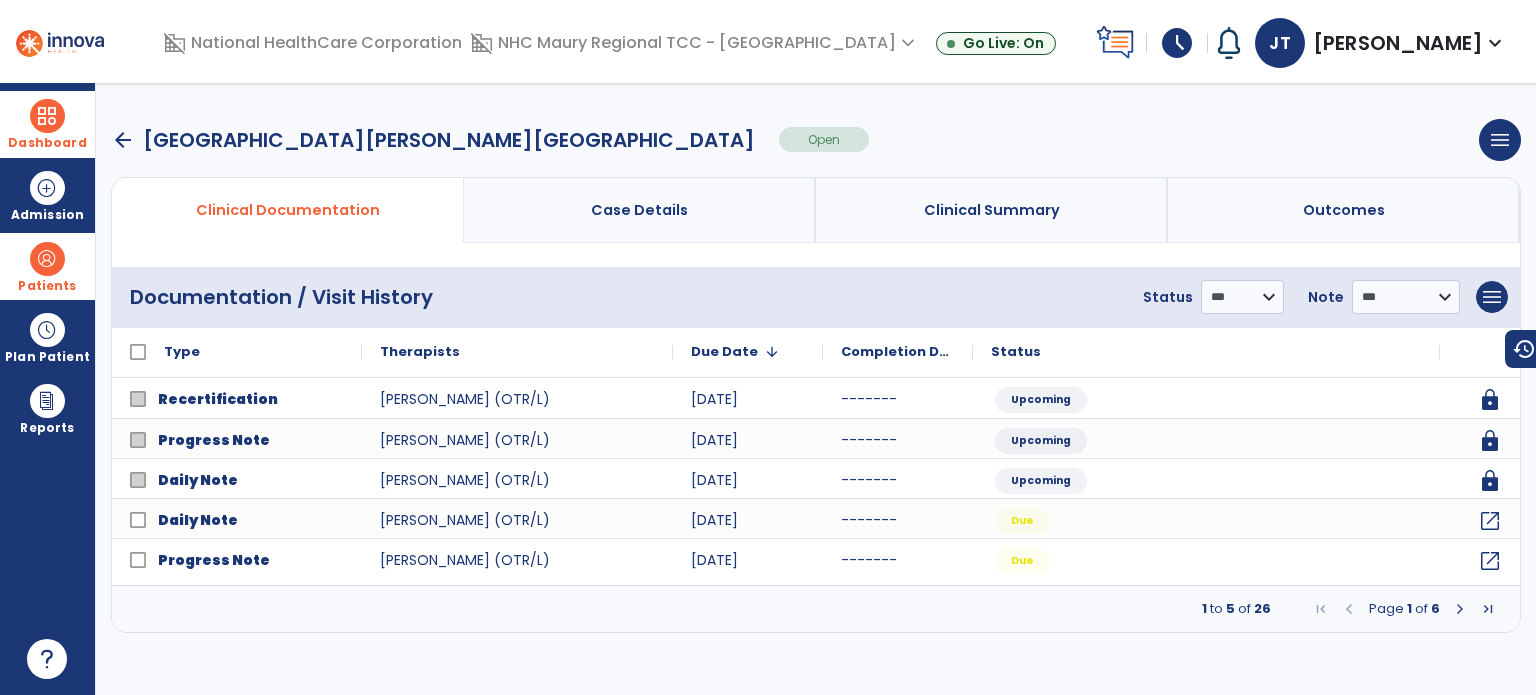 click on "arrow_back" at bounding box center [123, 140] 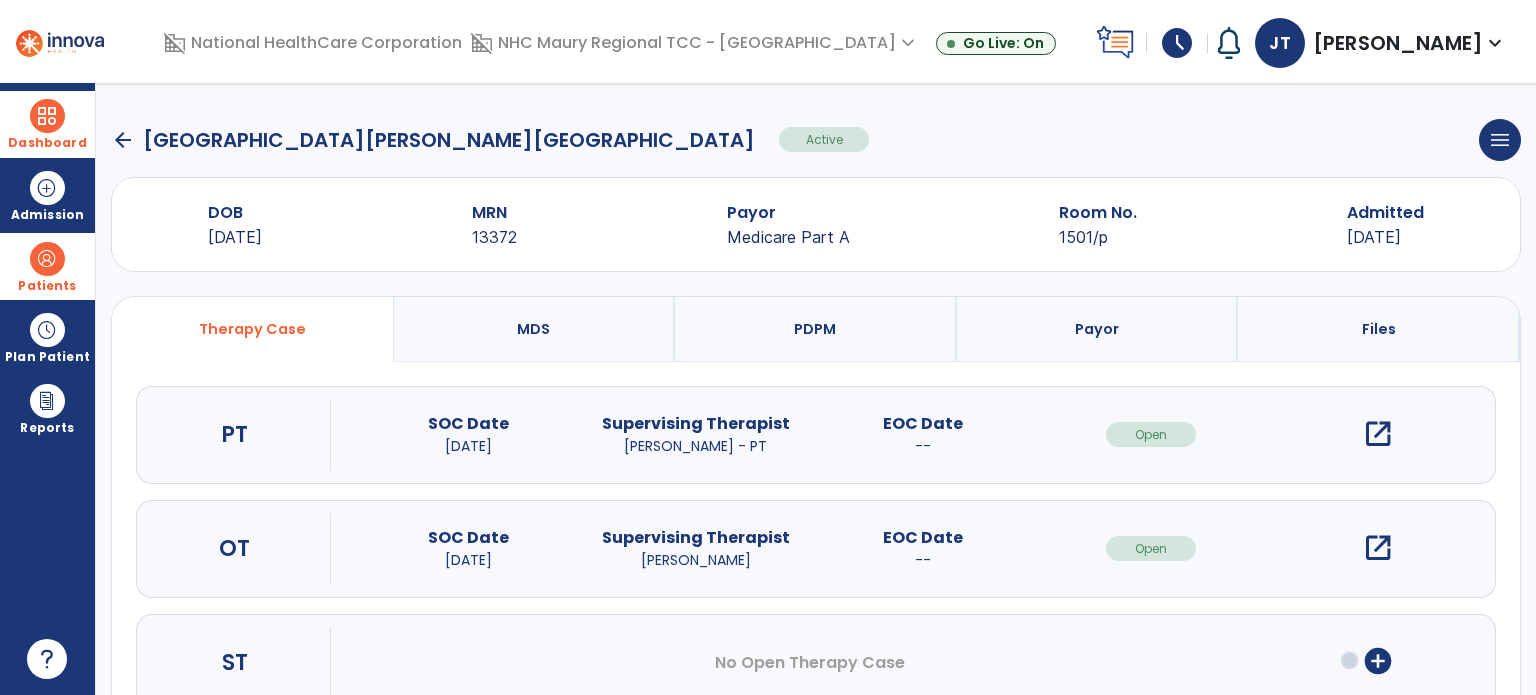 click on "arrow_back" 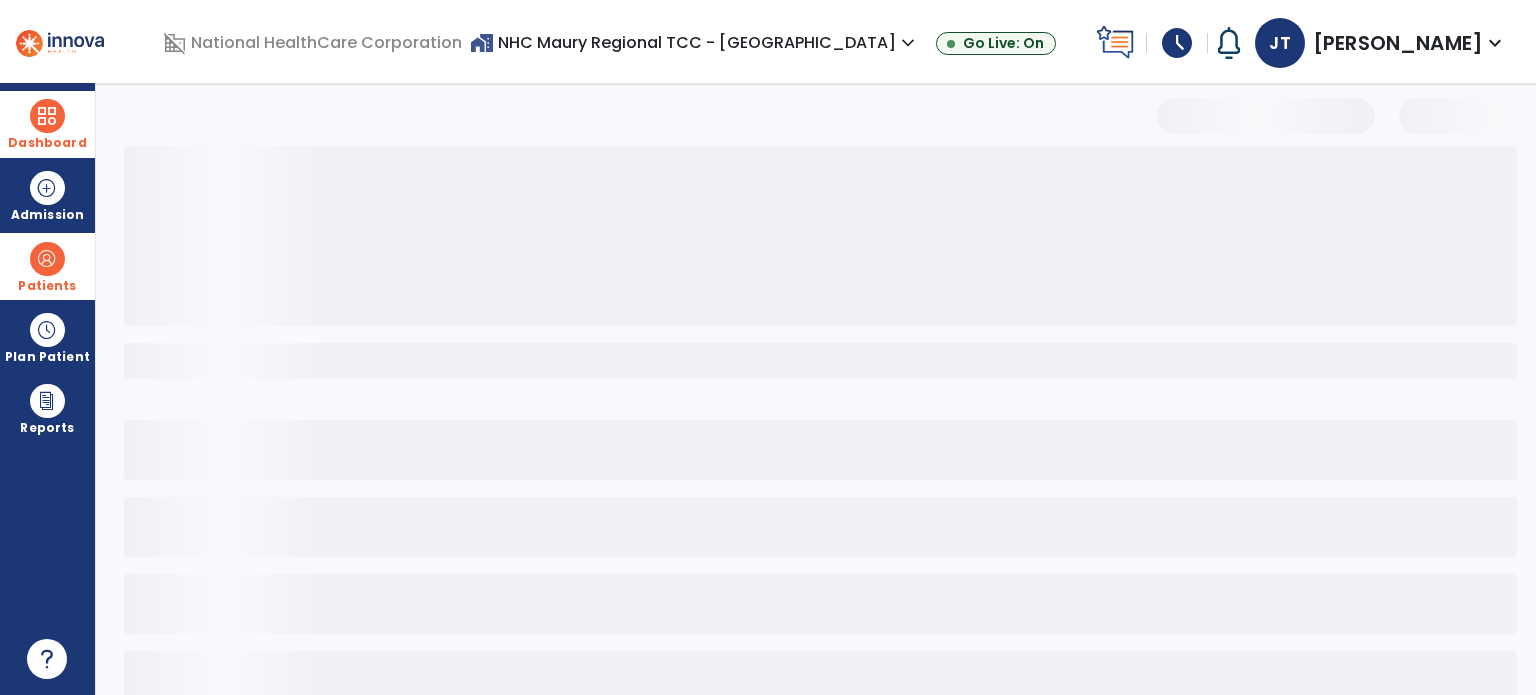 select on "***" 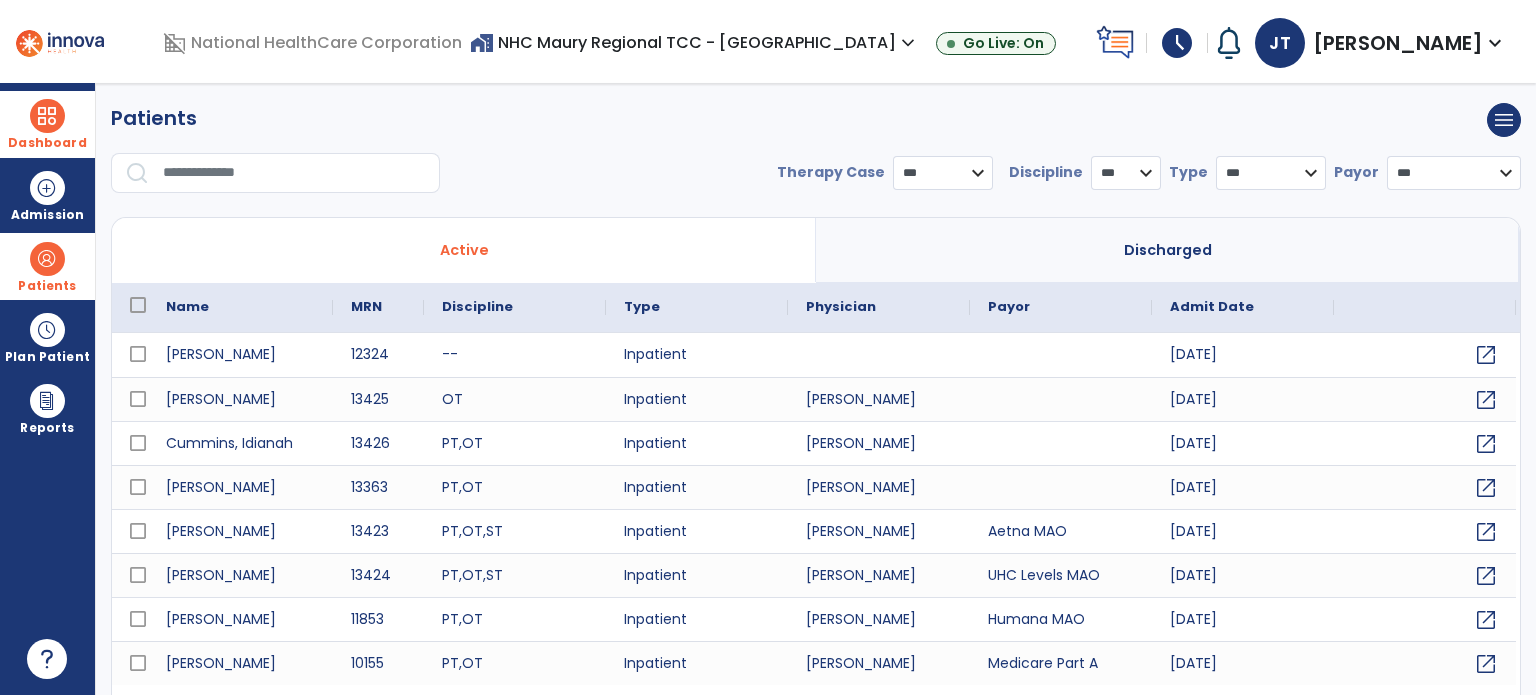 click at bounding box center (47, 116) 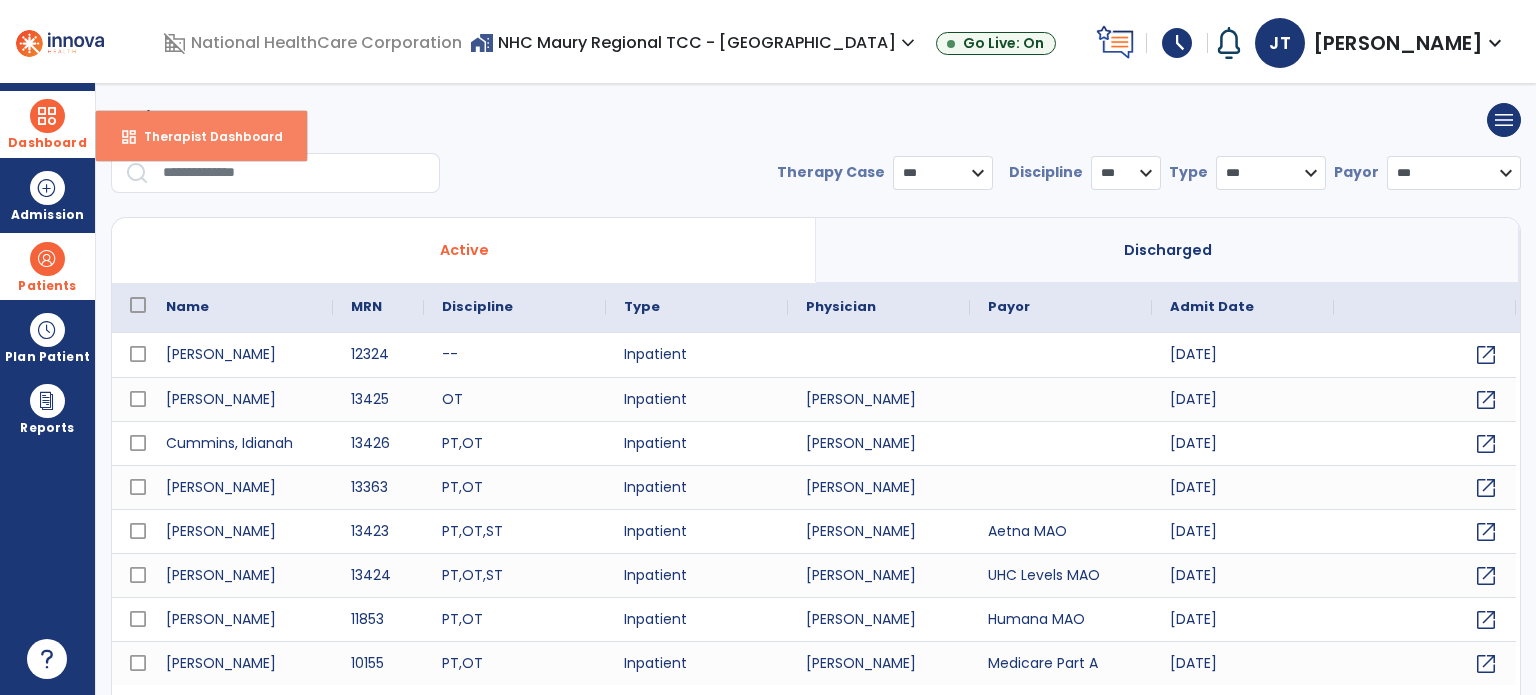 click on "dashboard  Therapist Dashboard" at bounding box center (201, 136) 